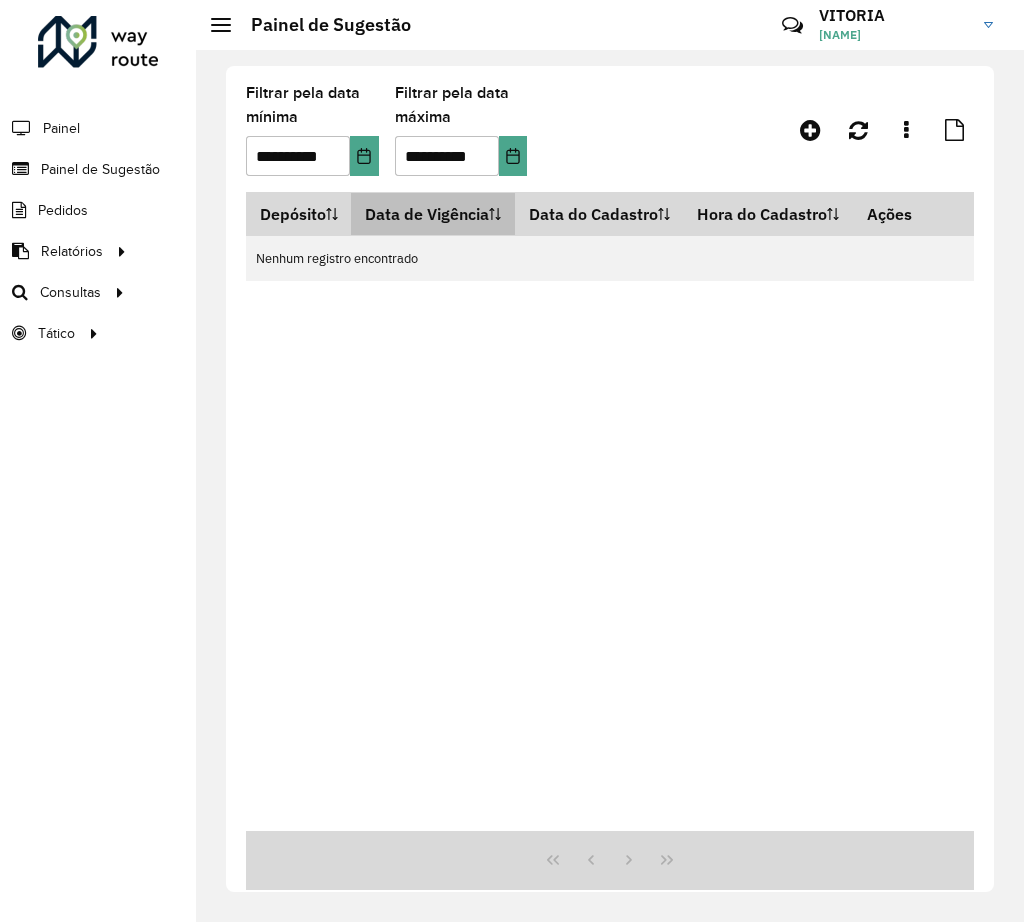 scroll, scrollTop: 0, scrollLeft: 0, axis: both 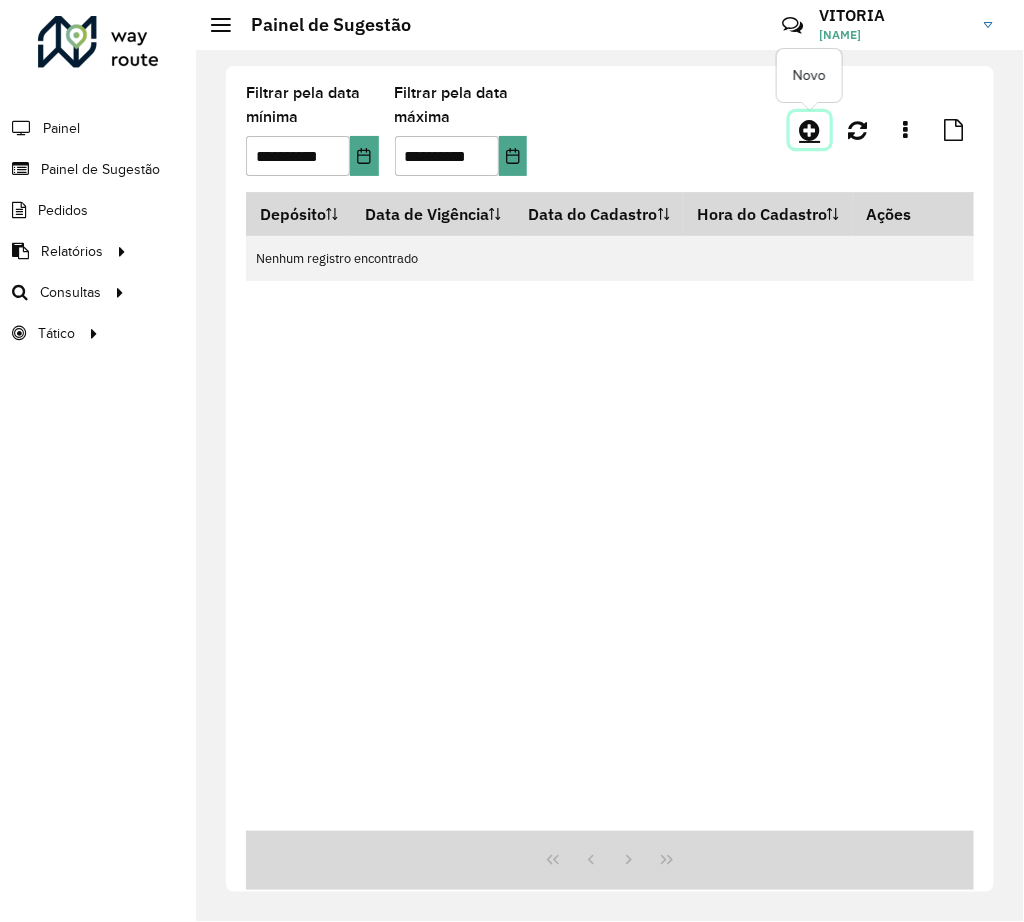click 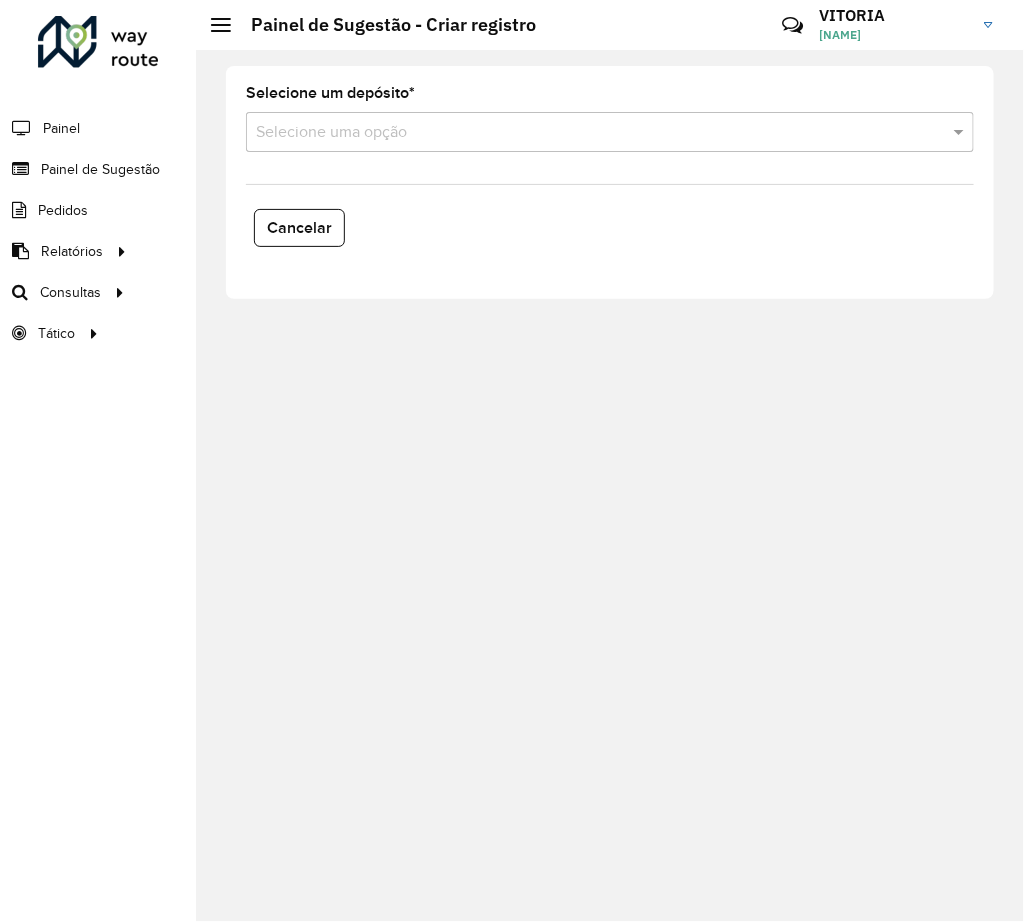 click at bounding box center [590, 133] 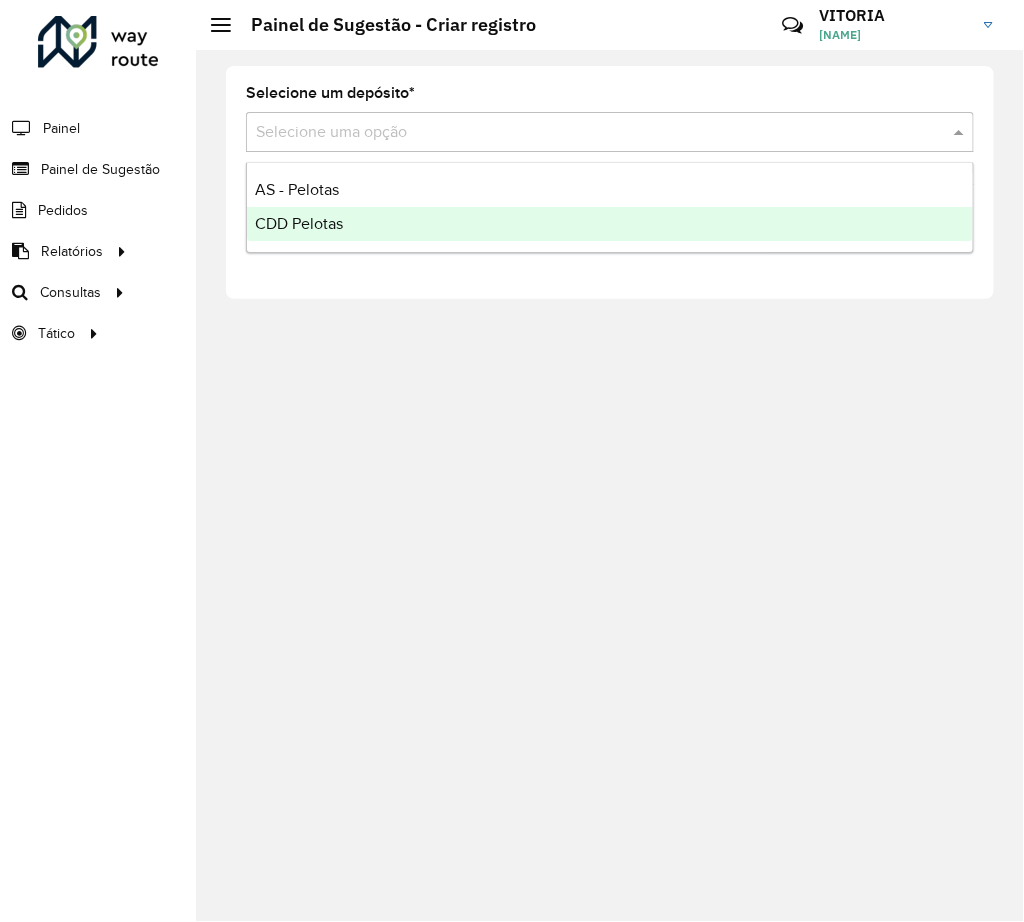click on "CDD Pelotas" at bounding box center [610, 224] 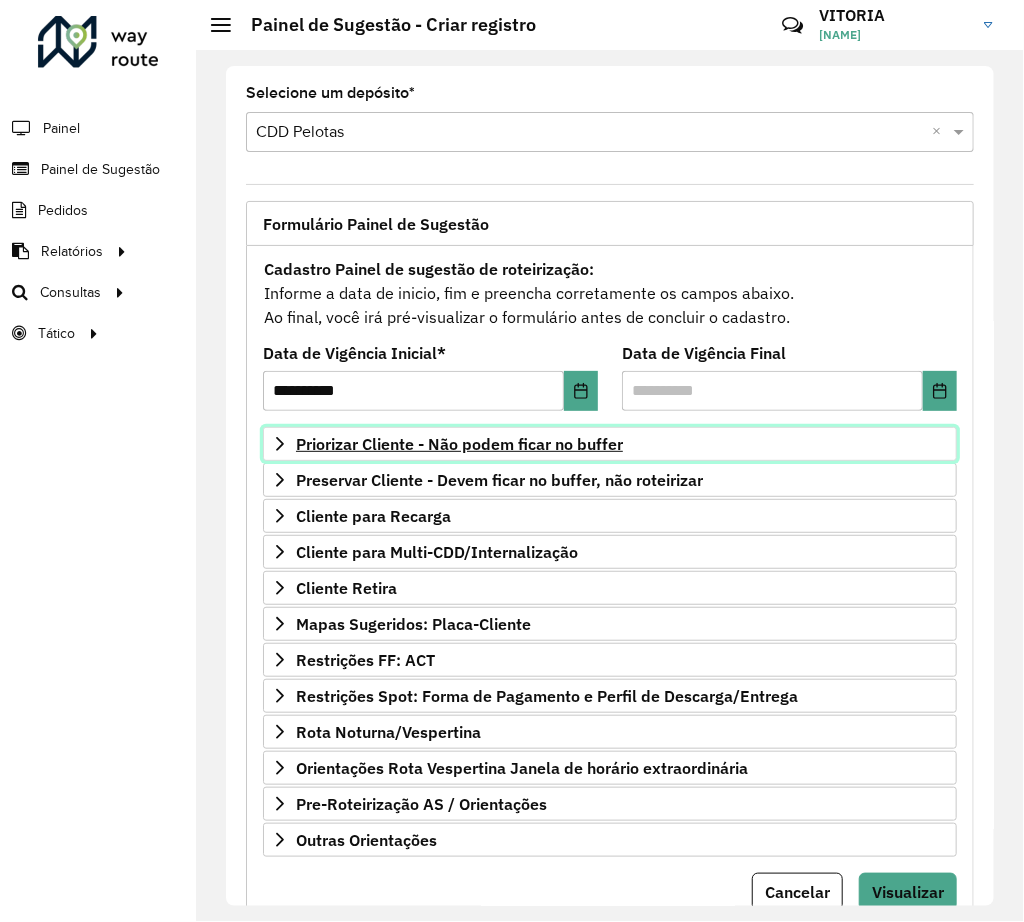 click on "Priorizar Cliente - Não podem ficar no buffer" at bounding box center [459, 444] 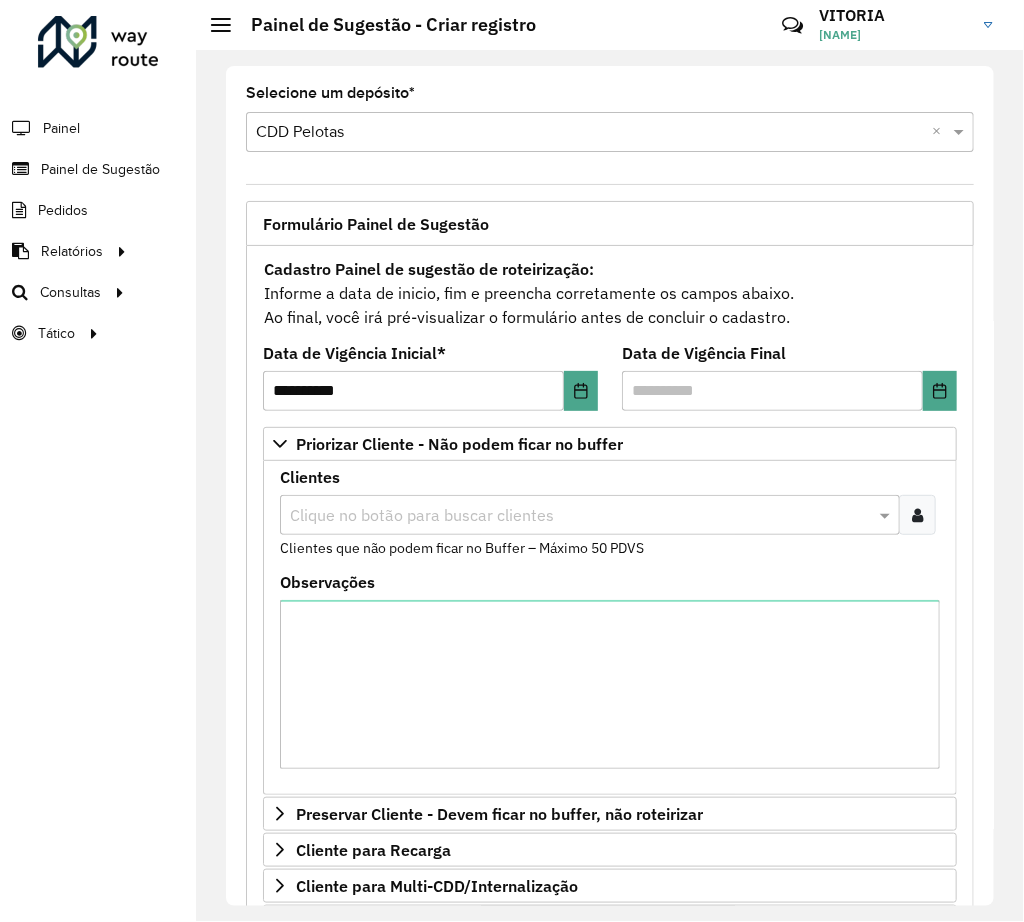 click at bounding box center (580, 516) 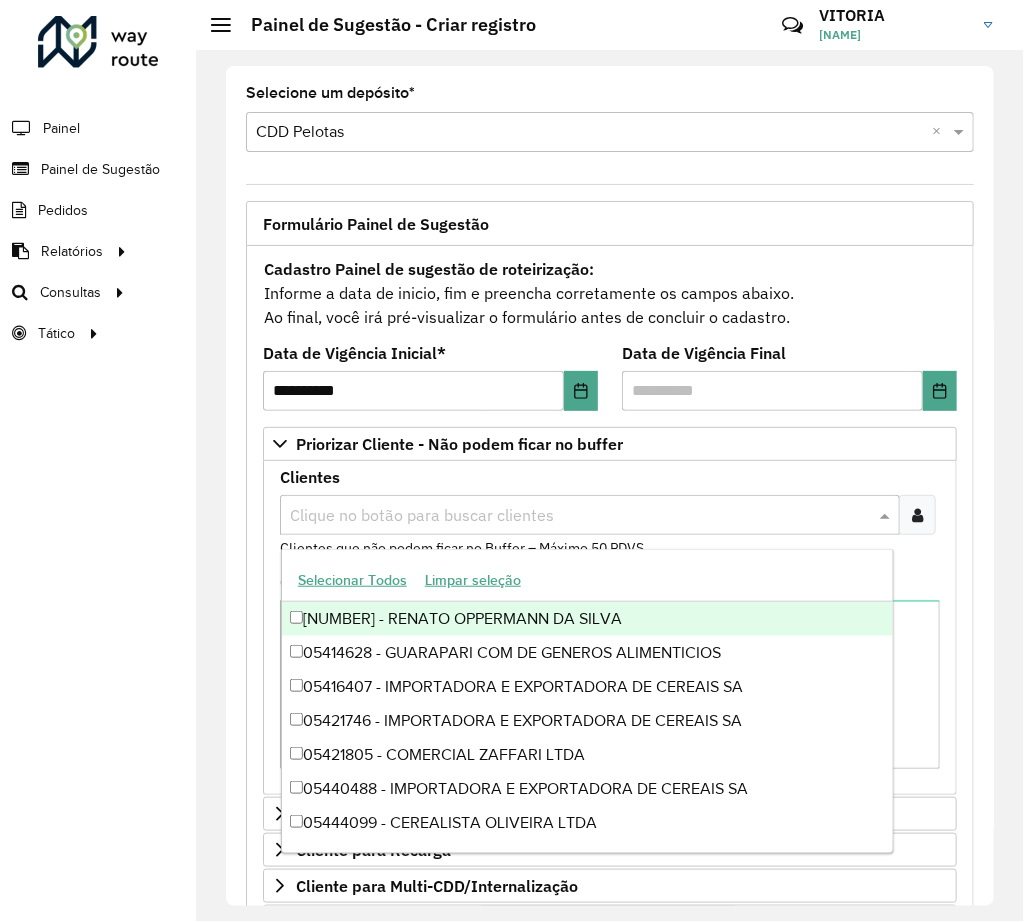 paste on "*****" 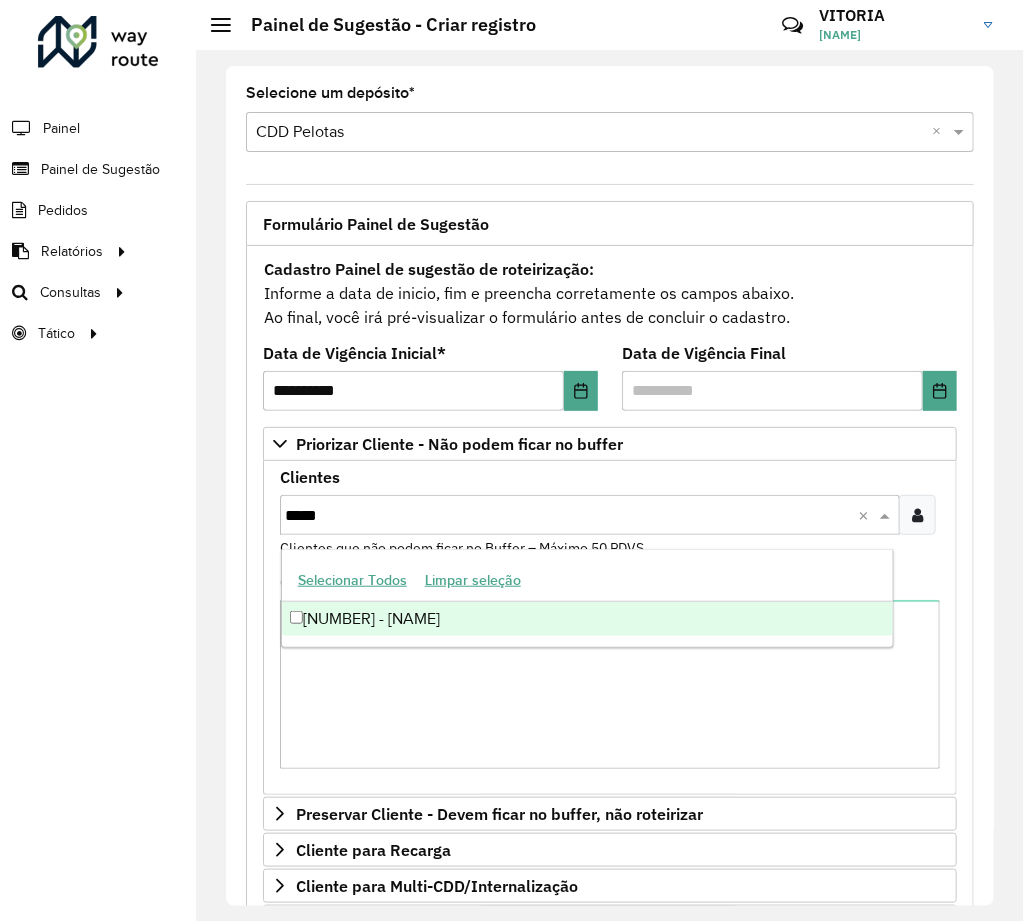 click on "[NUMBER] - [NAME]" at bounding box center [587, 619] 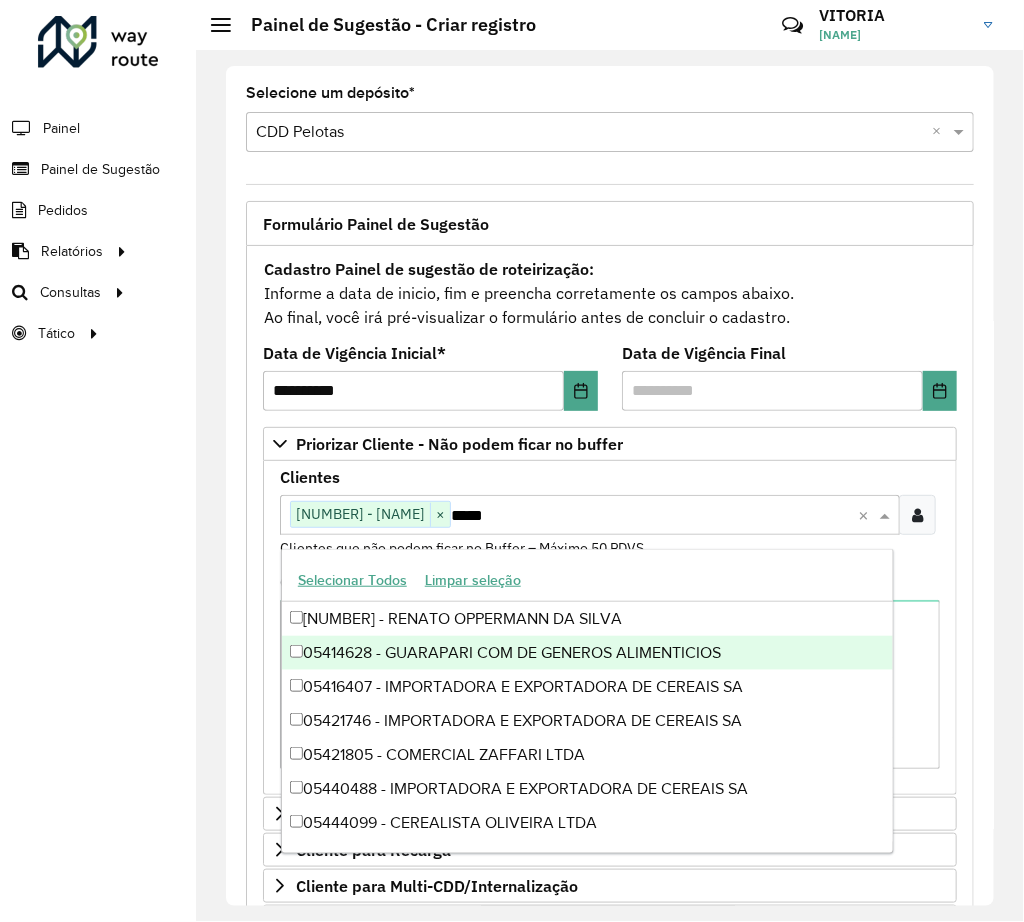click on "*****" at bounding box center [654, 516] 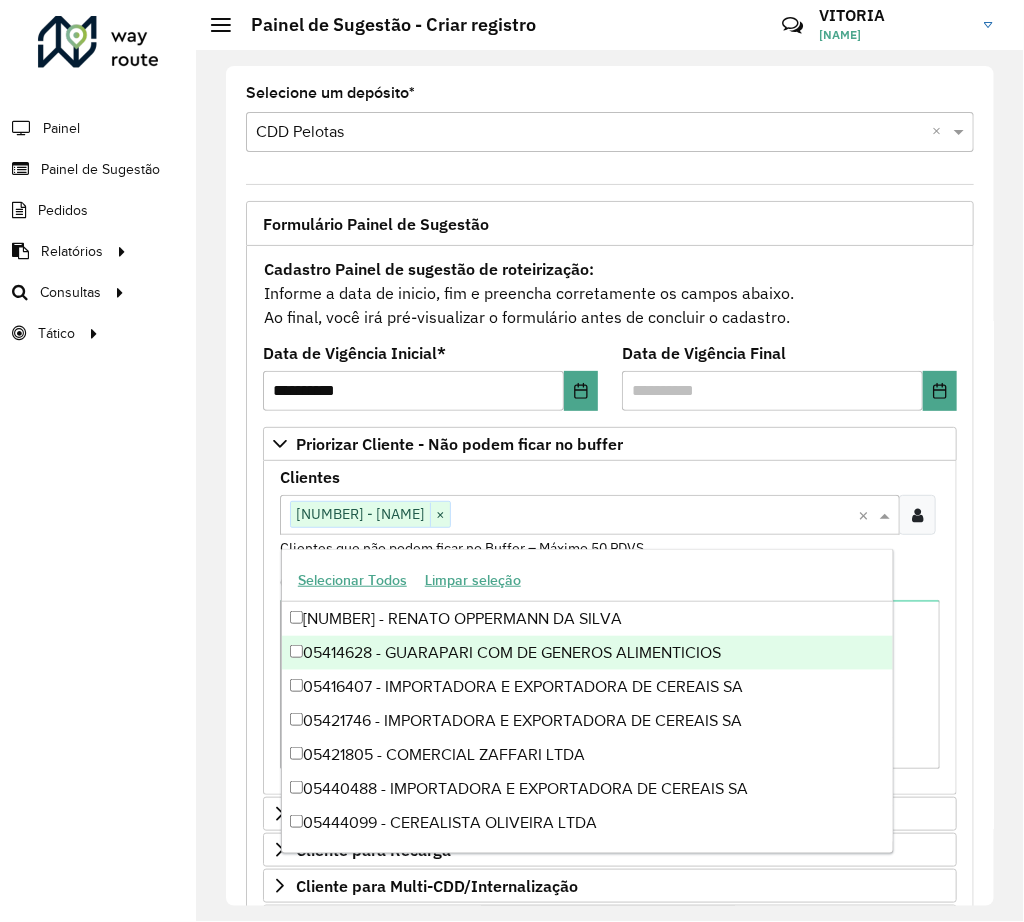 paste on "****" 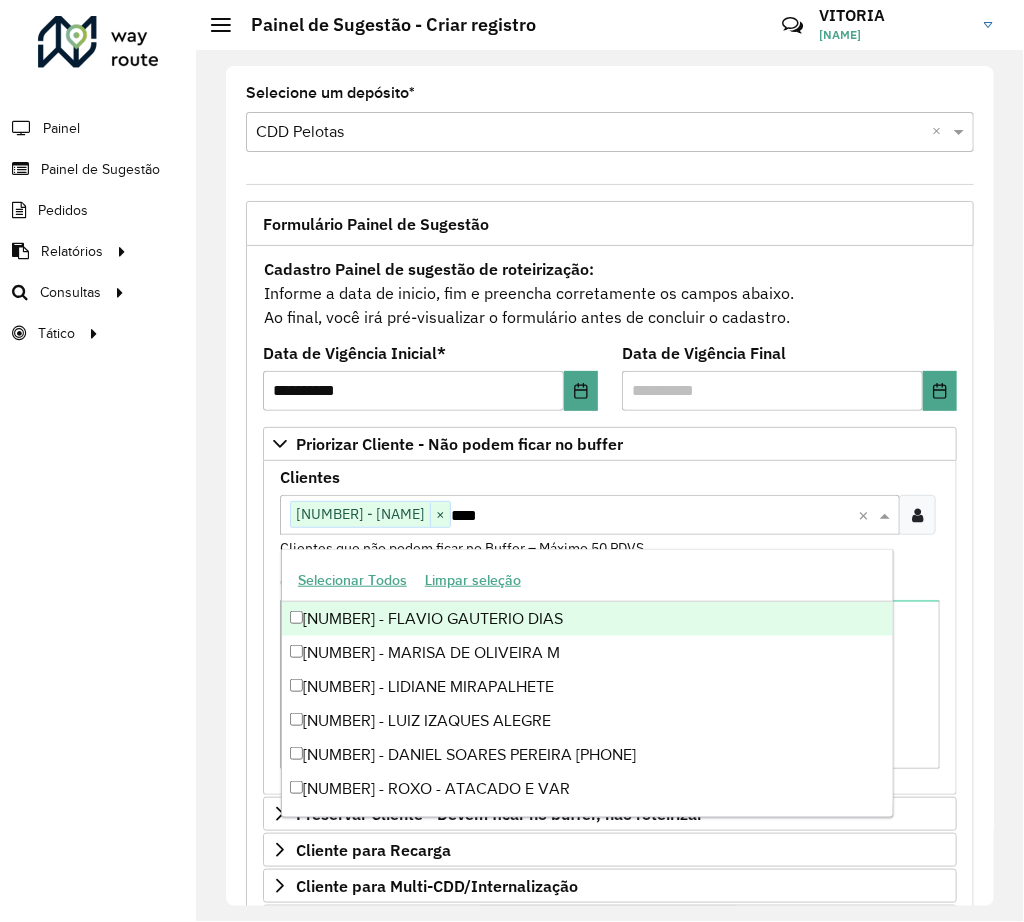 type on "****" 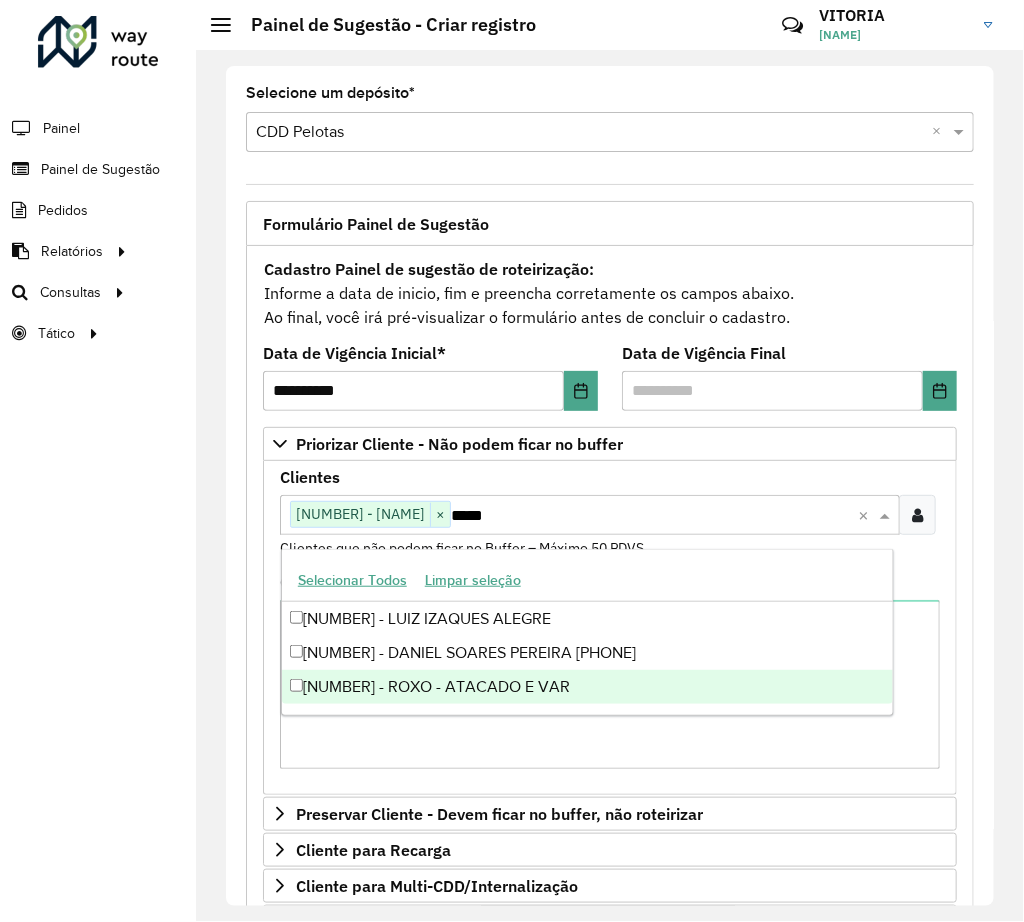 click on "[NUMBER] - ROXO - ATACADO E VAR" at bounding box center [587, 687] 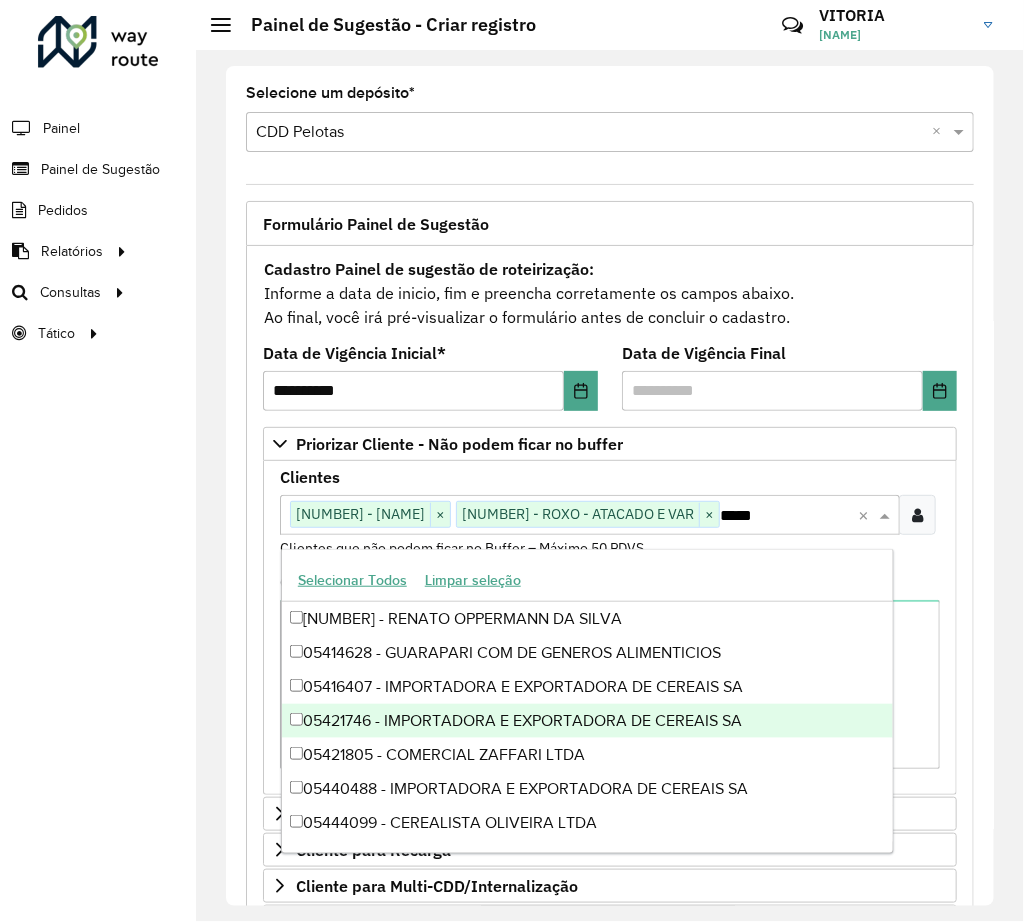 click on "****" at bounding box center [789, 516] 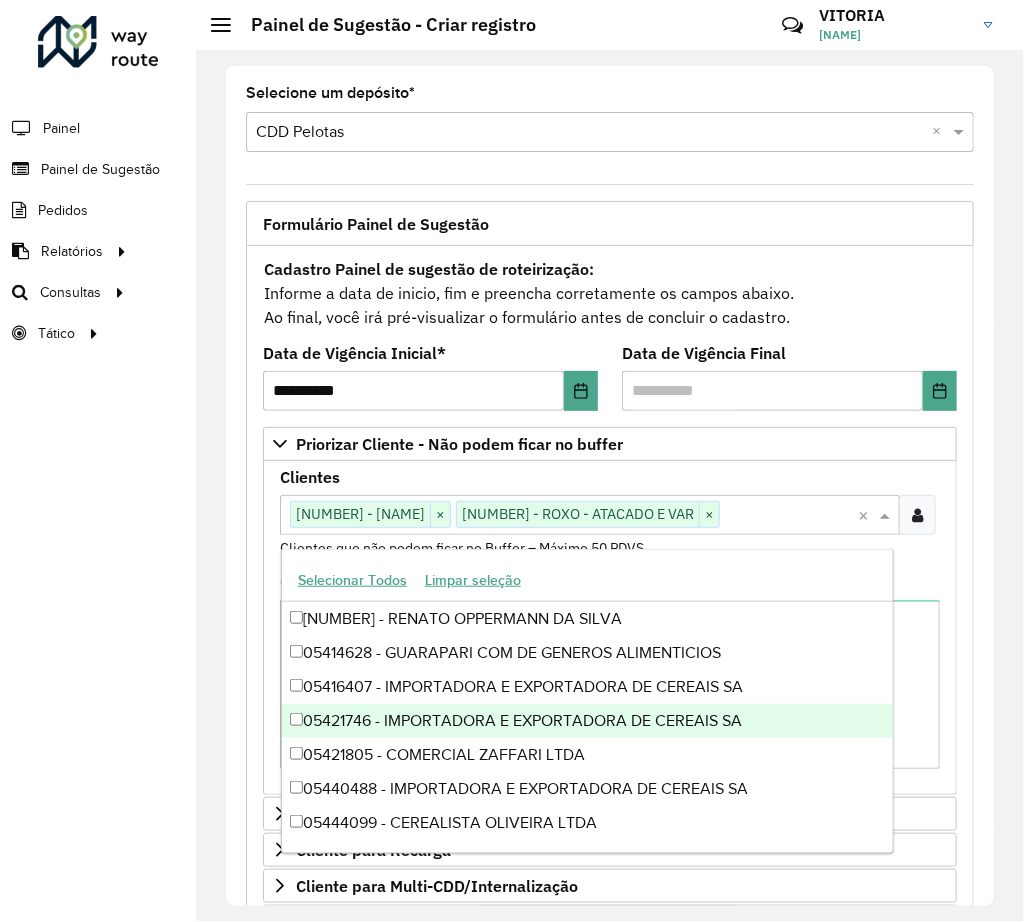 paste on "*****" 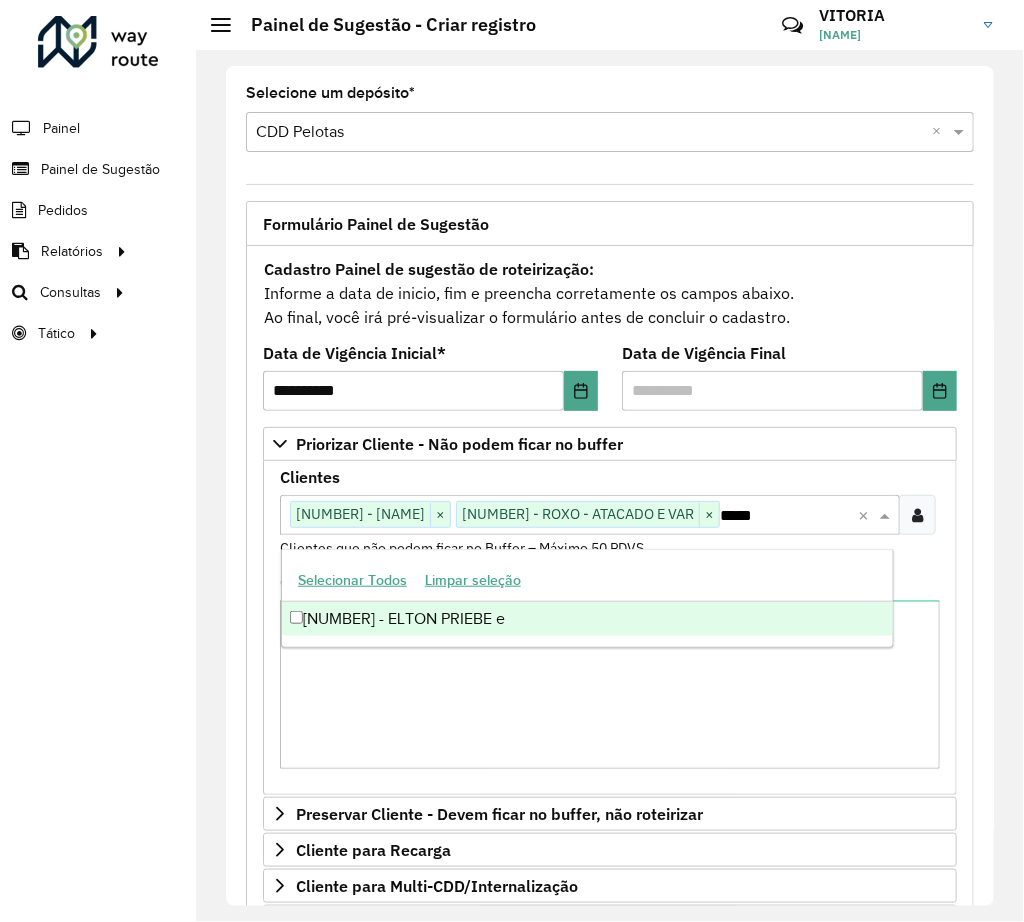 scroll, scrollTop: 0, scrollLeft: 12, axis: horizontal 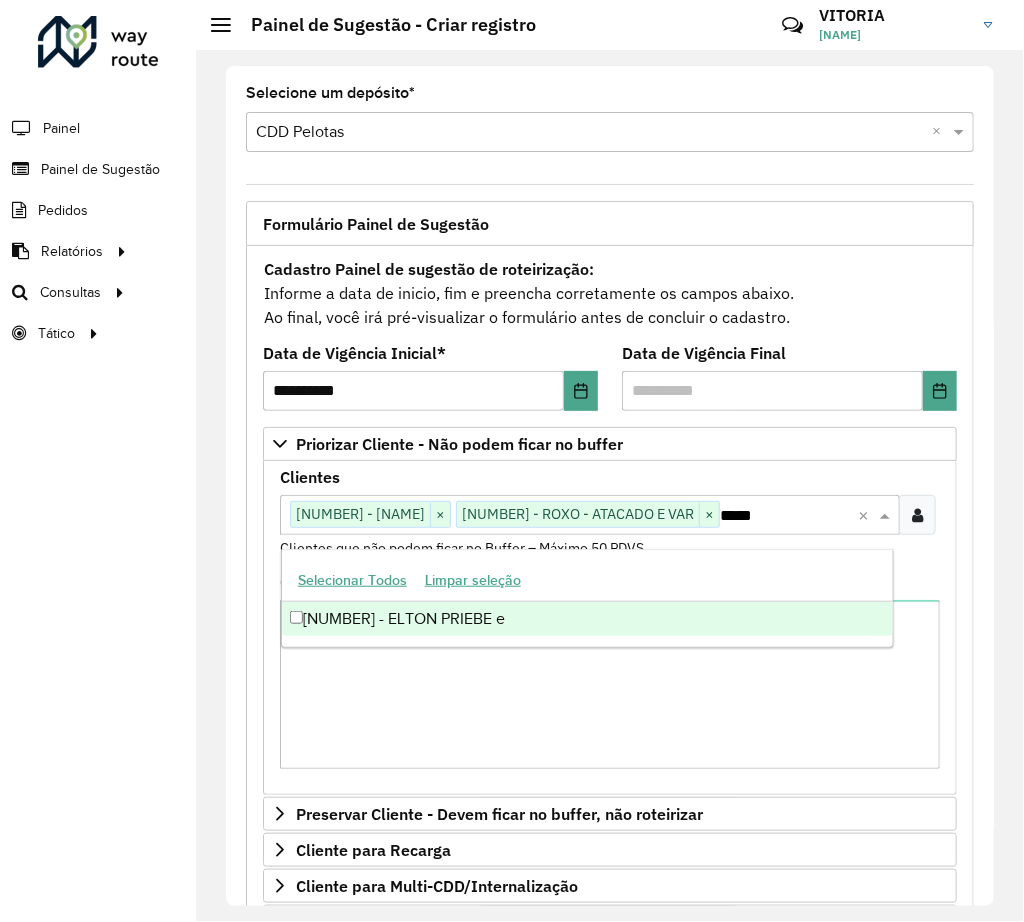 click on "[NUMBER] - ELTON PRIEBE e" at bounding box center (587, 619) 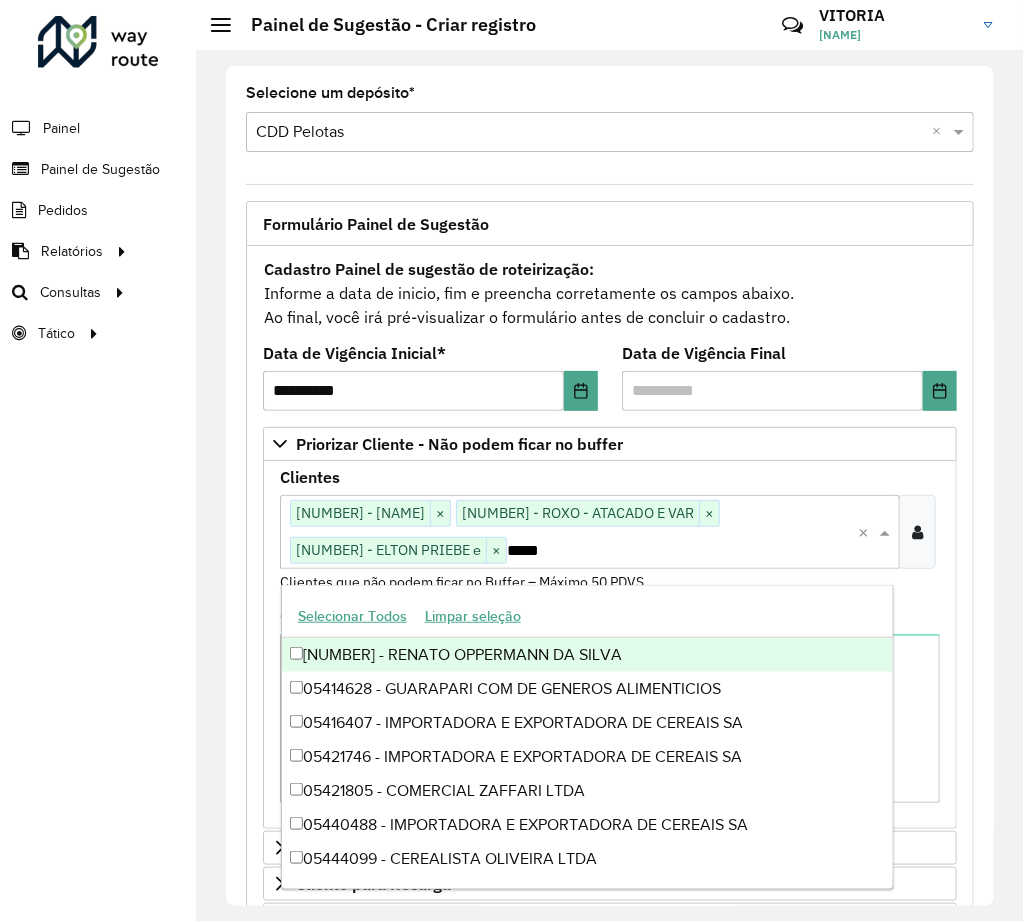 click on "Clique no botão para buscar clientes [NUMBER] - [NAME] × [NUMBER] - ROXO - ATACADO E VAR × [NUMBER] - [NAME] e × *****" at bounding box center (569, 532) 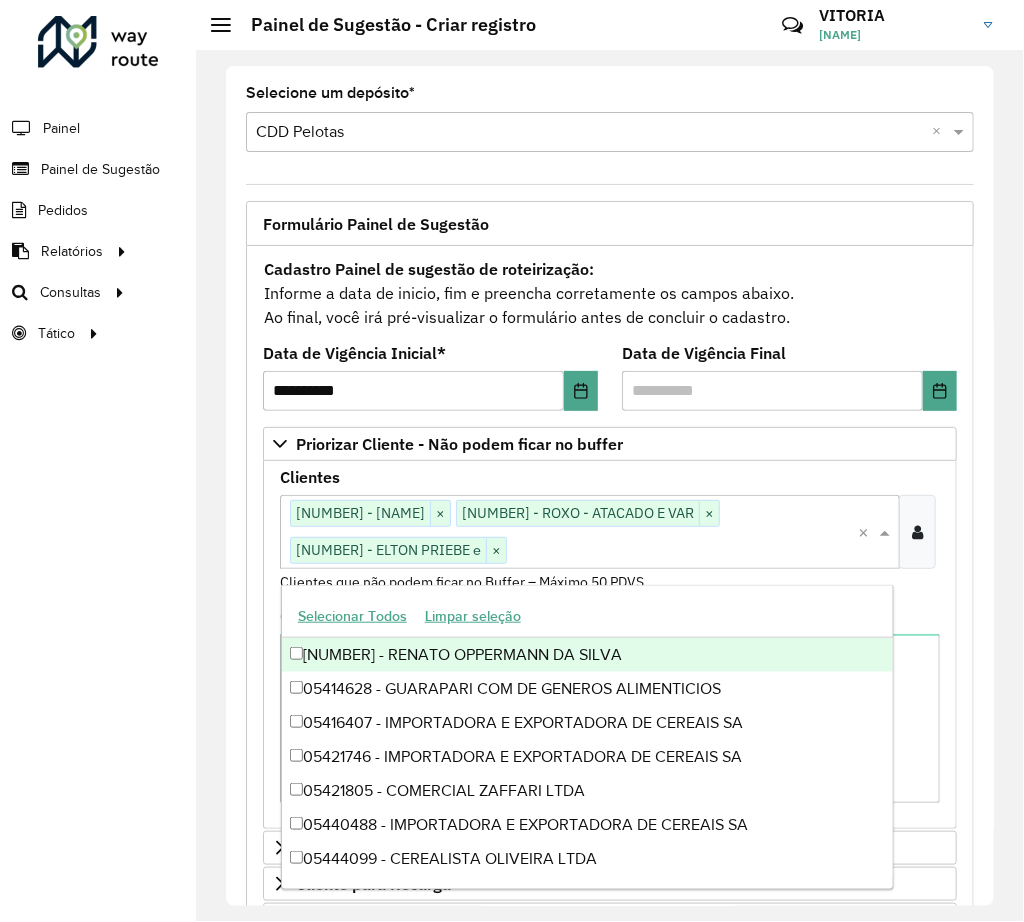 paste on "*****" 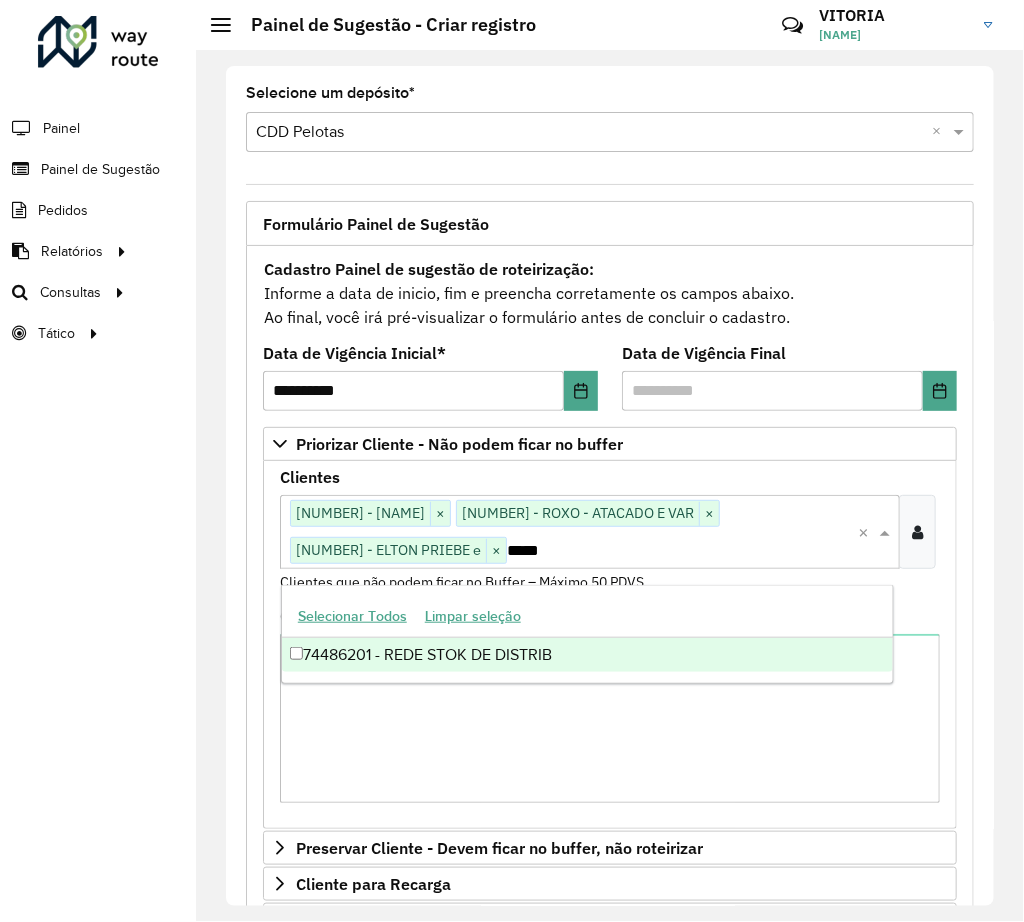 click on "74486201 - REDE STOK DE DISTRIB" at bounding box center [587, 655] 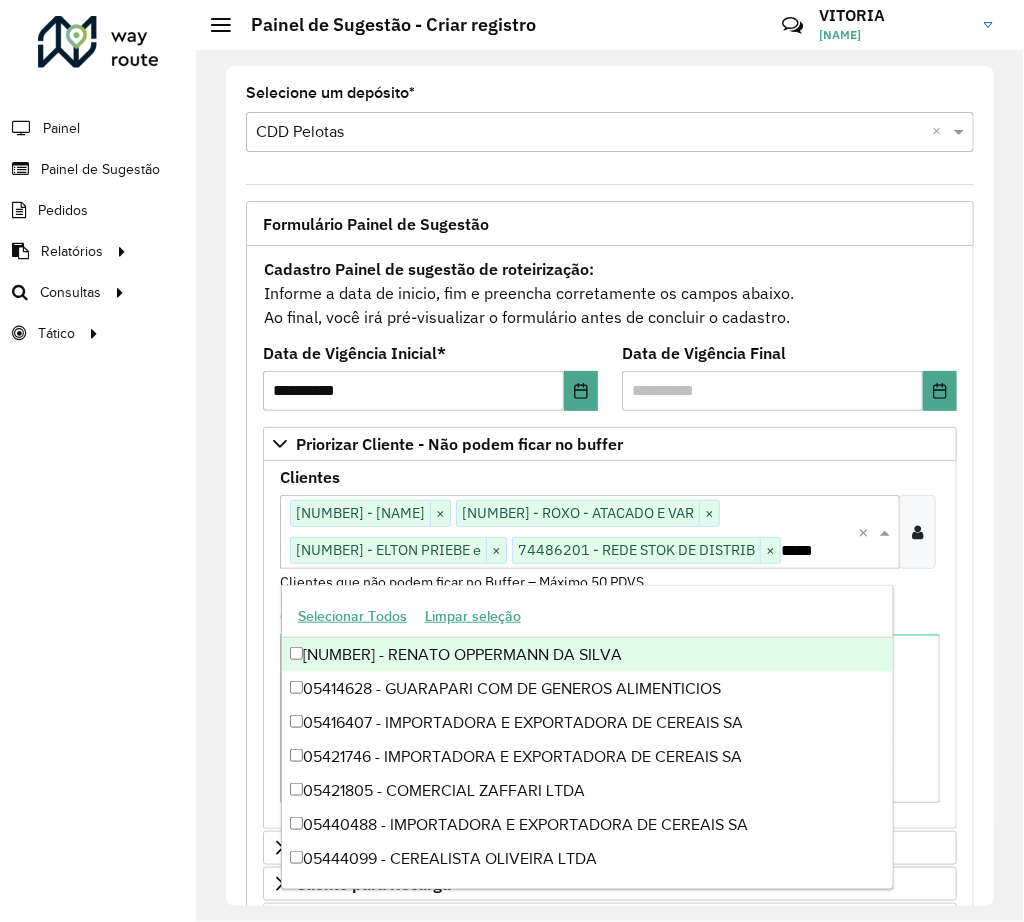 click on "*****" at bounding box center [812, 551] 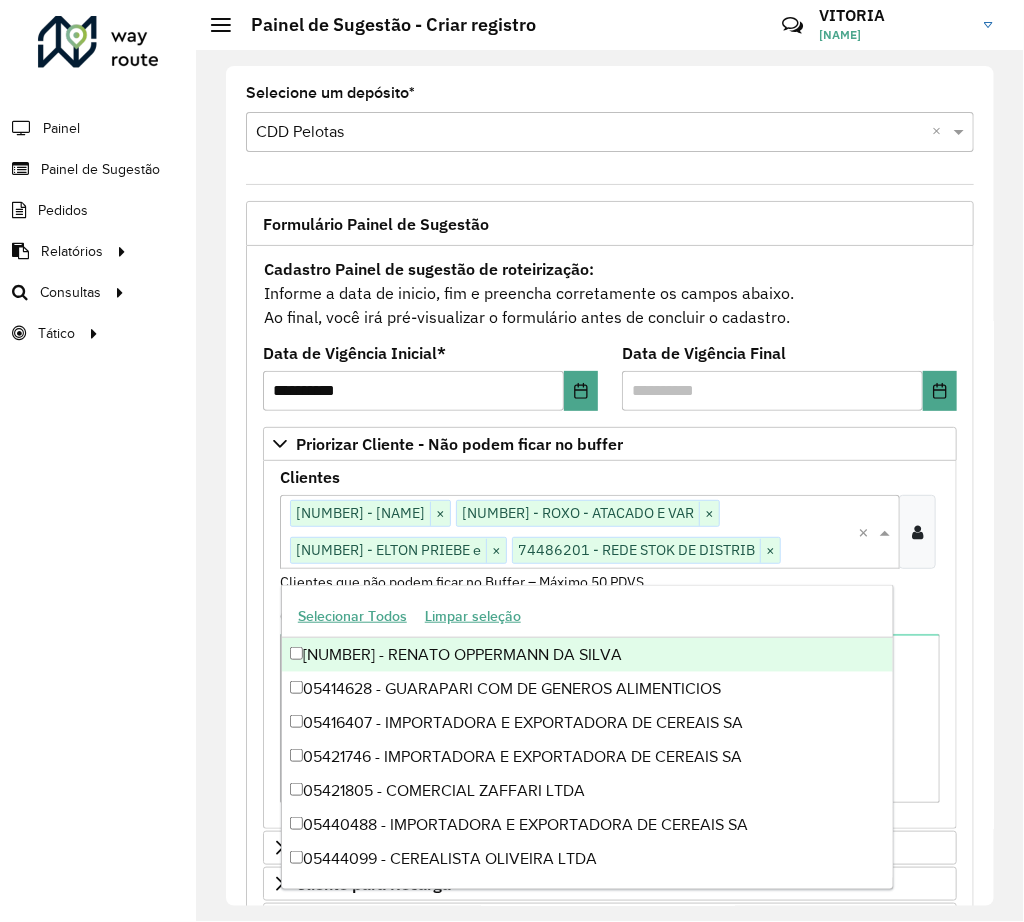 paste on "*****" 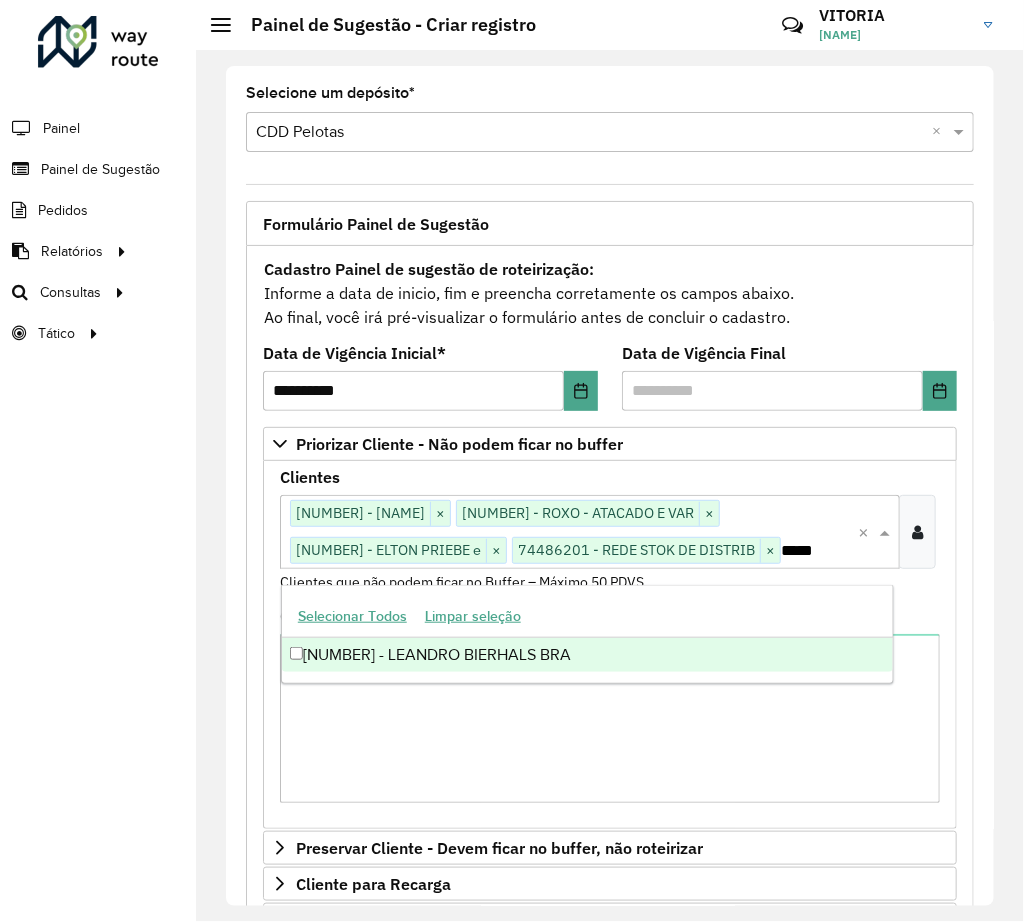 click on "[NUMBER] - LEANDRO BIERHALS BRA" at bounding box center (587, 655) 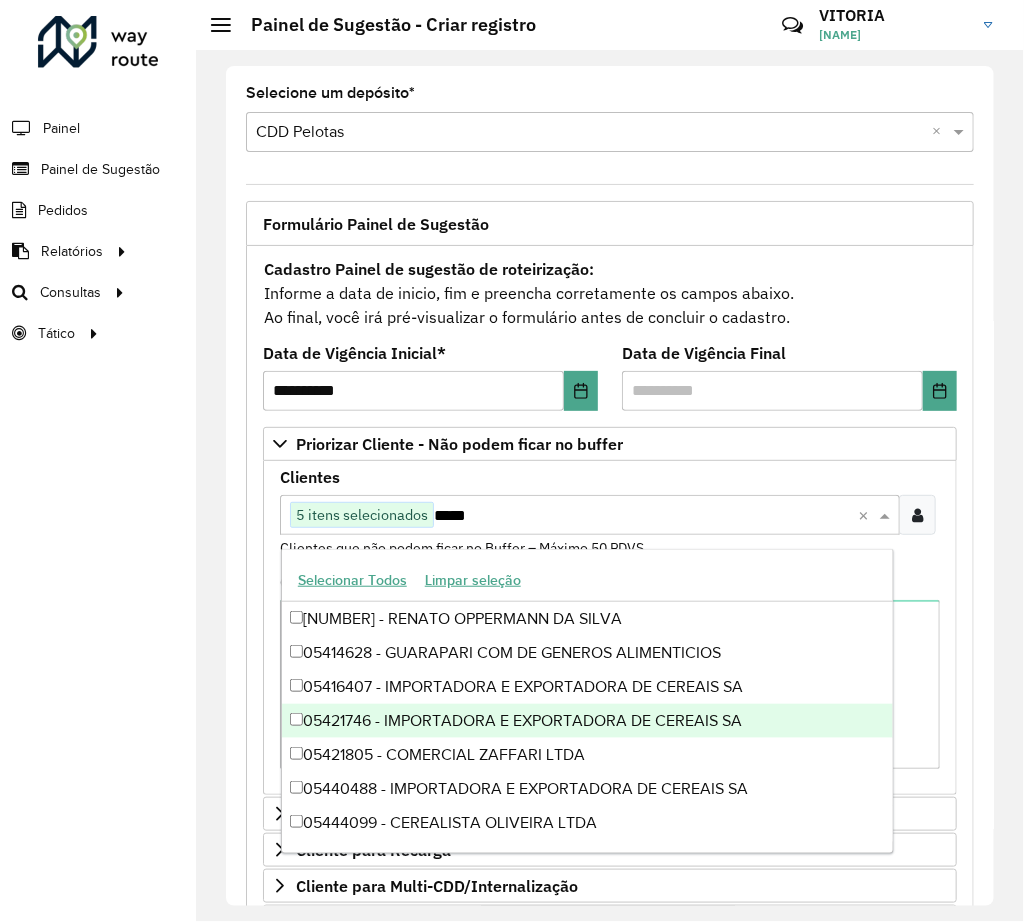 click on "*****" at bounding box center (646, 515) 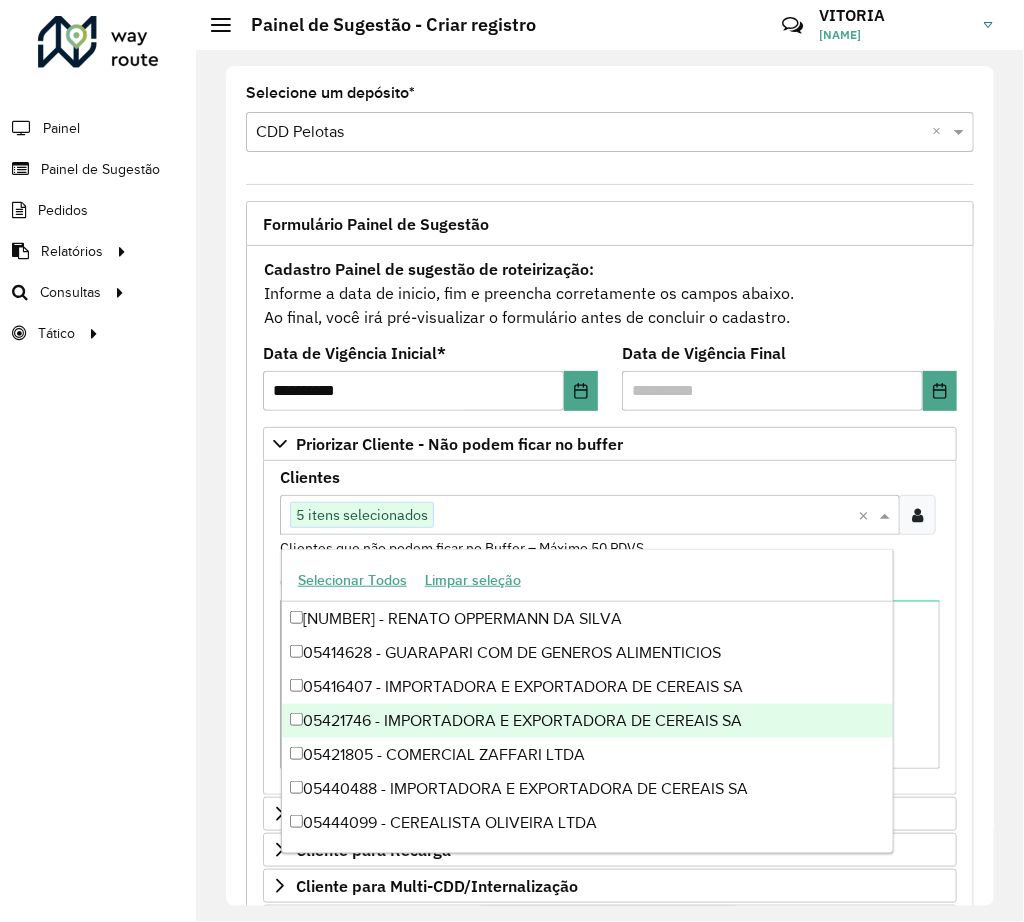 paste on "*****" 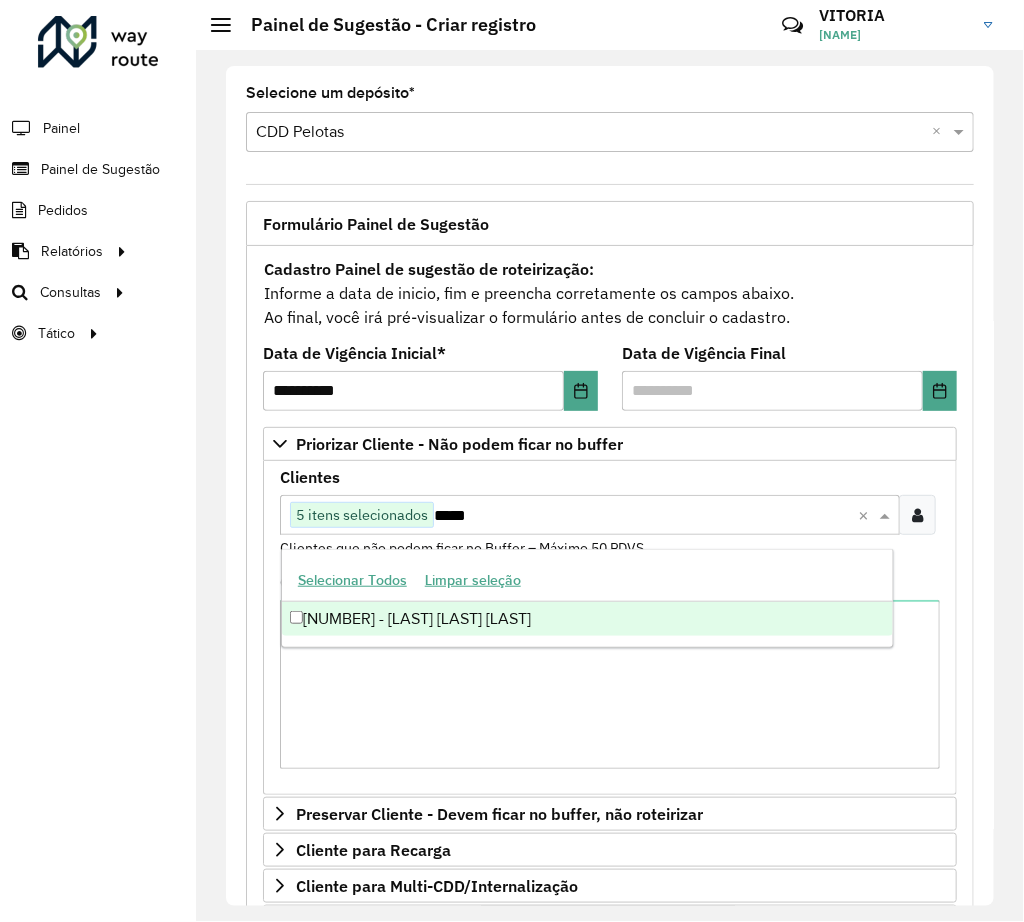 click on "[NUMBER] - [LAST] [LAST] [LAST]" at bounding box center (587, 619) 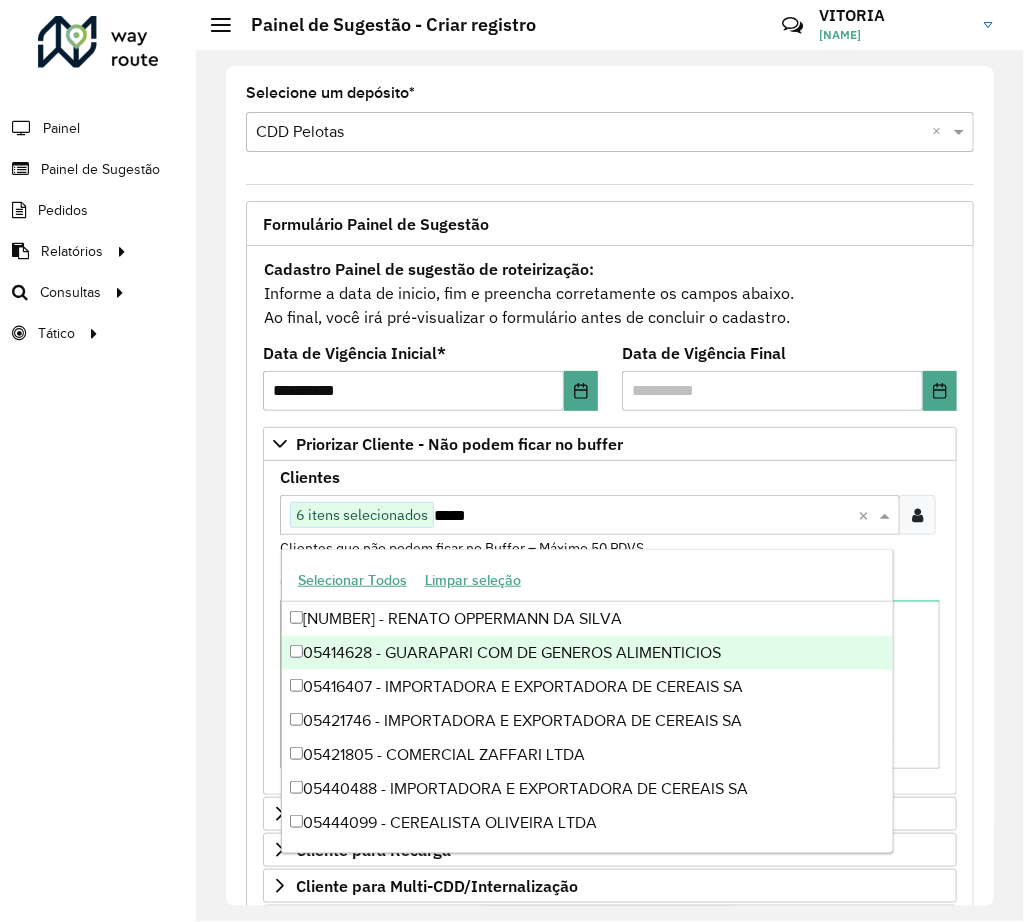 click on "*****" at bounding box center (642, 516) 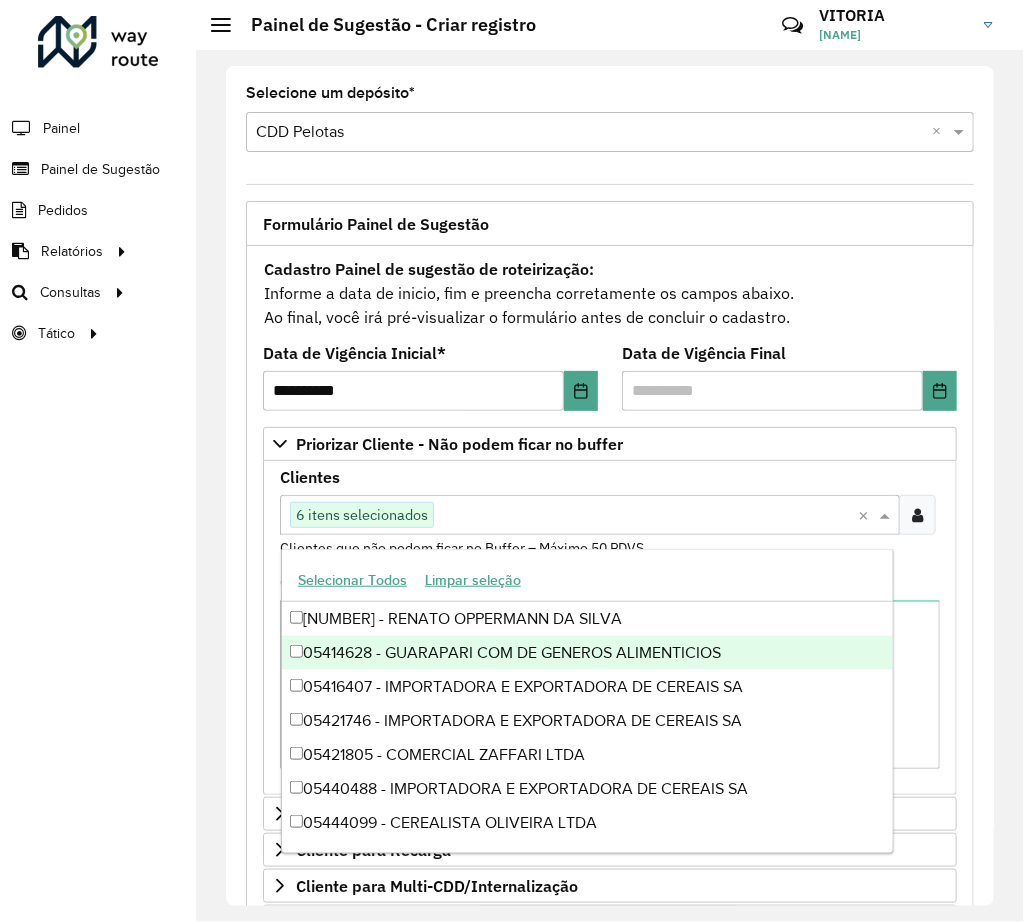 paste on "*****" 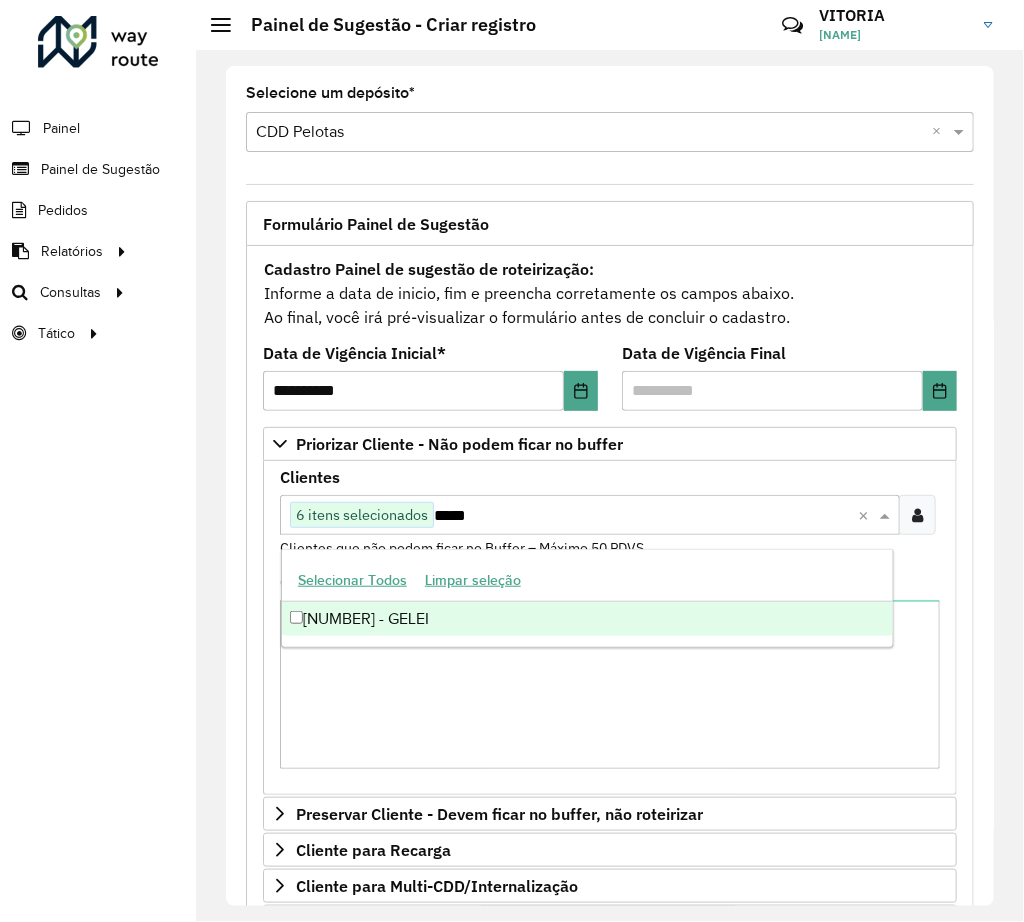 click on "[NUMBER] - GELEI" at bounding box center [587, 619] 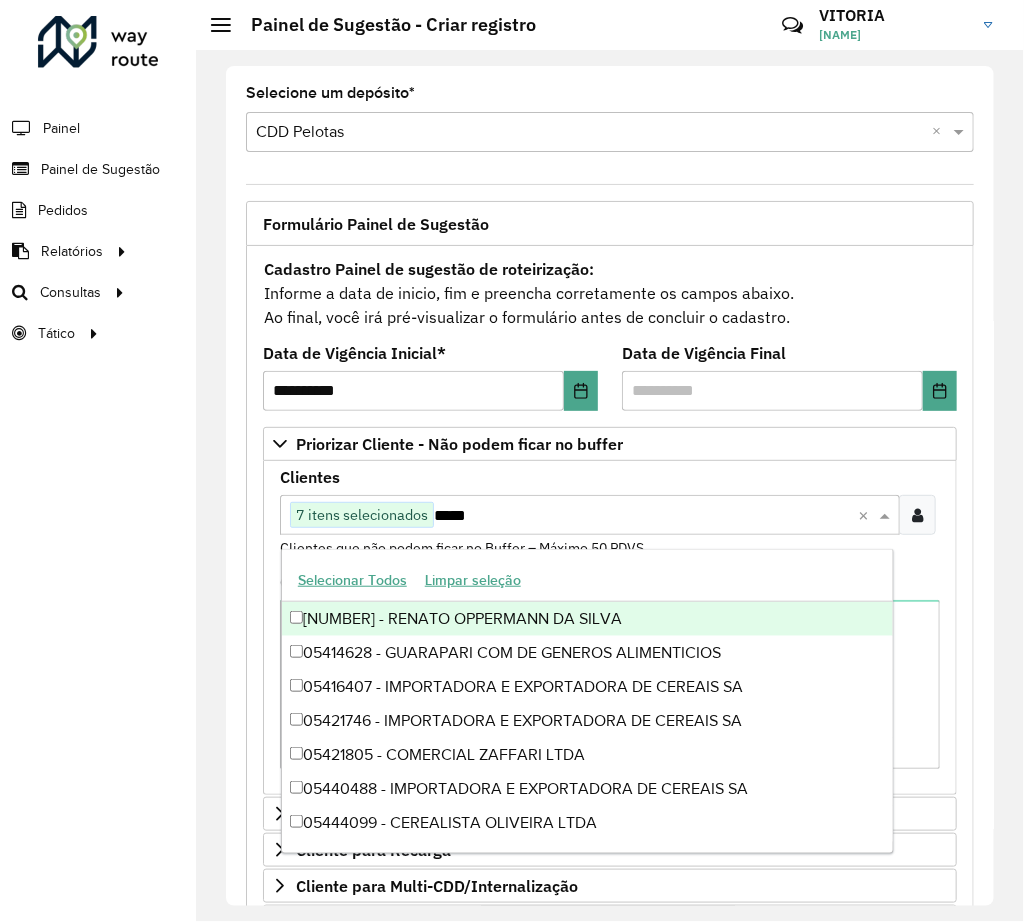 click on "*****" at bounding box center (642, 516) 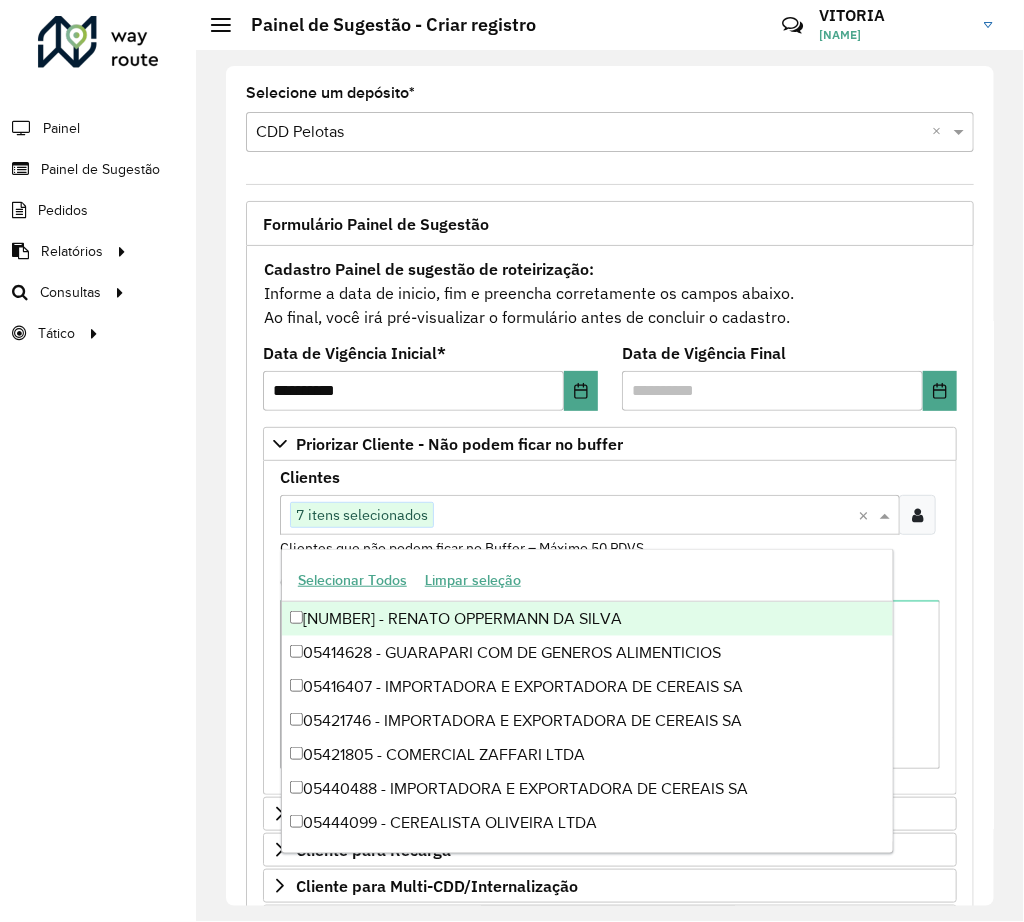 paste on "*****" 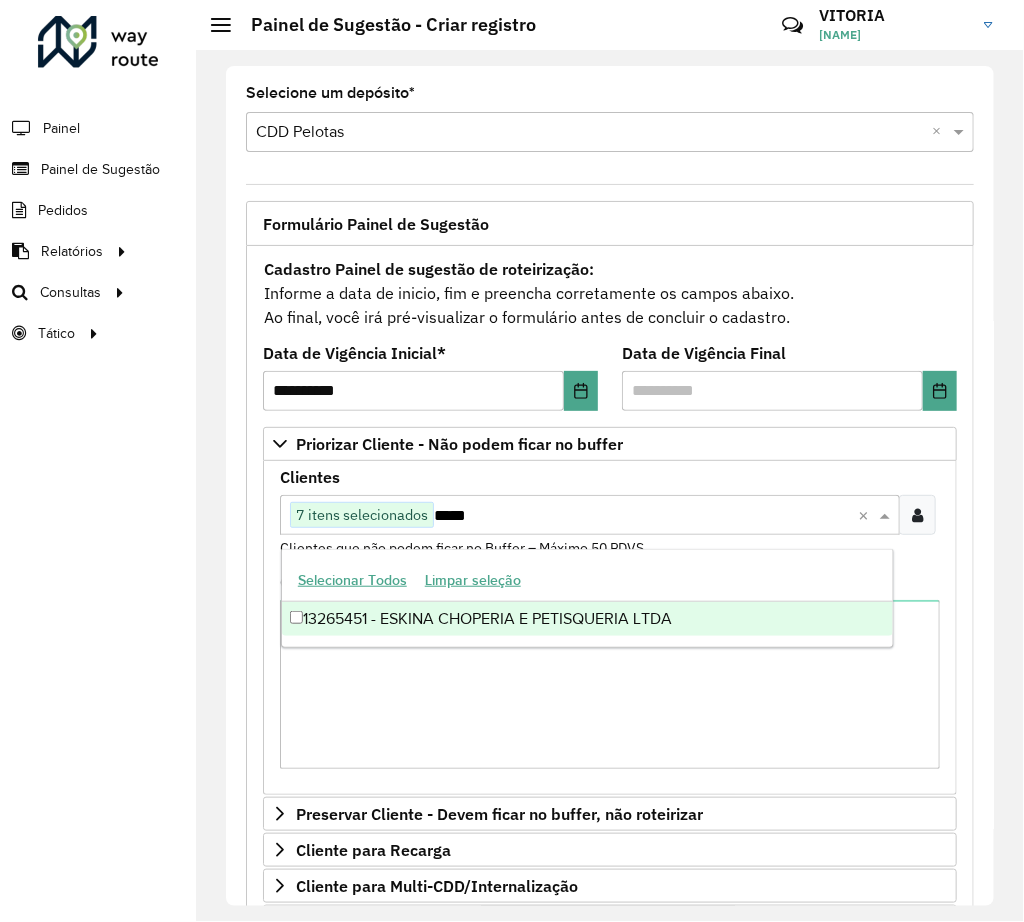 click on "13265451 - ESKINA CHOPERIA E PETISQUERIA LTDA" at bounding box center [587, 619] 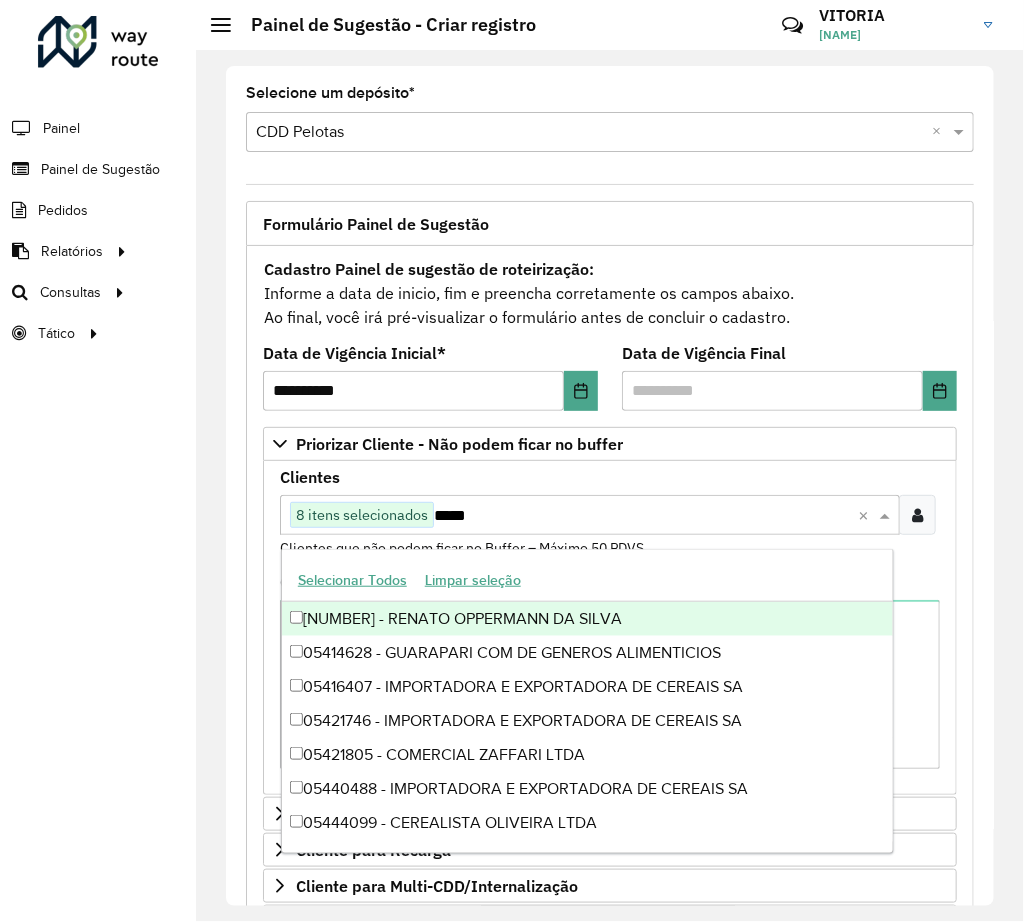 click on "*****" at bounding box center [646, 515] 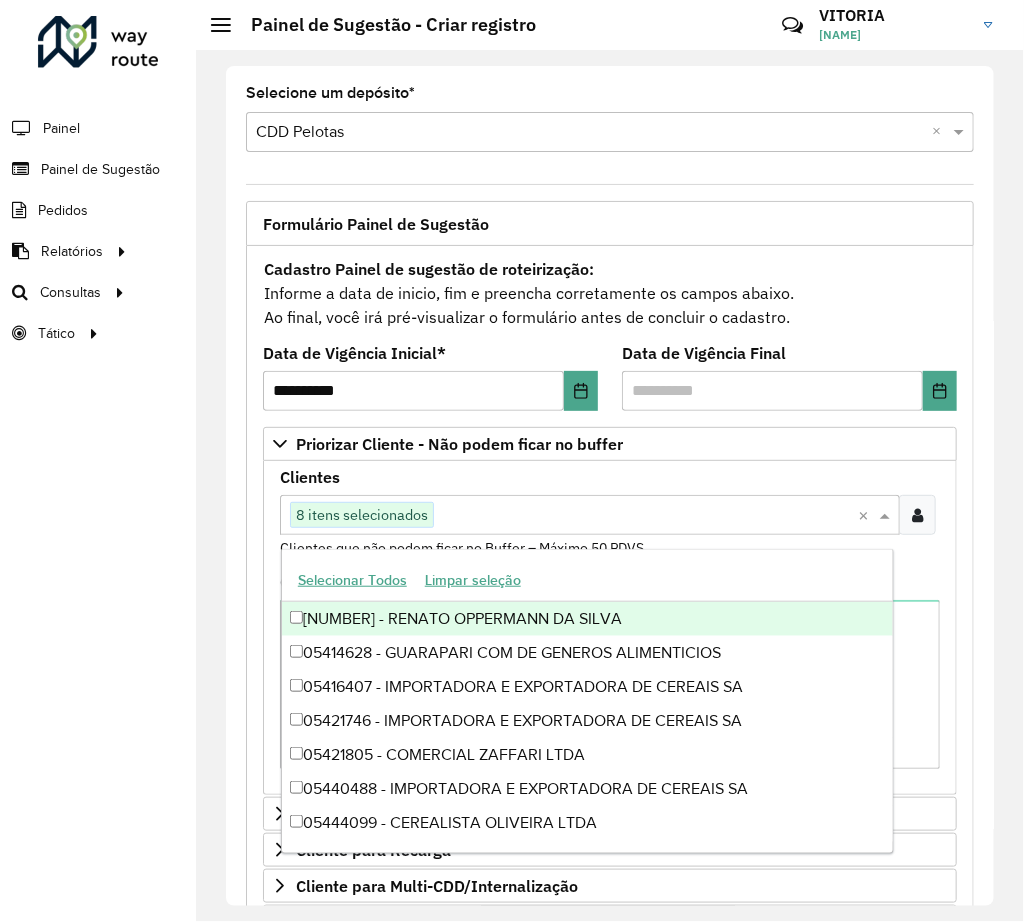 paste on "*****" 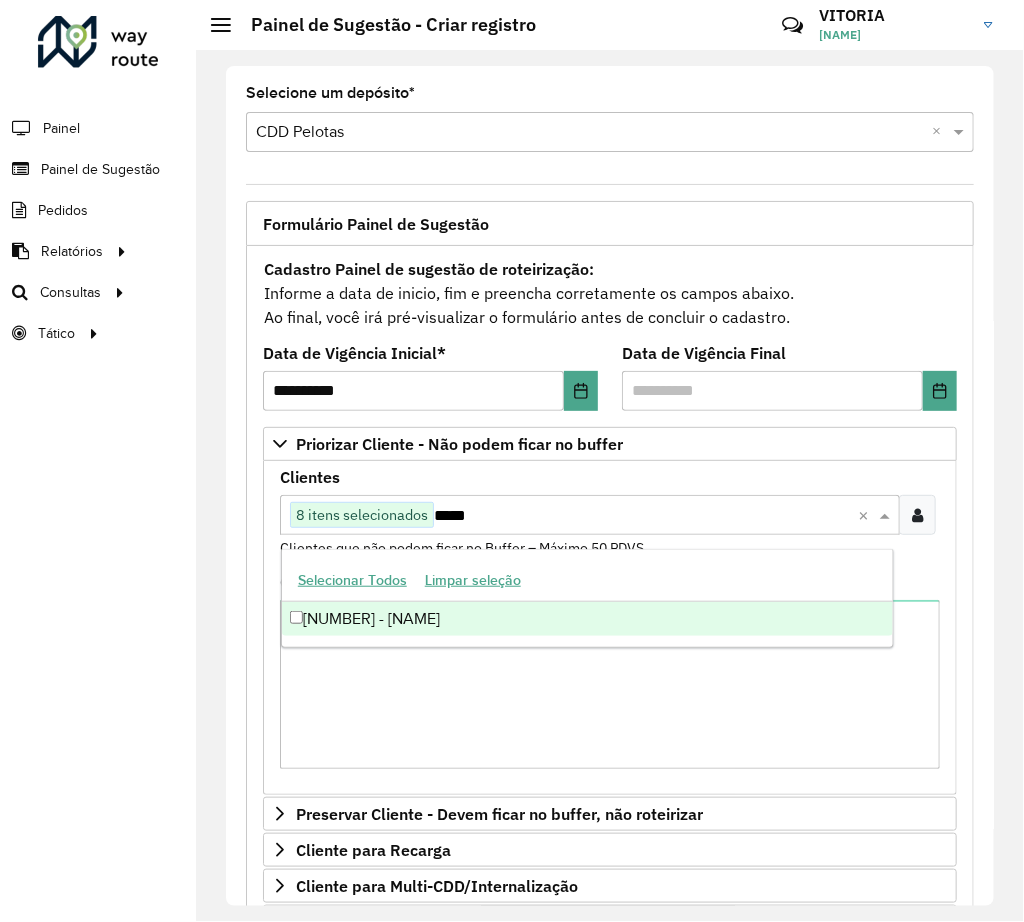 click on "[NUMBER] - [NAME]" at bounding box center (587, 619) 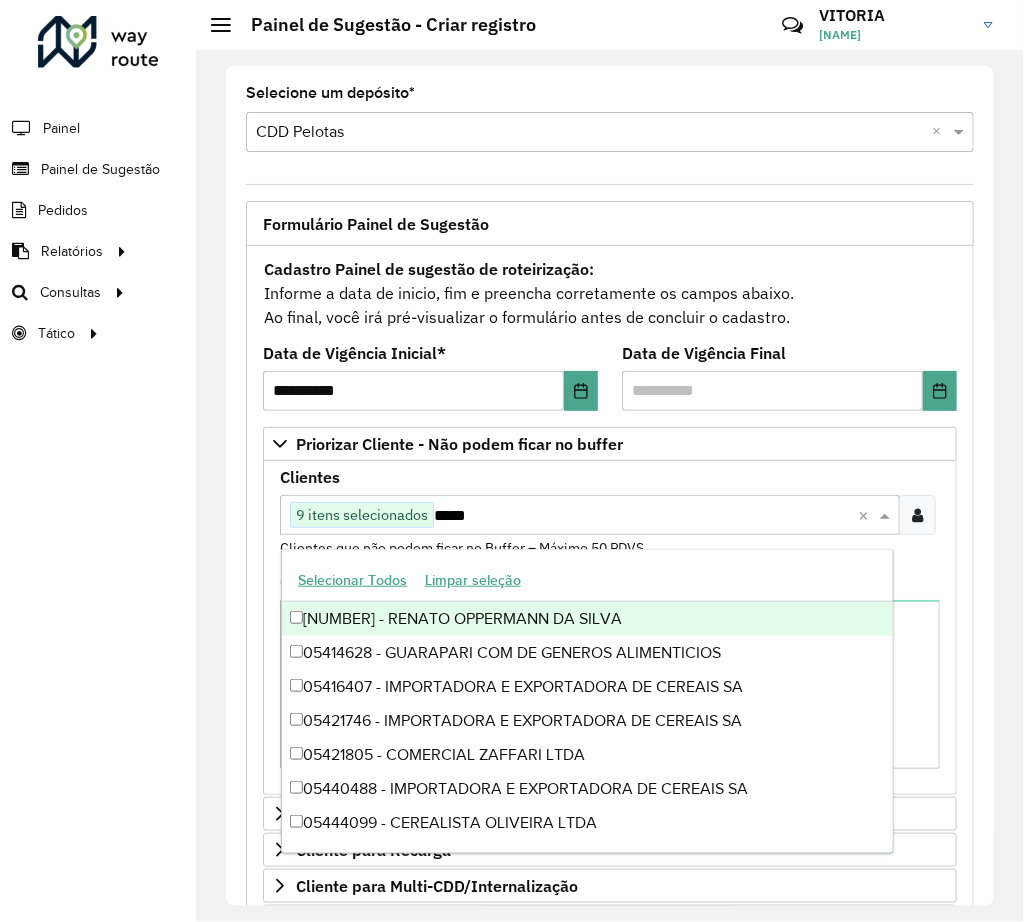 click on "*****" at bounding box center (642, 516) 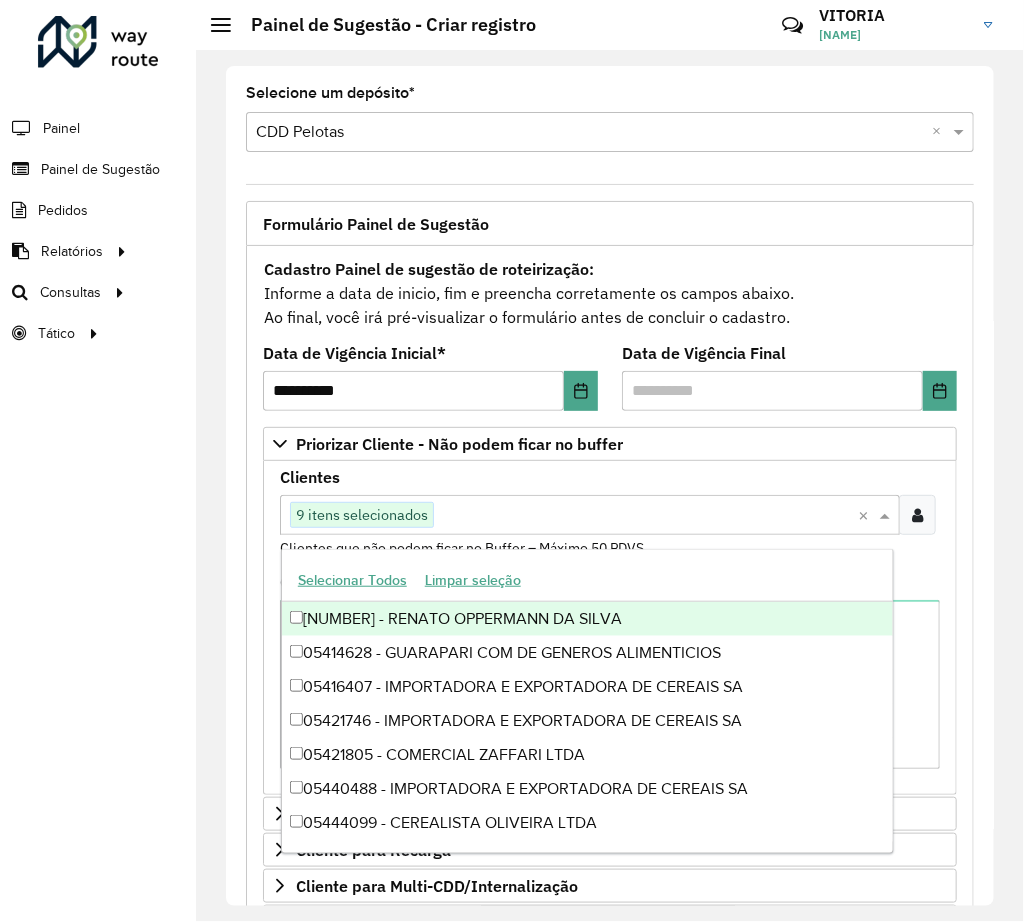 paste on "*****" 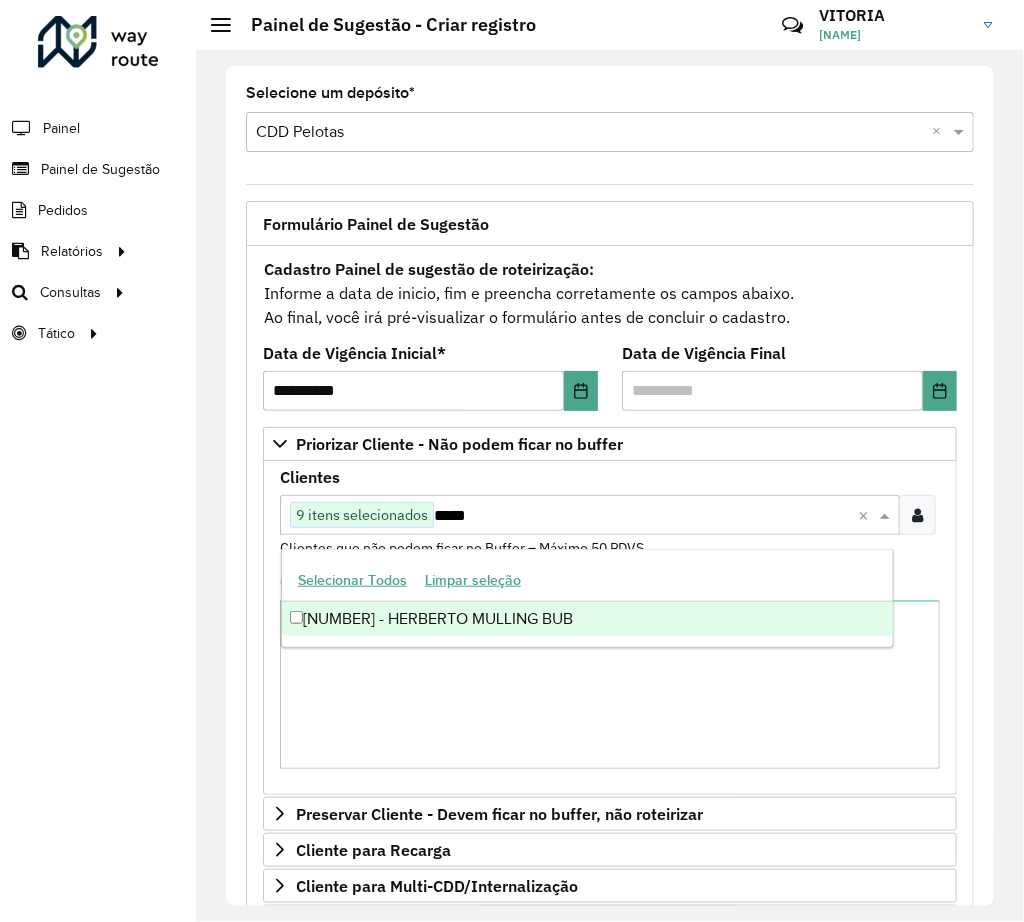 click on "[NUMBER] - HERBERTO MULLING BUB" at bounding box center (587, 619) 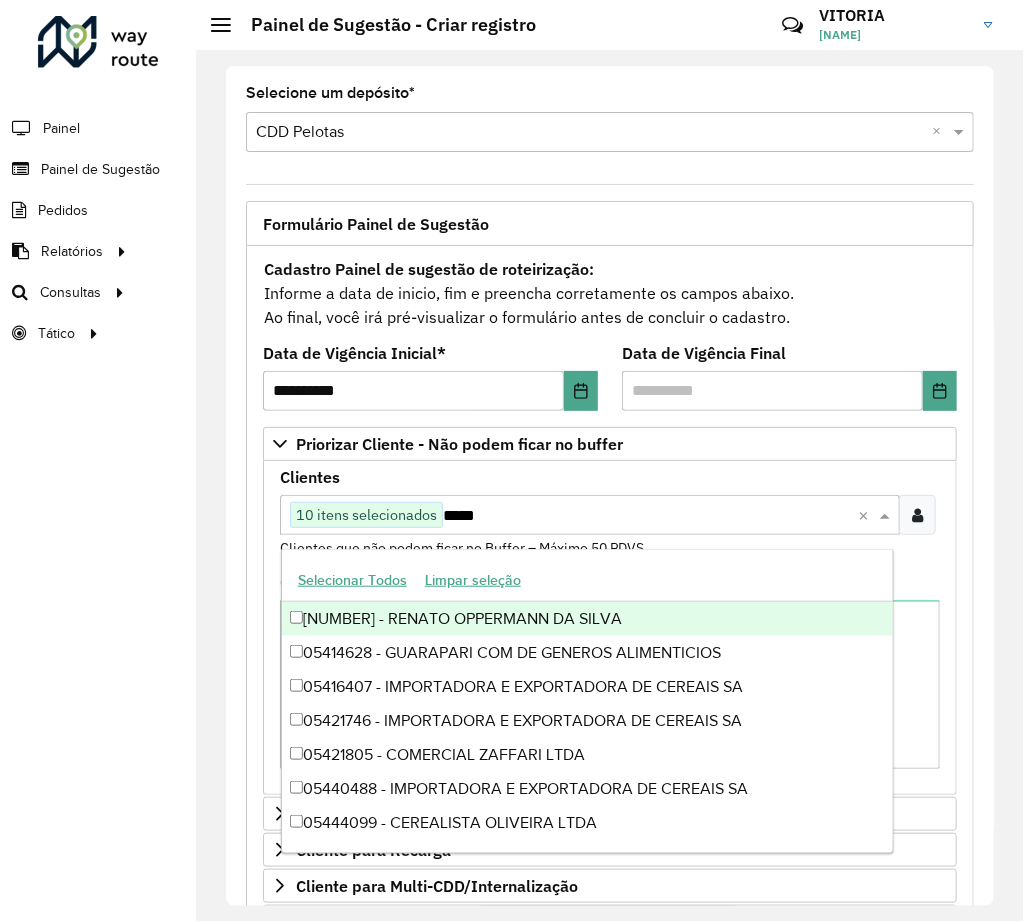 click on "*****" at bounding box center (646, 516) 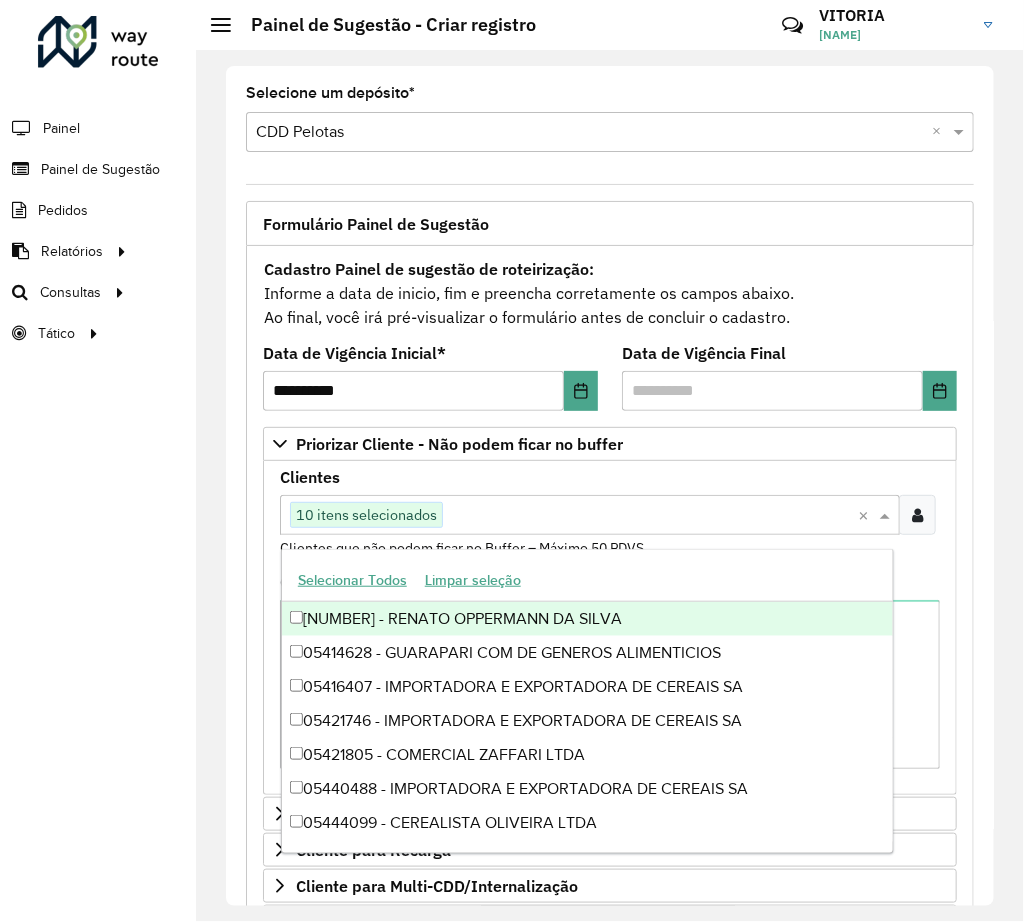 paste on "*****" 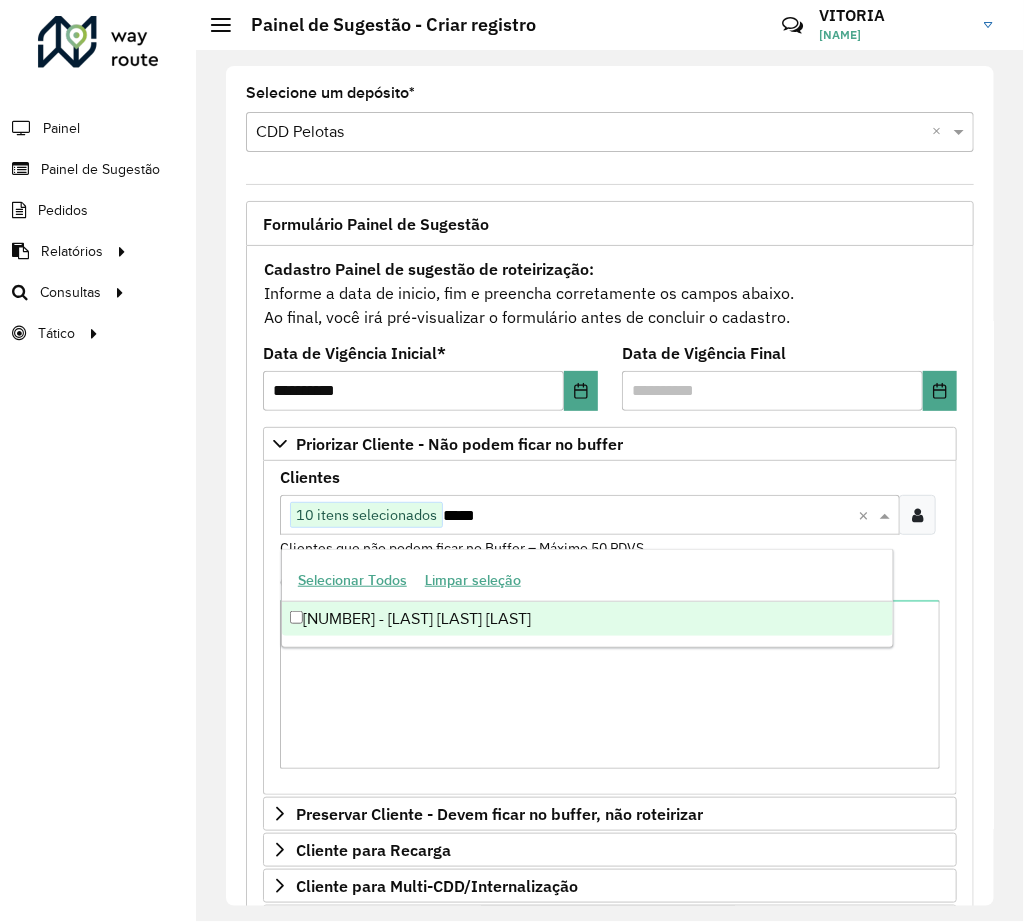 click on "[NUMBER] - [LAST] [LAST] [LAST]" at bounding box center (587, 619) 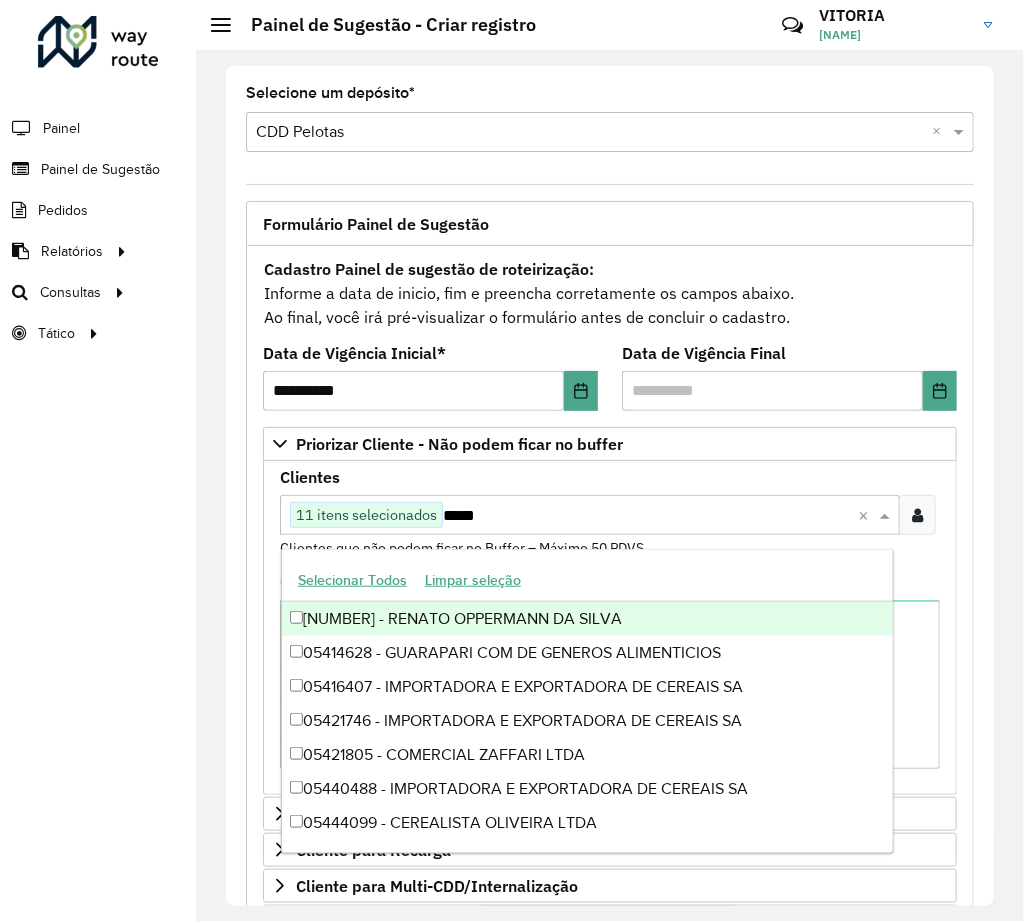 click on "*****" at bounding box center (646, 516) 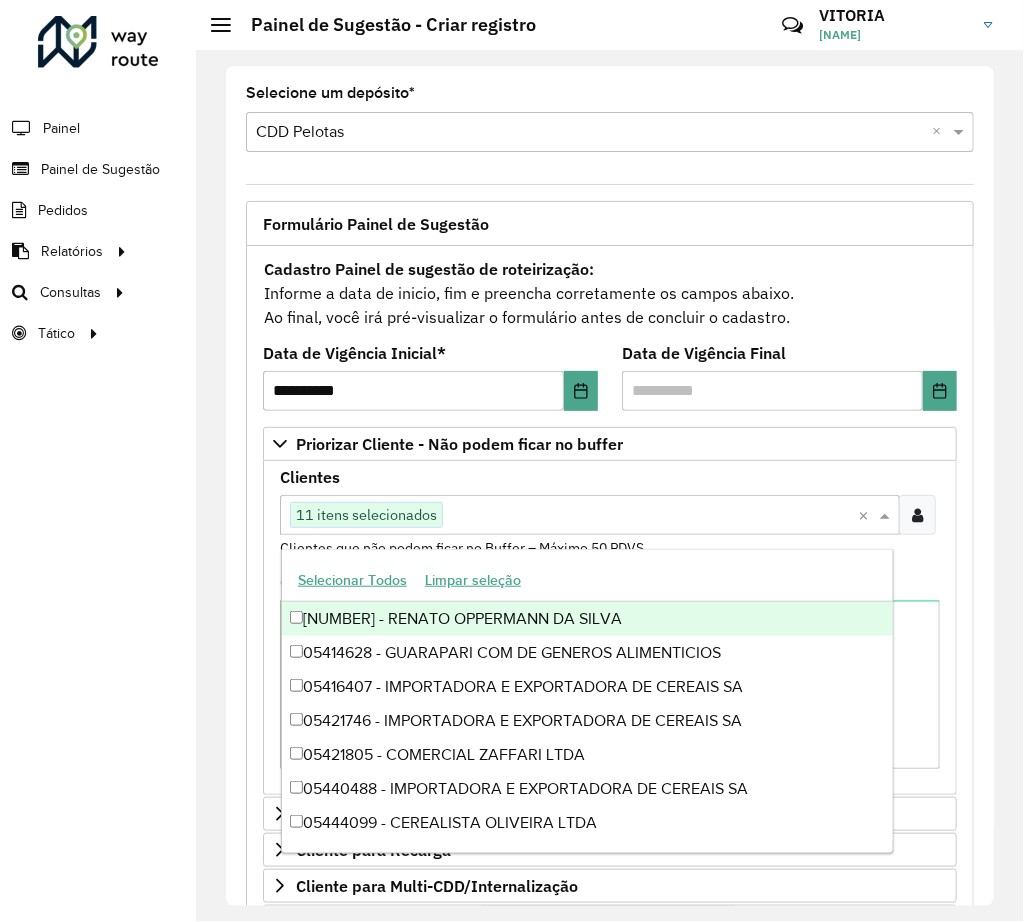 paste on "*****" 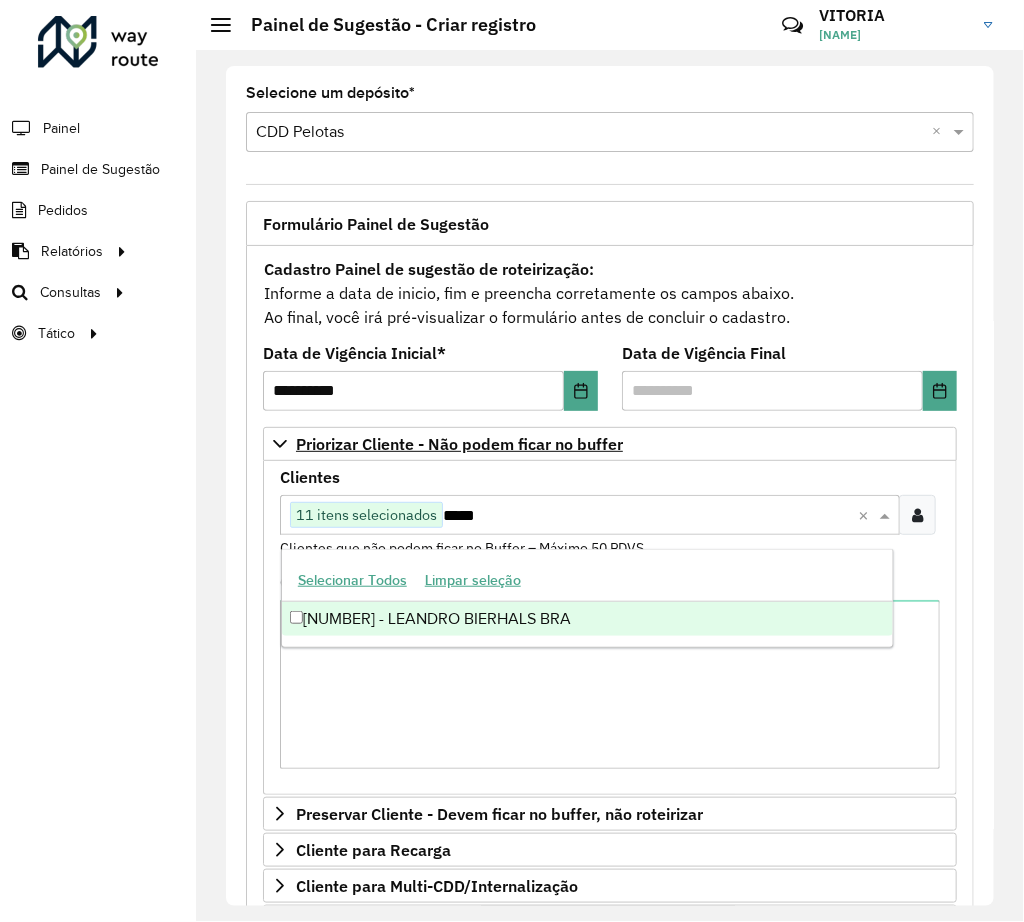 drag, startPoint x: 561, startPoint y: 517, endPoint x: 528, endPoint y: 454, distance: 71.11962 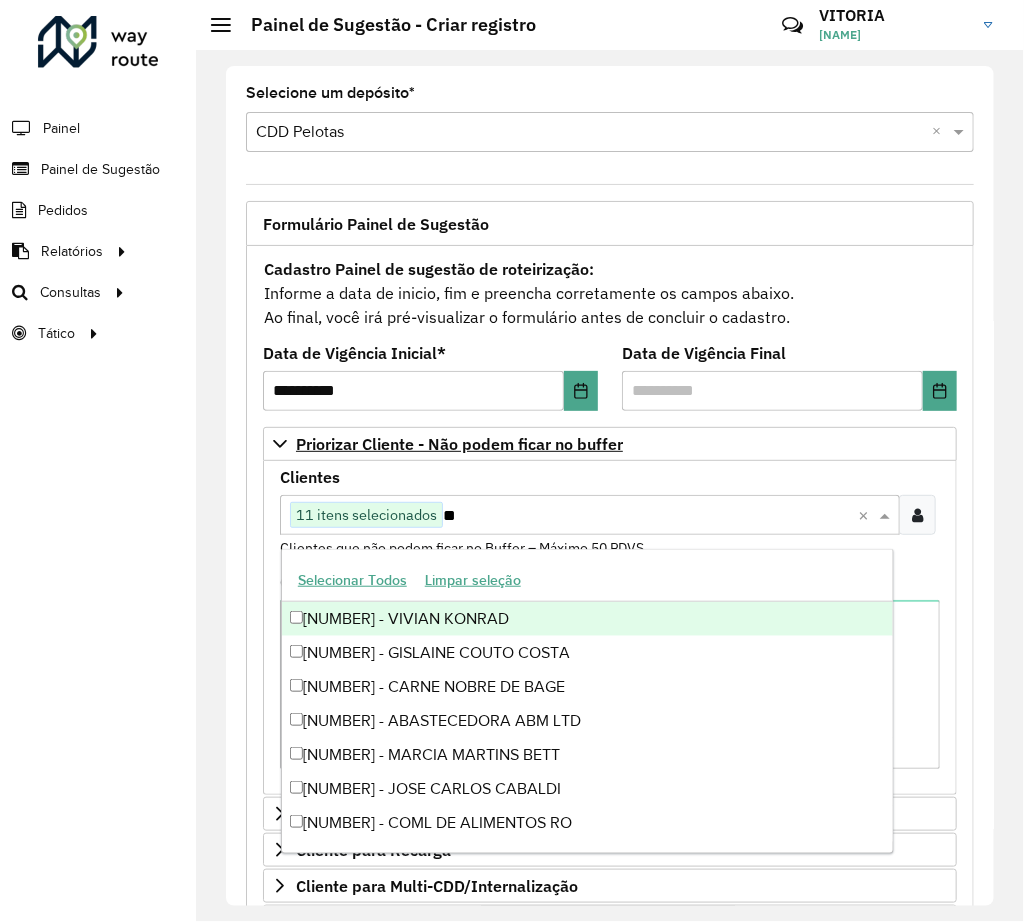 type on "*" 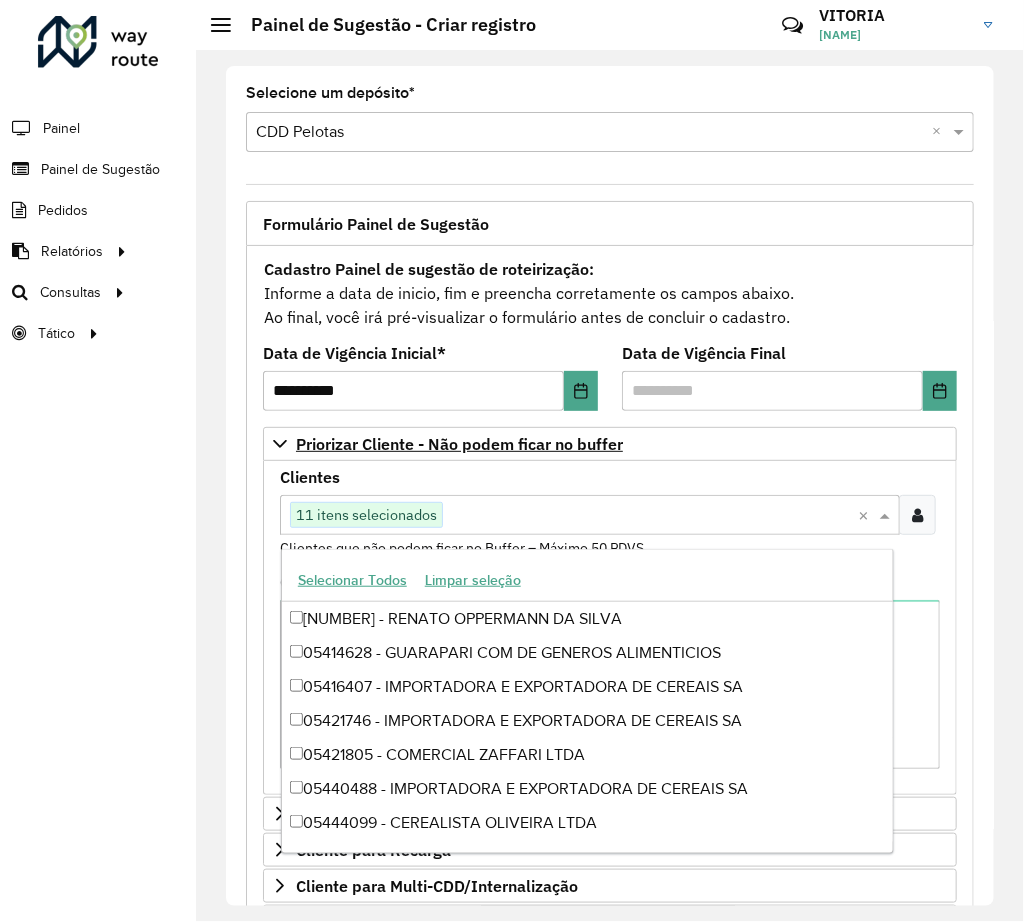 paste on "*****" 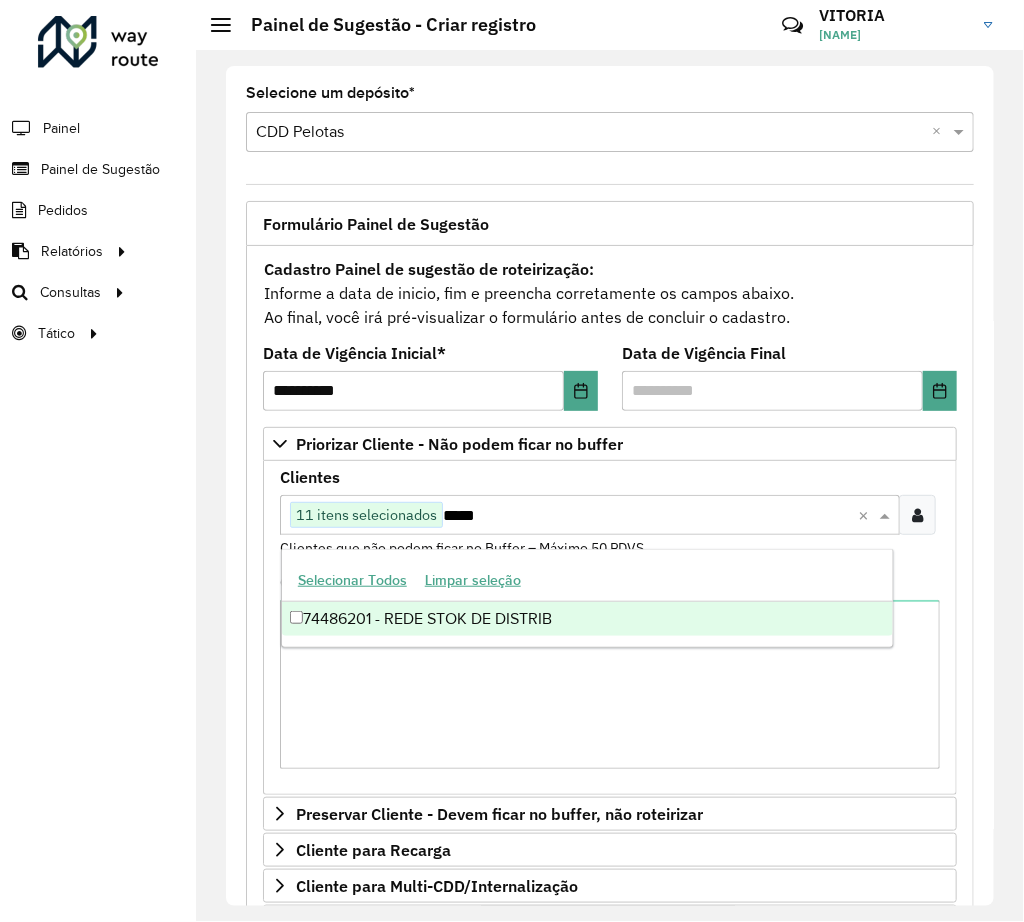 click on "*****" at bounding box center (646, 516) 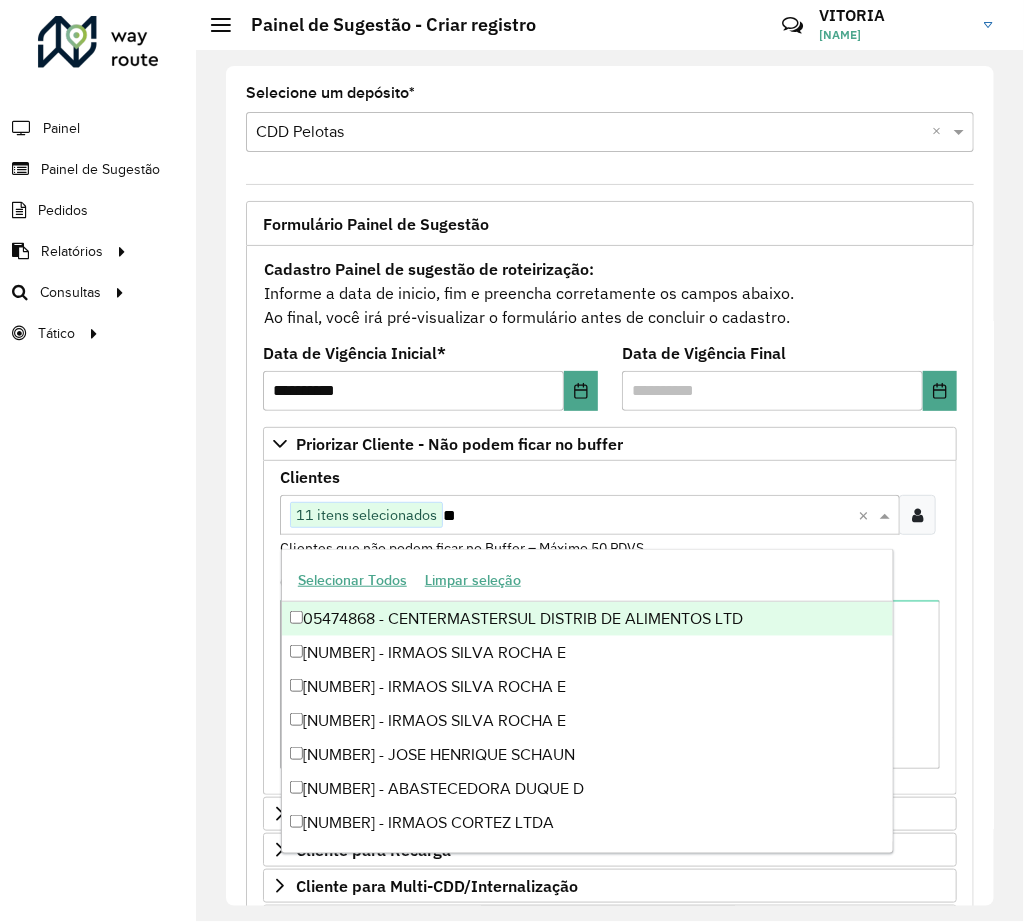 type on "*" 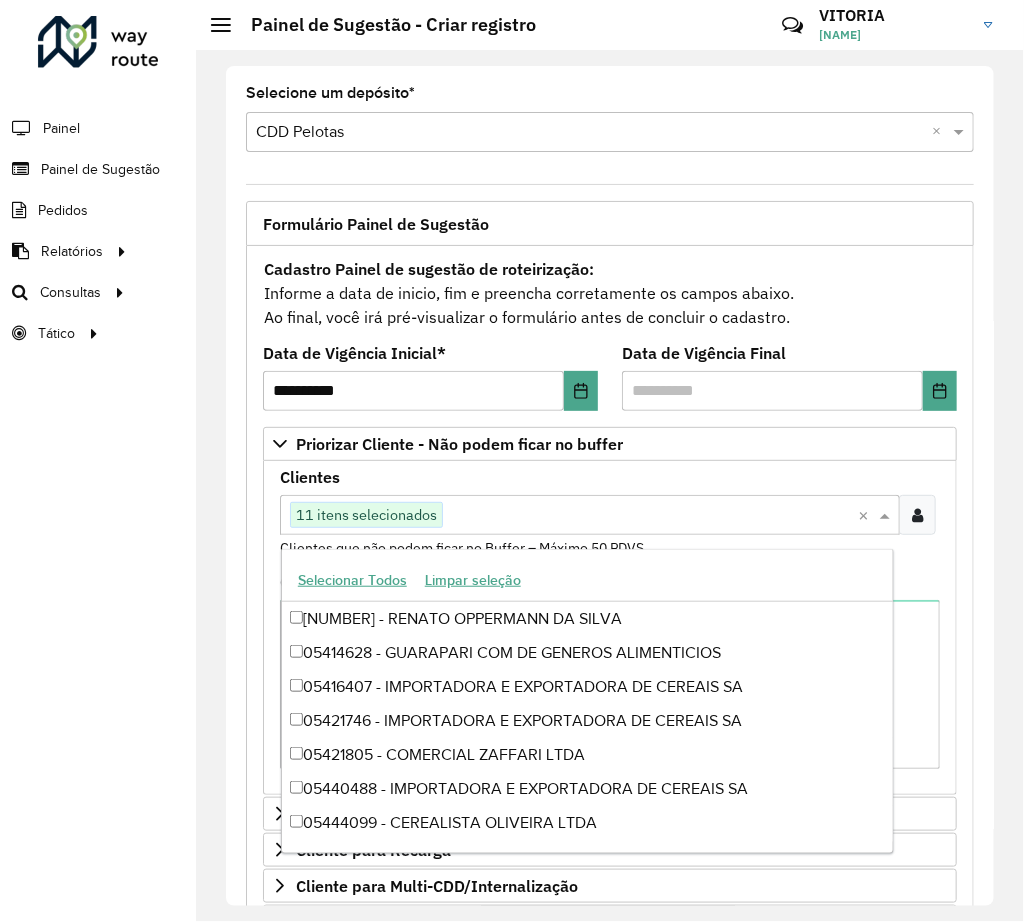 paste on "*****" 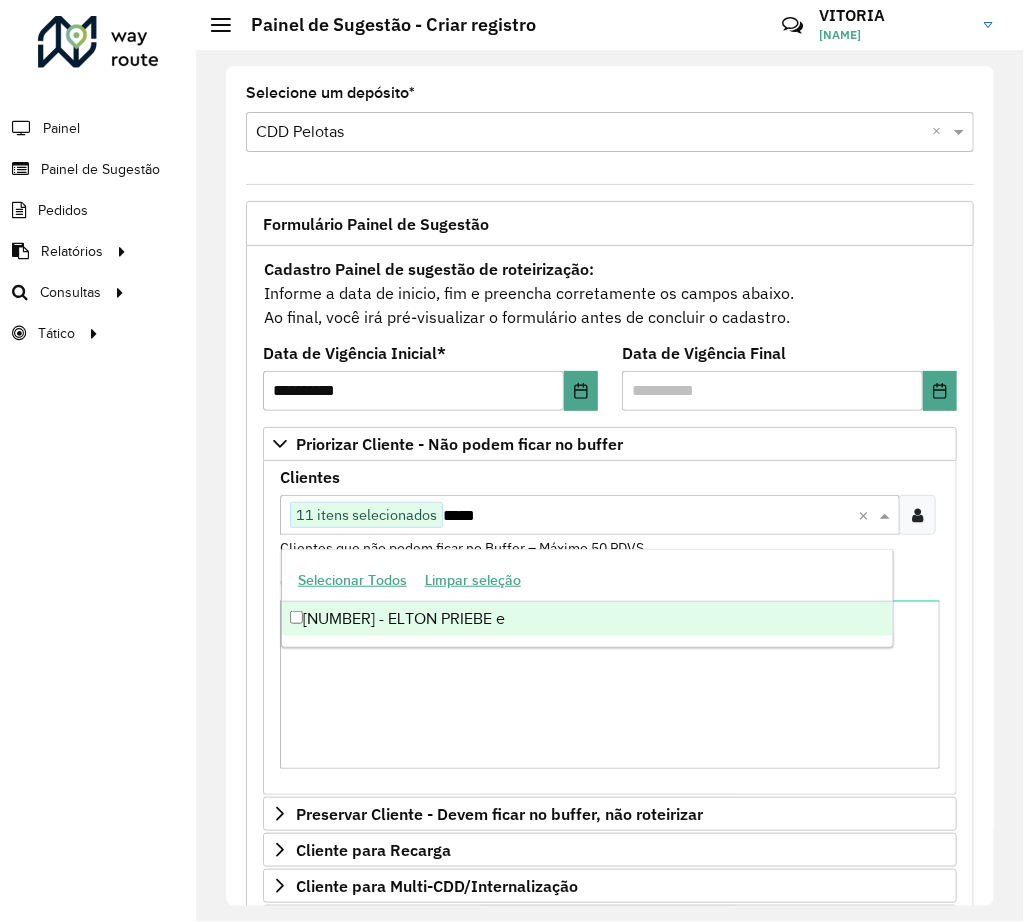 click on "*****" at bounding box center (646, 516) 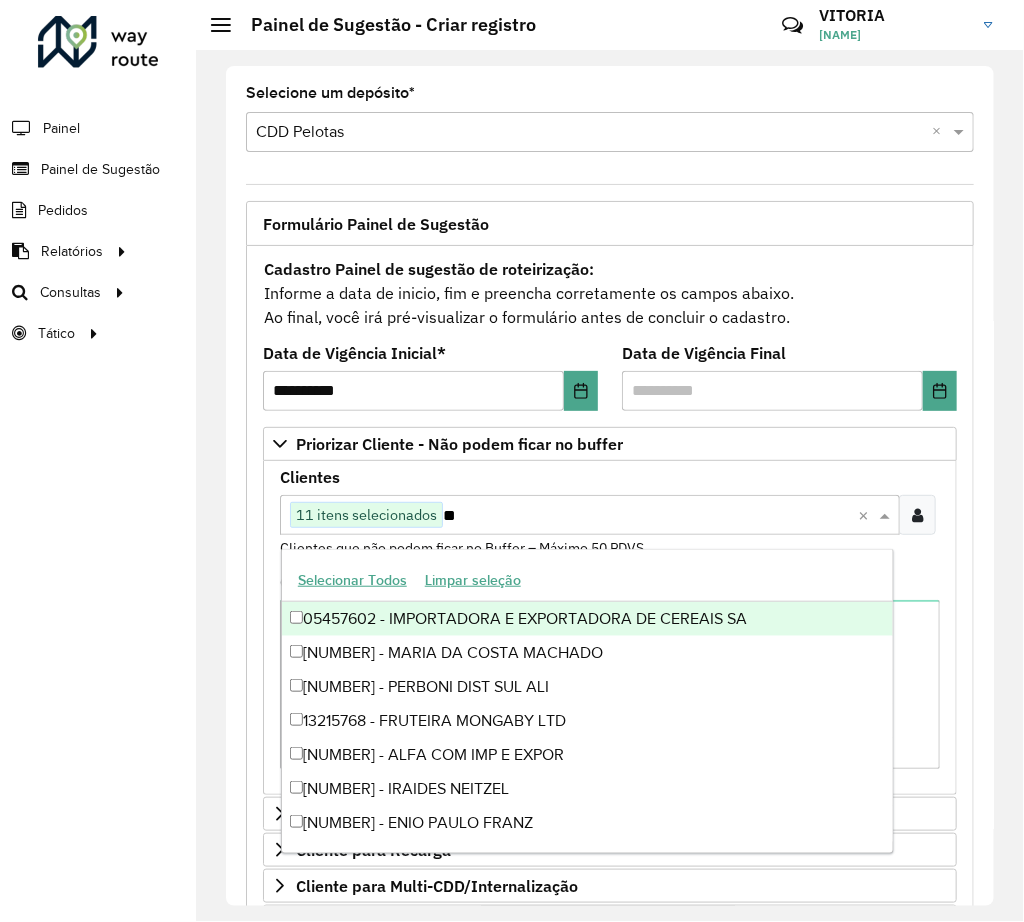 type on "*" 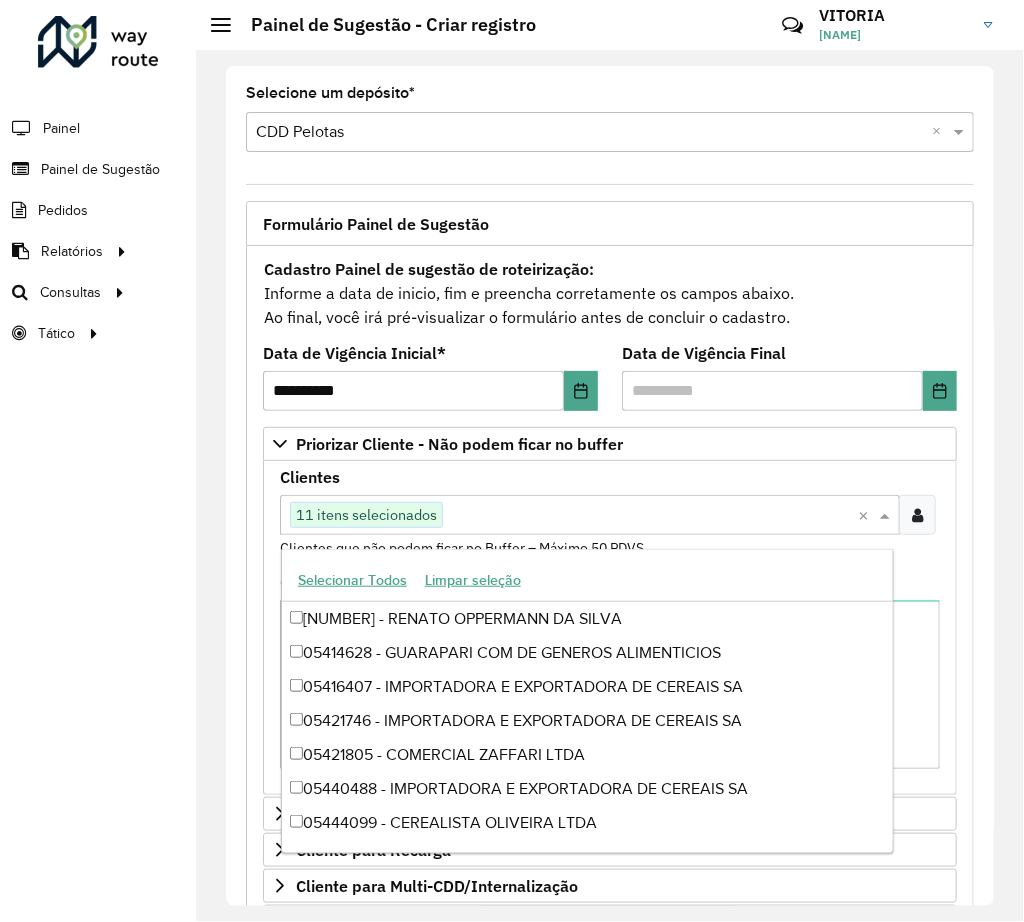 paste on "*****" 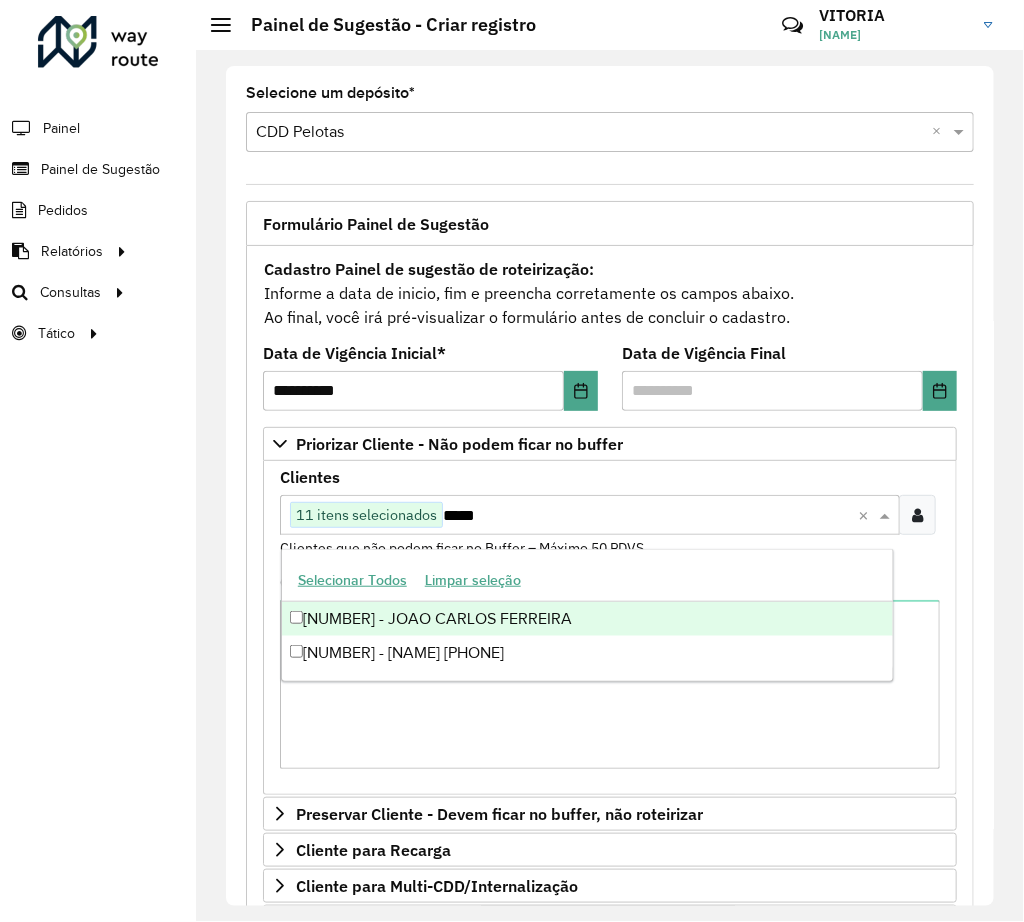 click on "[NUMBER] - JOAO CARLOS FERREIRA" at bounding box center [587, 619] 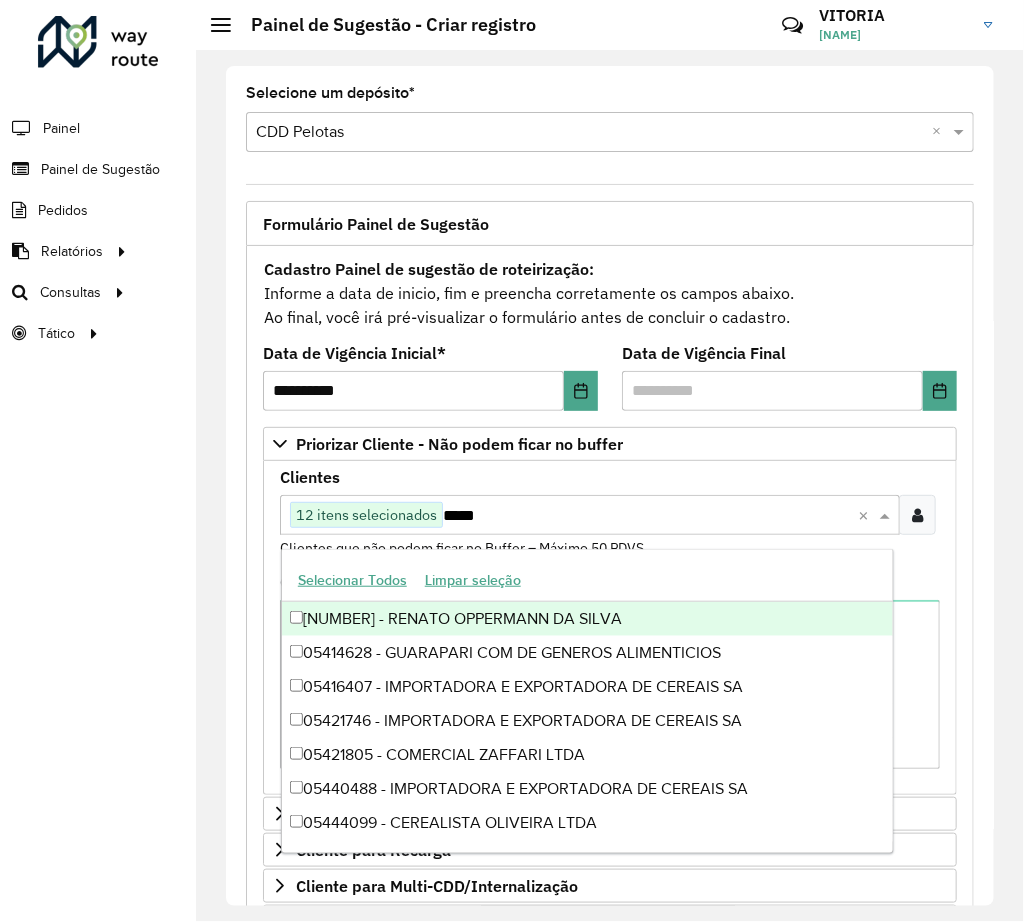 type 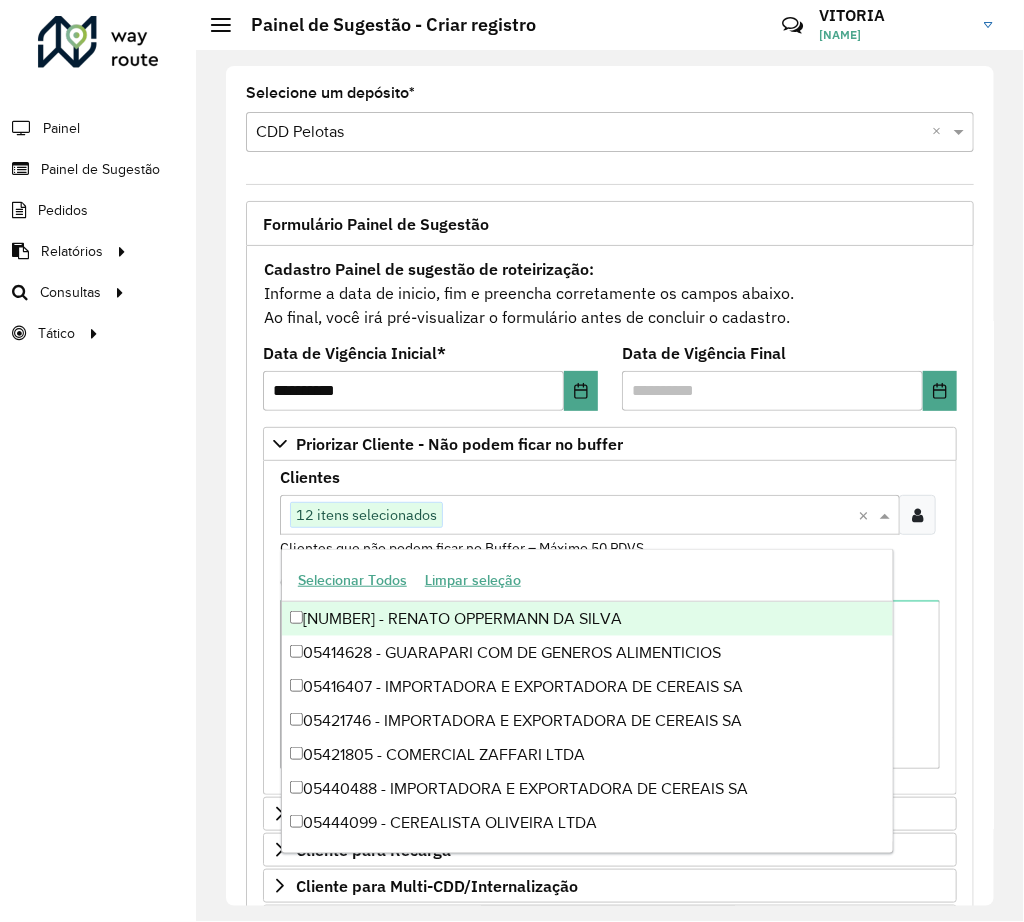 click on "Clientes Clique no botão para buscar clientes 12 itens selecionados × Clientes que não podem ficar no Buffer – Máximo 50 PDVS" at bounding box center [610, 514] 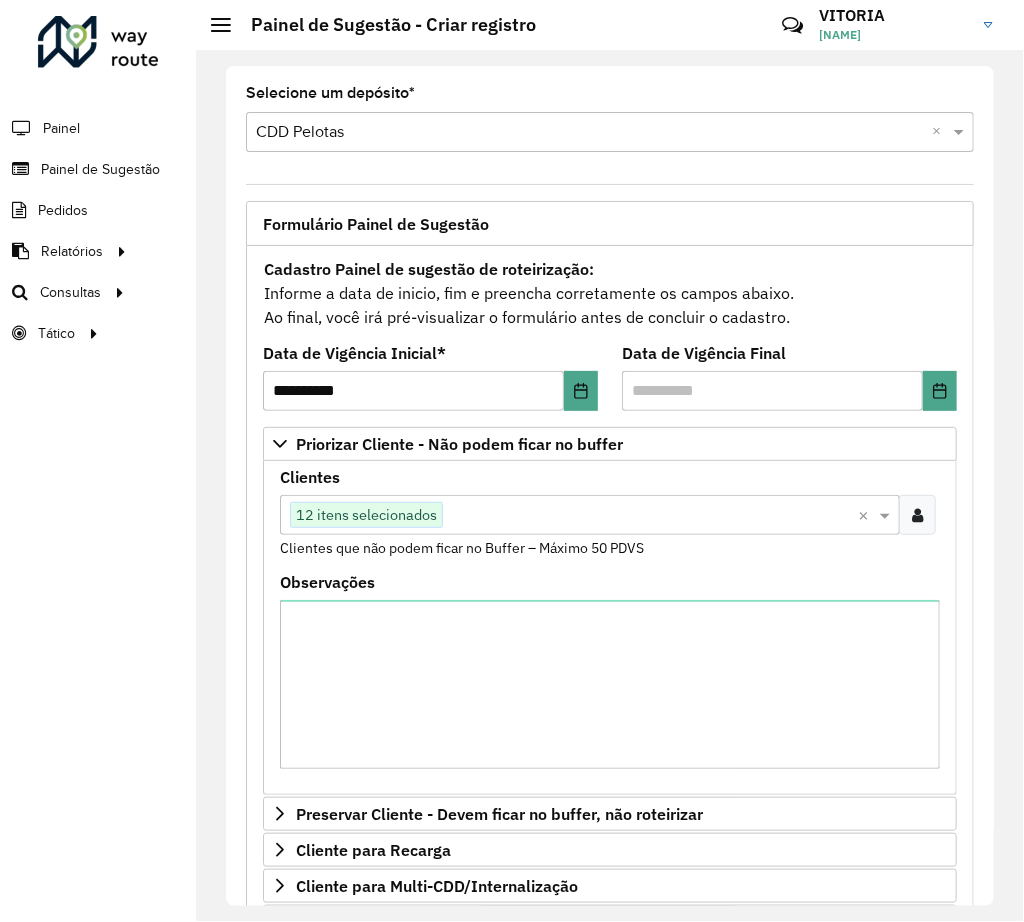 scroll, scrollTop: 426, scrollLeft: 0, axis: vertical 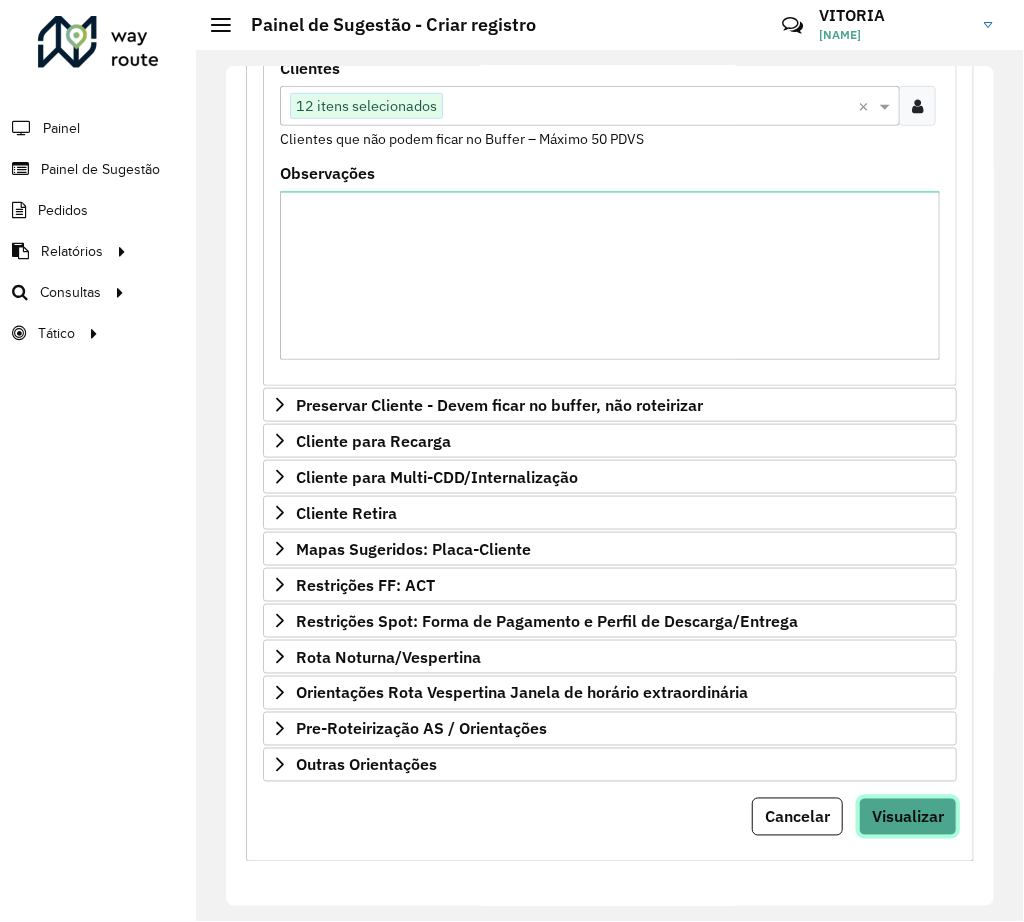 click on "Visualizar" at bounding box center (908, 817) 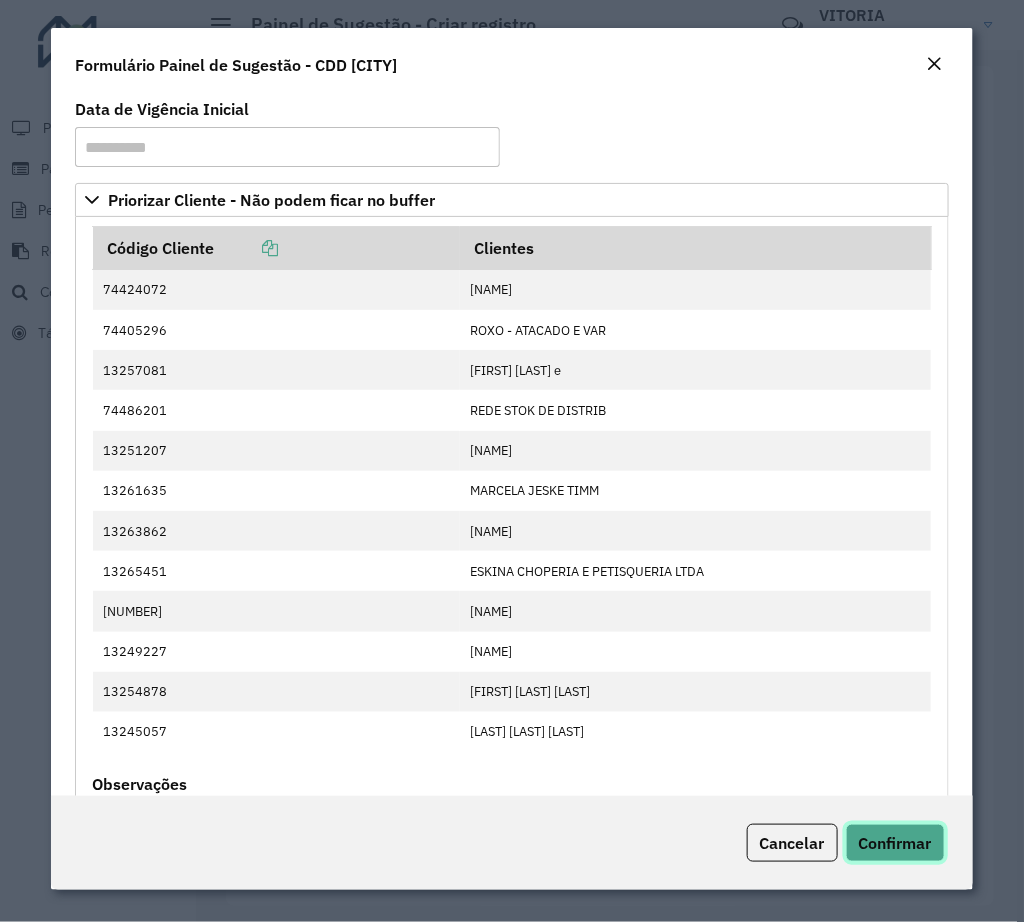 click on "Confirmar" 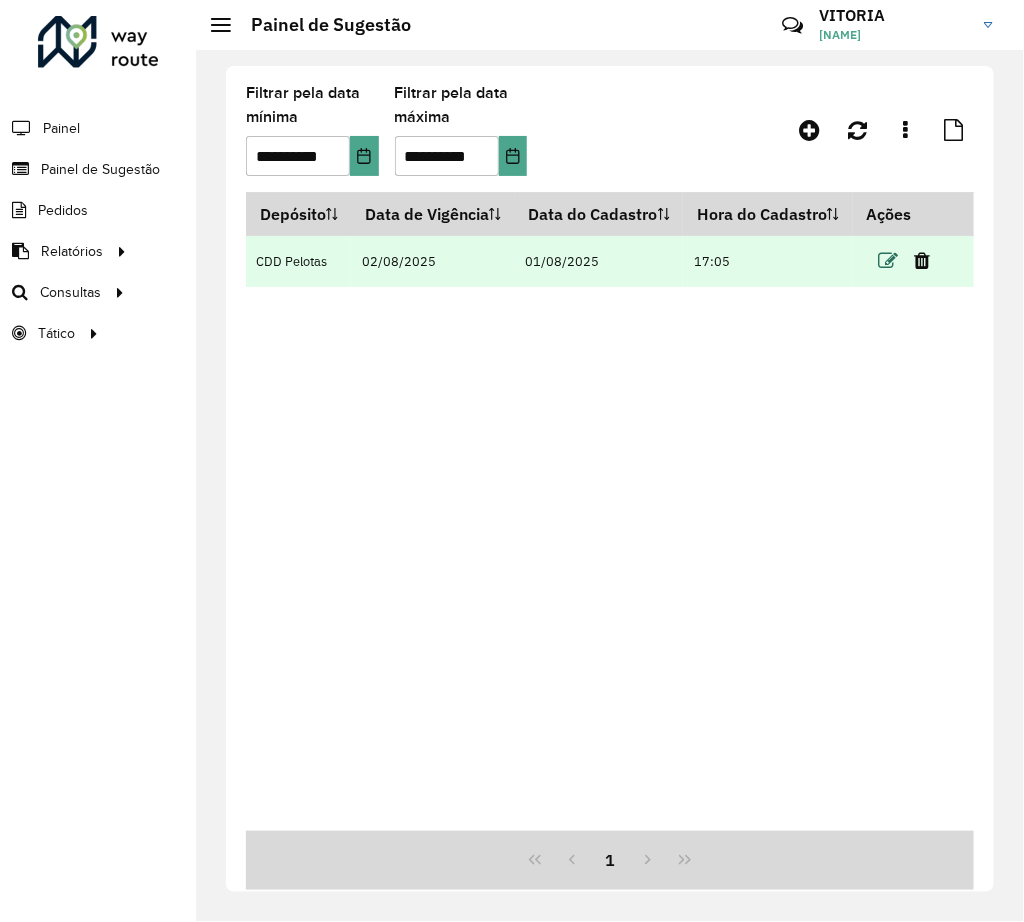click at bounding box center [889, 261] 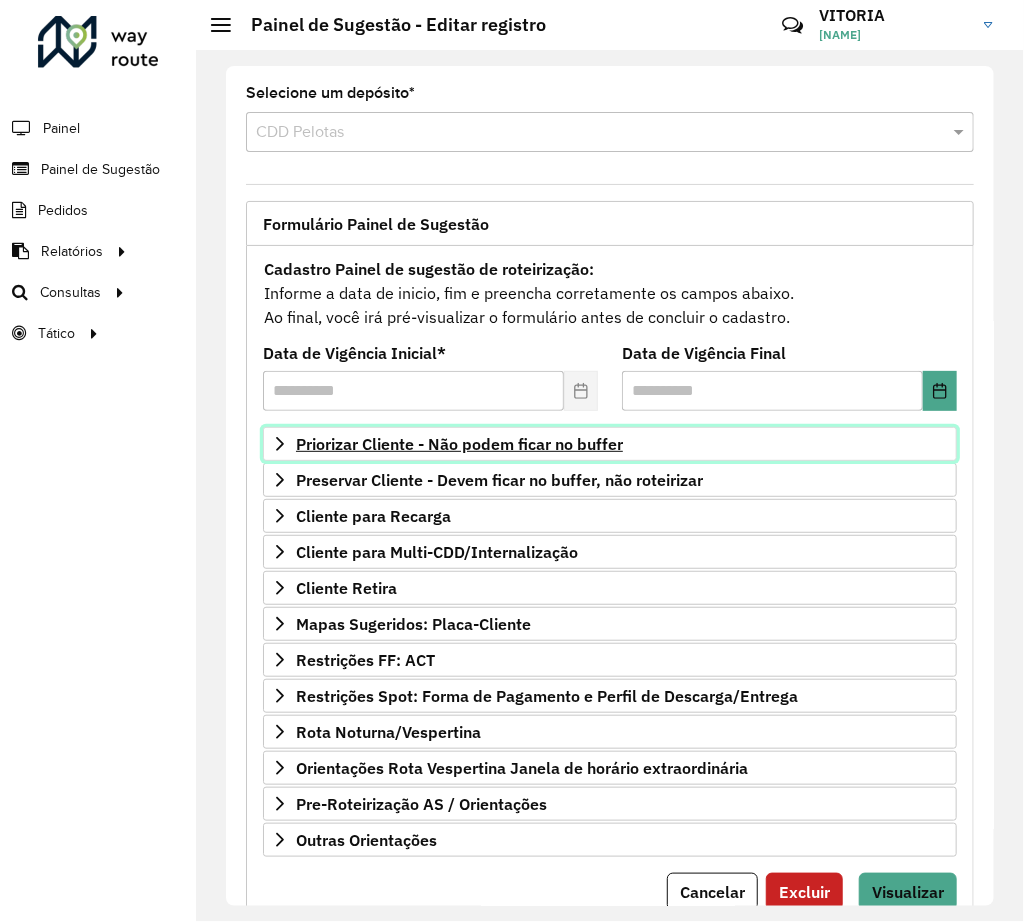 click on "Priorizar Cliente - Não podem ficar no buffer" at bounding box center [459, 444] 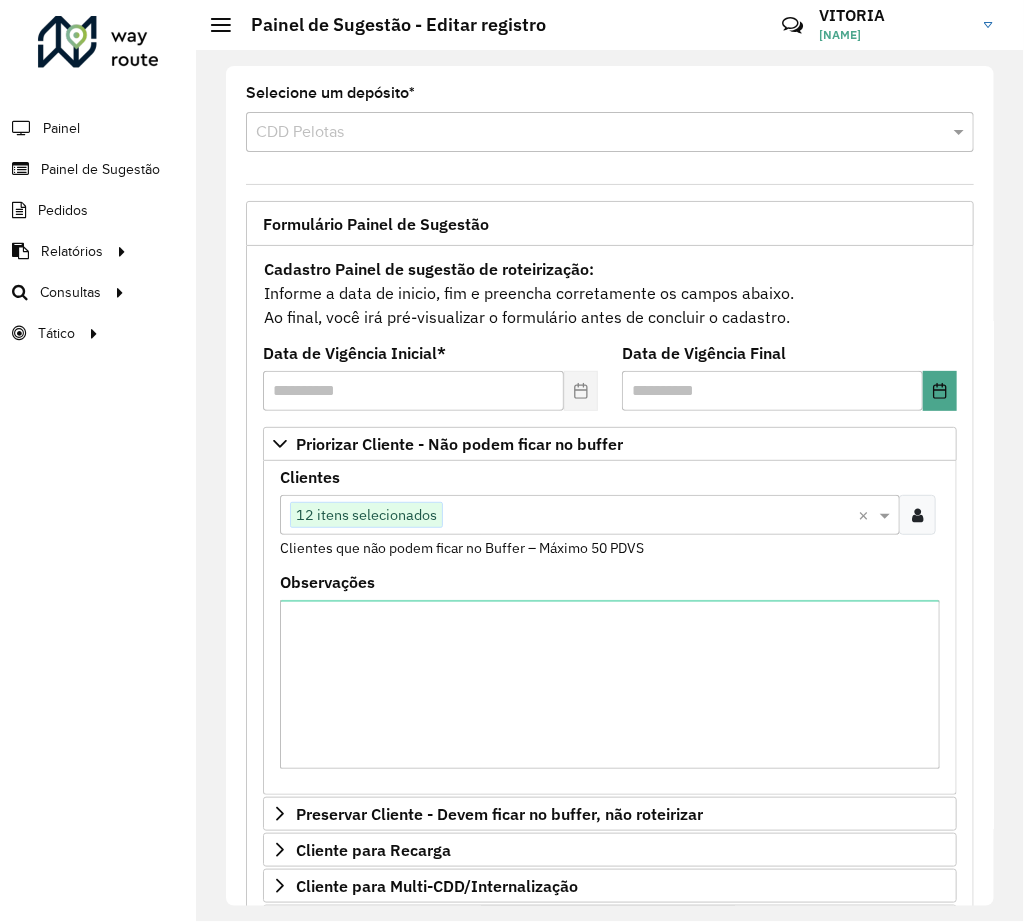 click at bounding box center [650, 516] 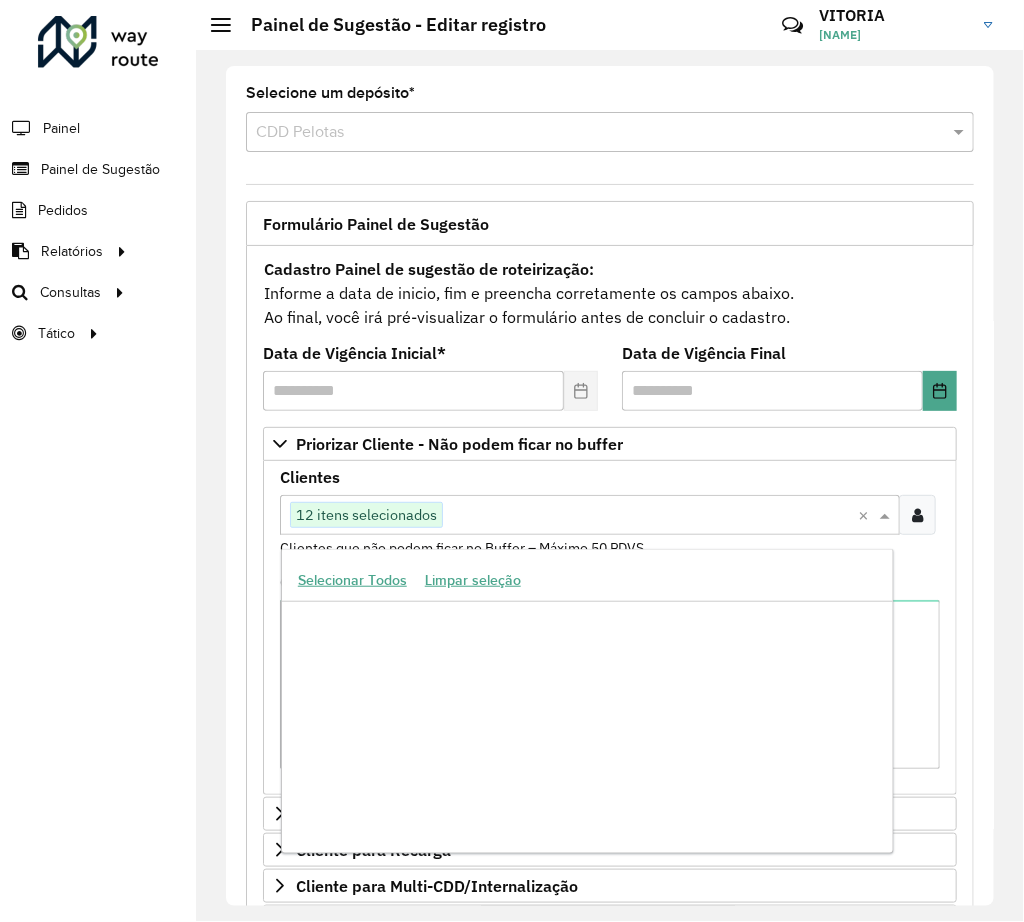 paste on "*****" 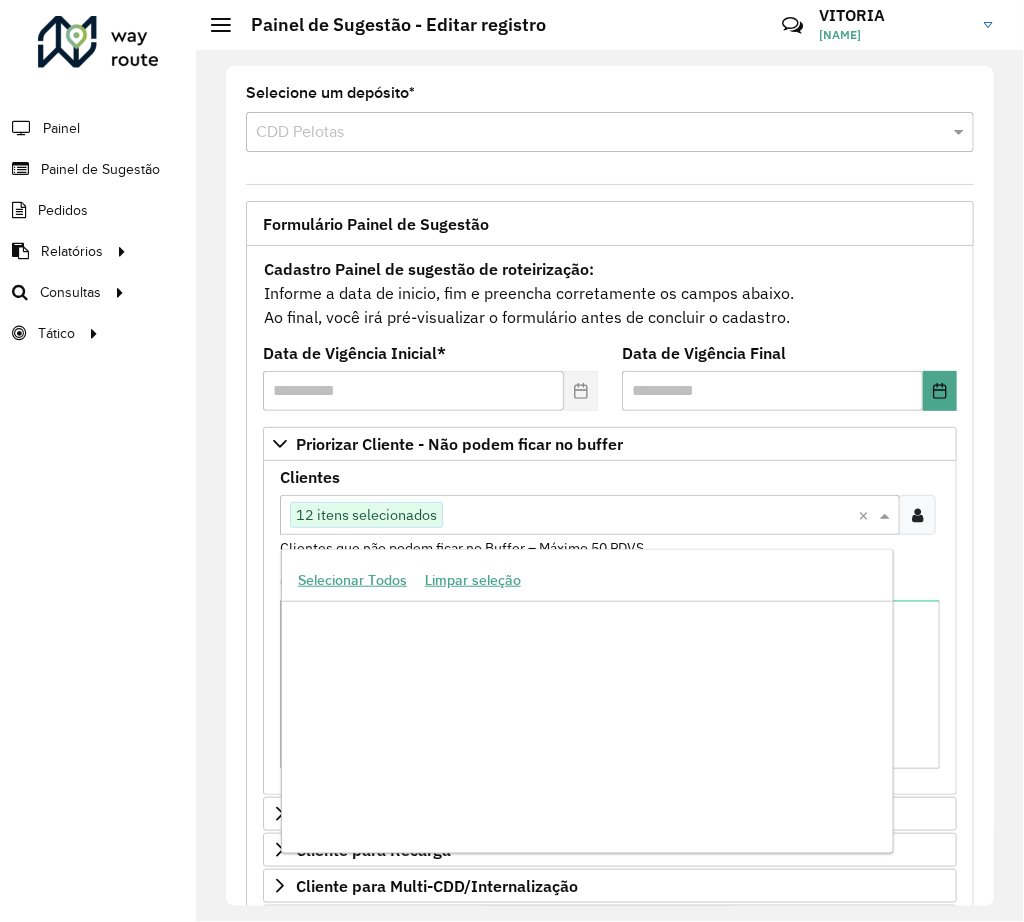 type on "*****" 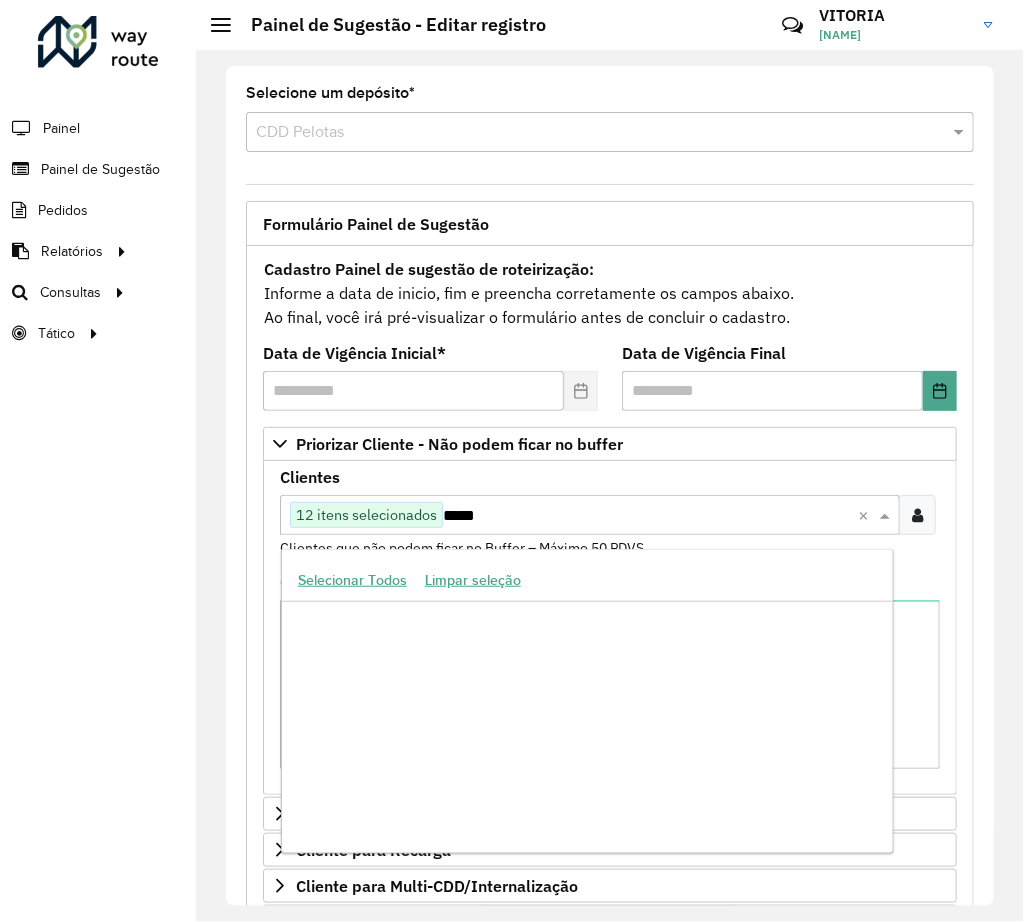 scroll, scrollTop: 0, scrollLeft: 0, axis: both 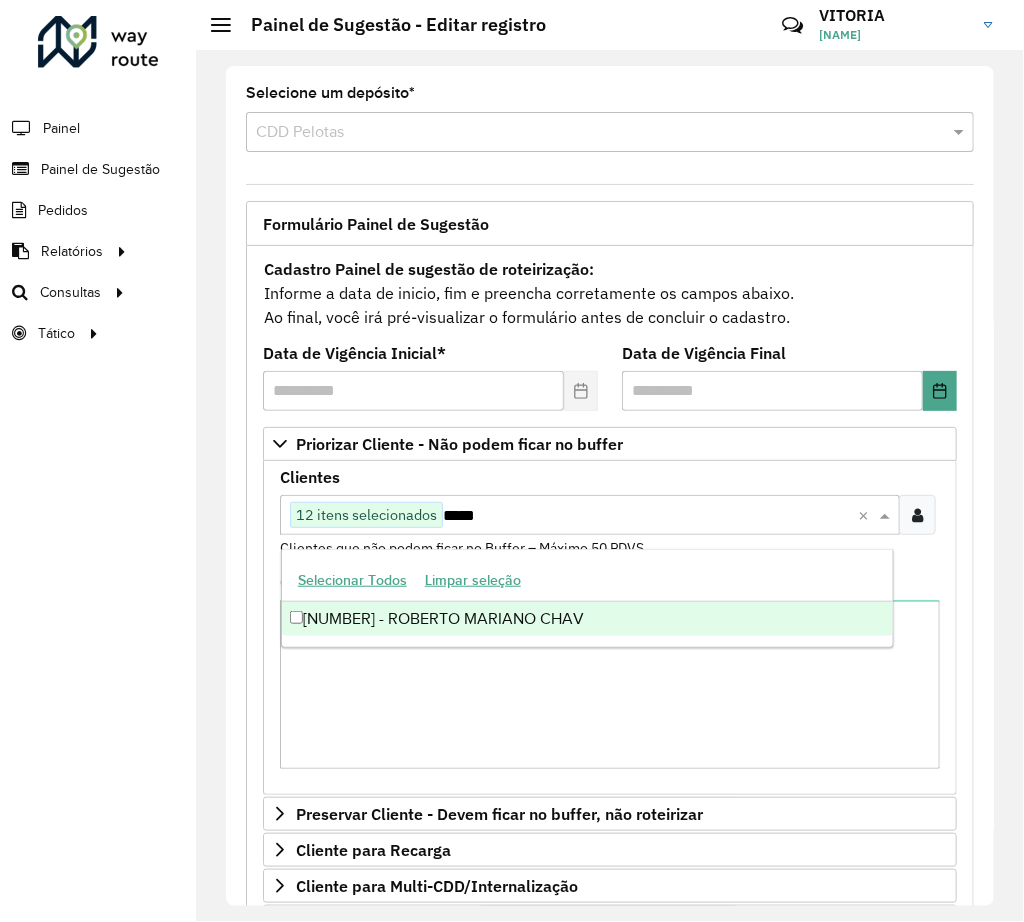 click on "[NUMBER] - ROBERTO MARIANO CHAV" at bounding box center [587, 619] 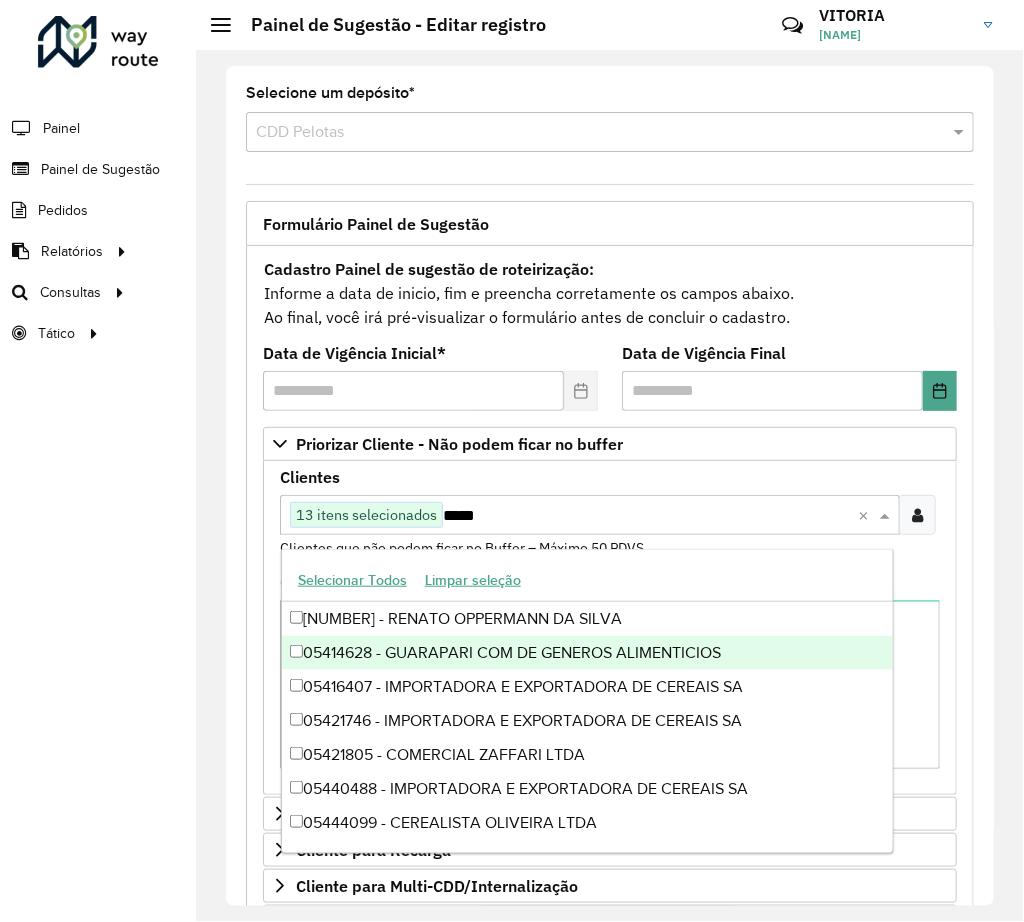 click on "*****" at bounding box center [650, 516] 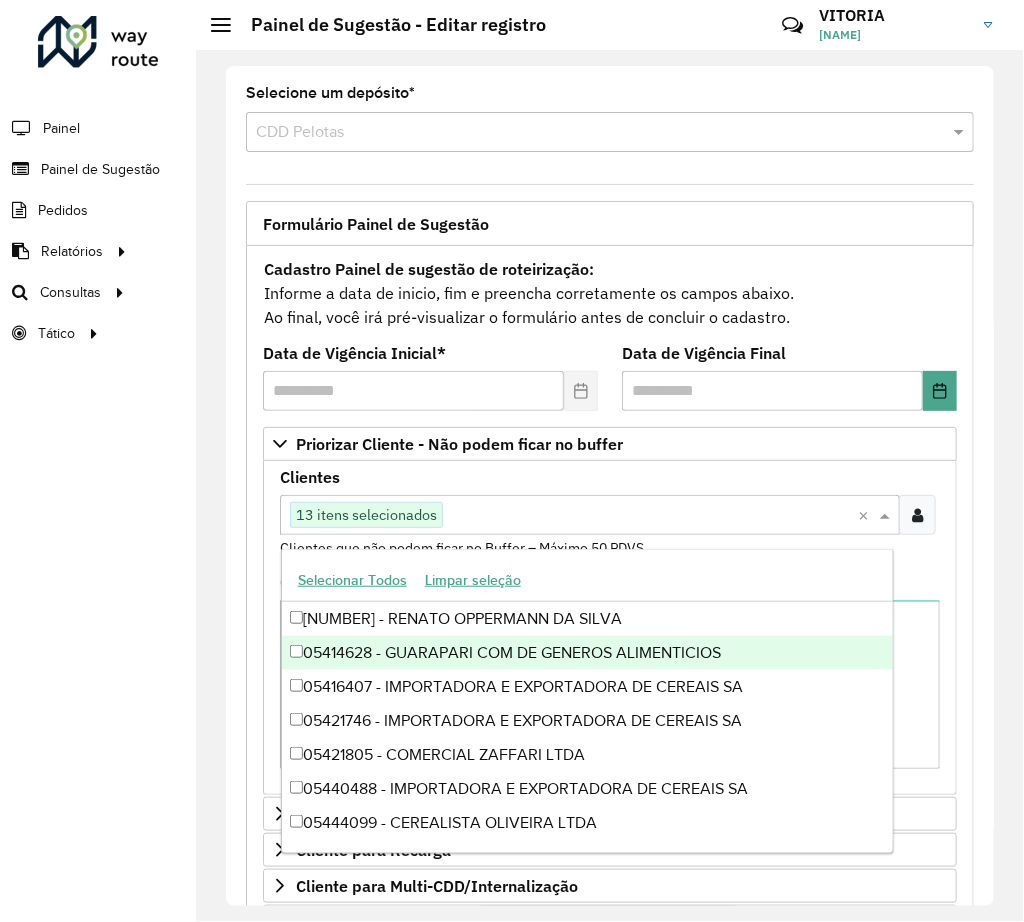 paste on "*****" 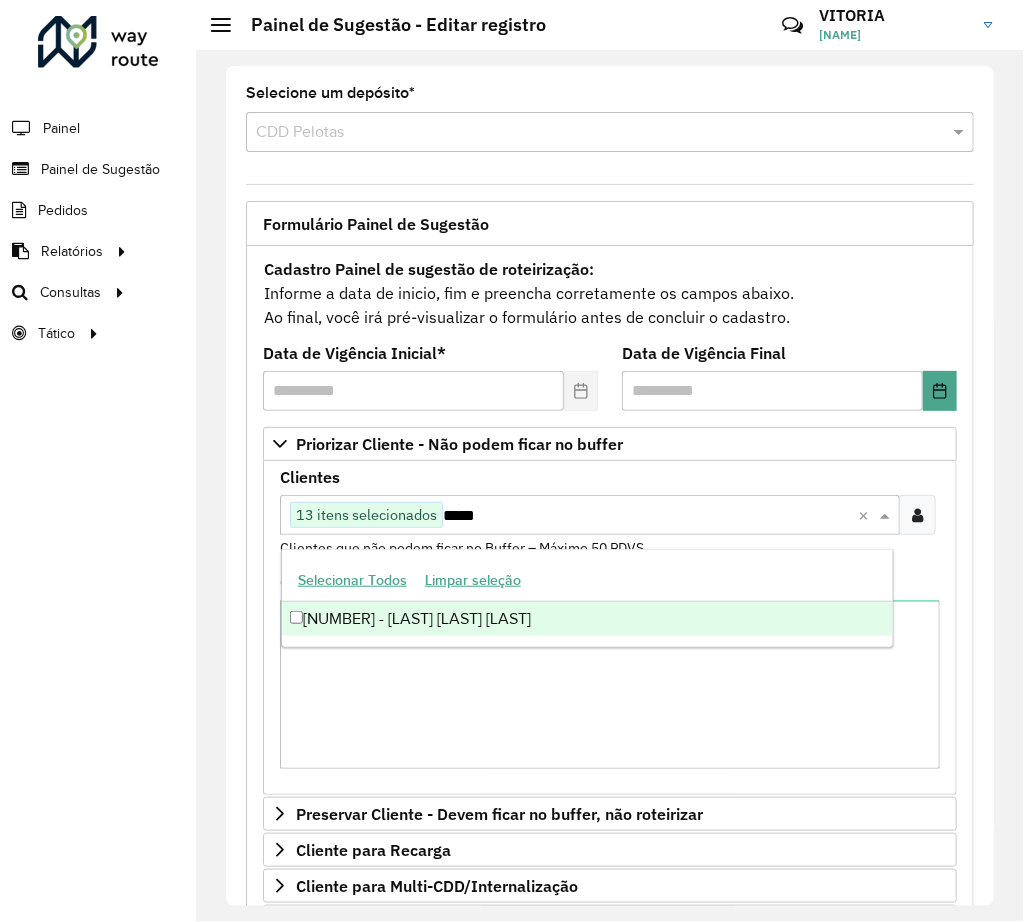 click on "*****" at bounding box center (650, 516) 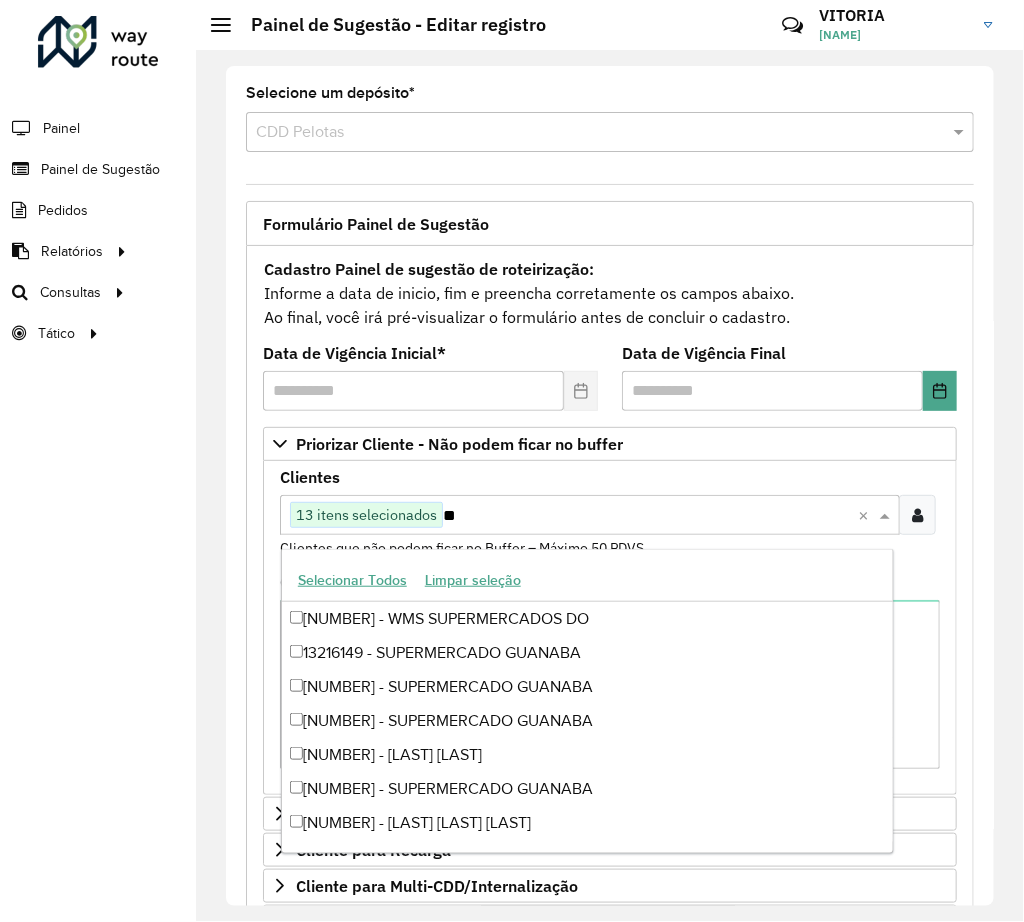 type on "*" 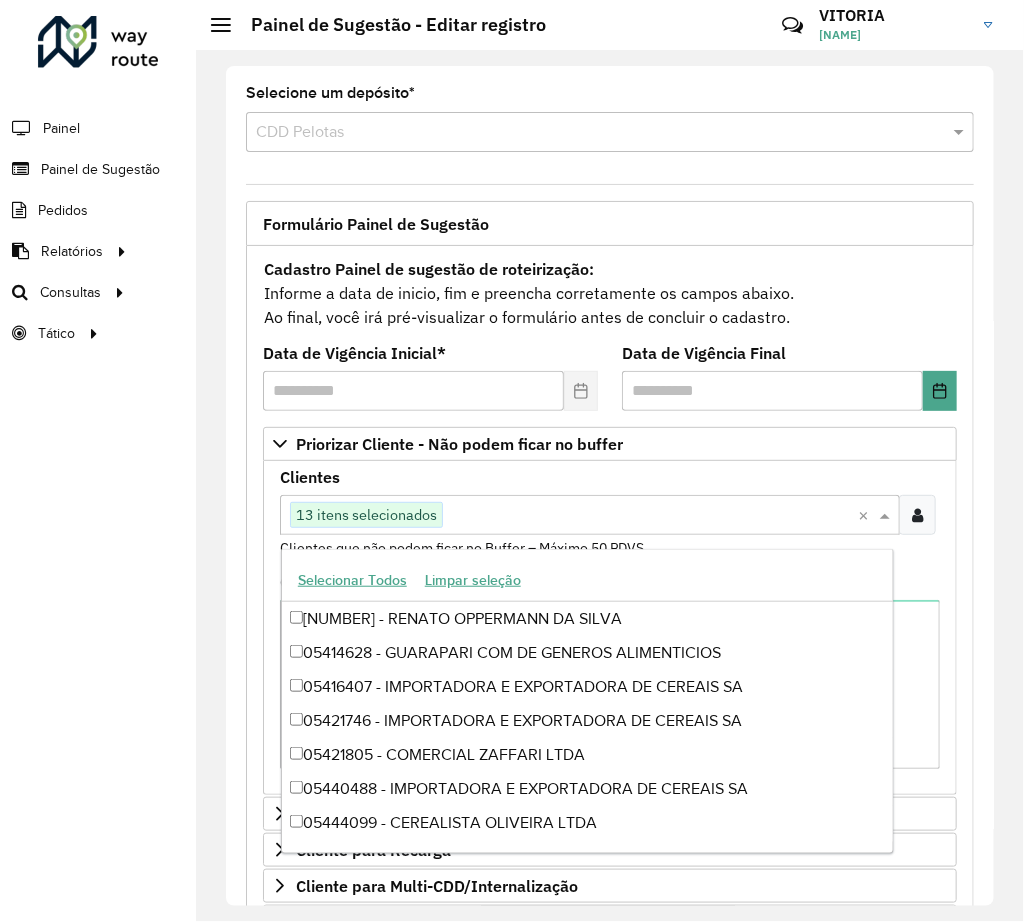 paste on "*****" 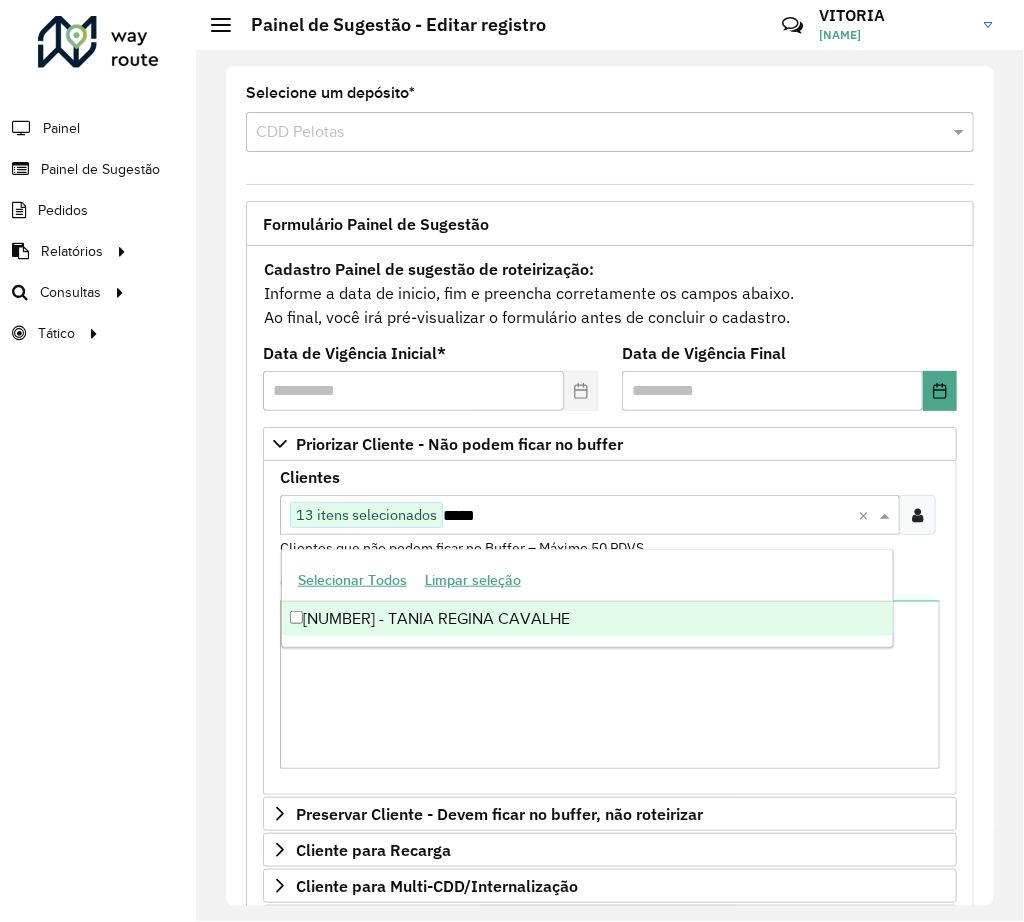 click on "[NUMBER] - TANIA REGINA CAVALHE" at bounding box center (587, 619) 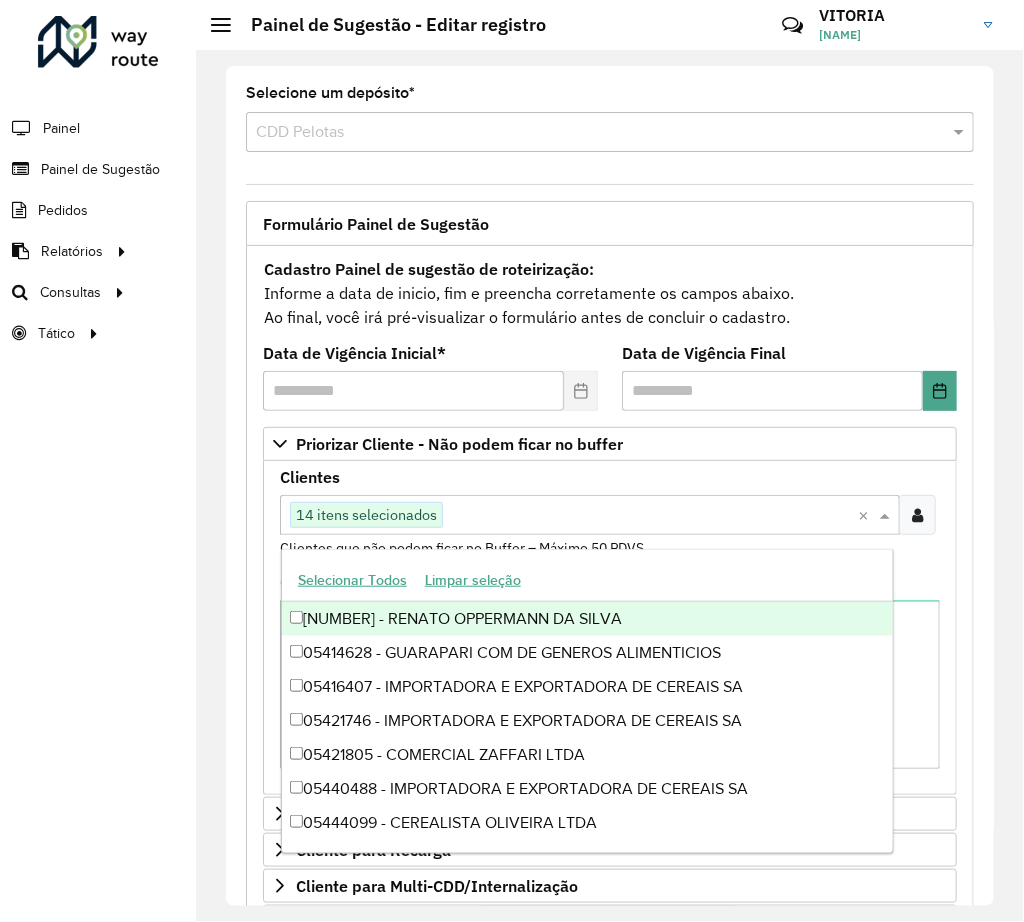 click at bounding box center (650, 516) 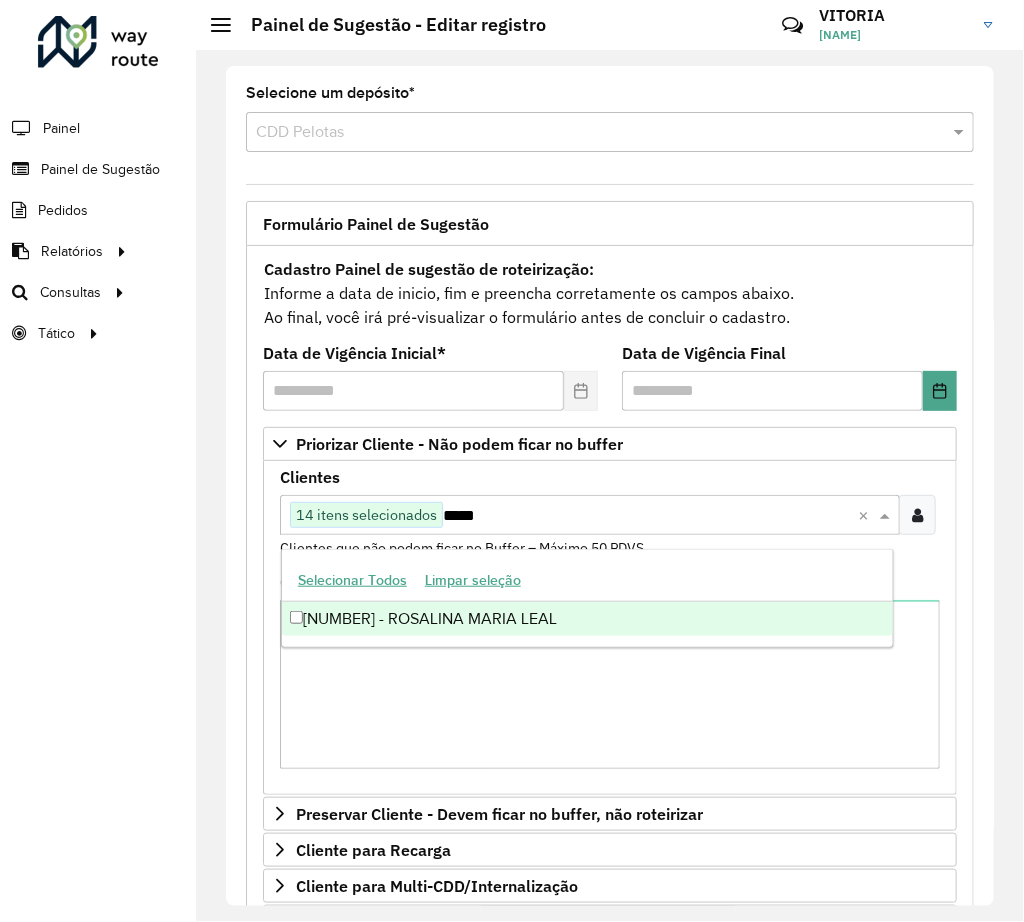 click on "[NUMBER] - ROSALINA MARIA LEAL" at bounding box center [587, 619] 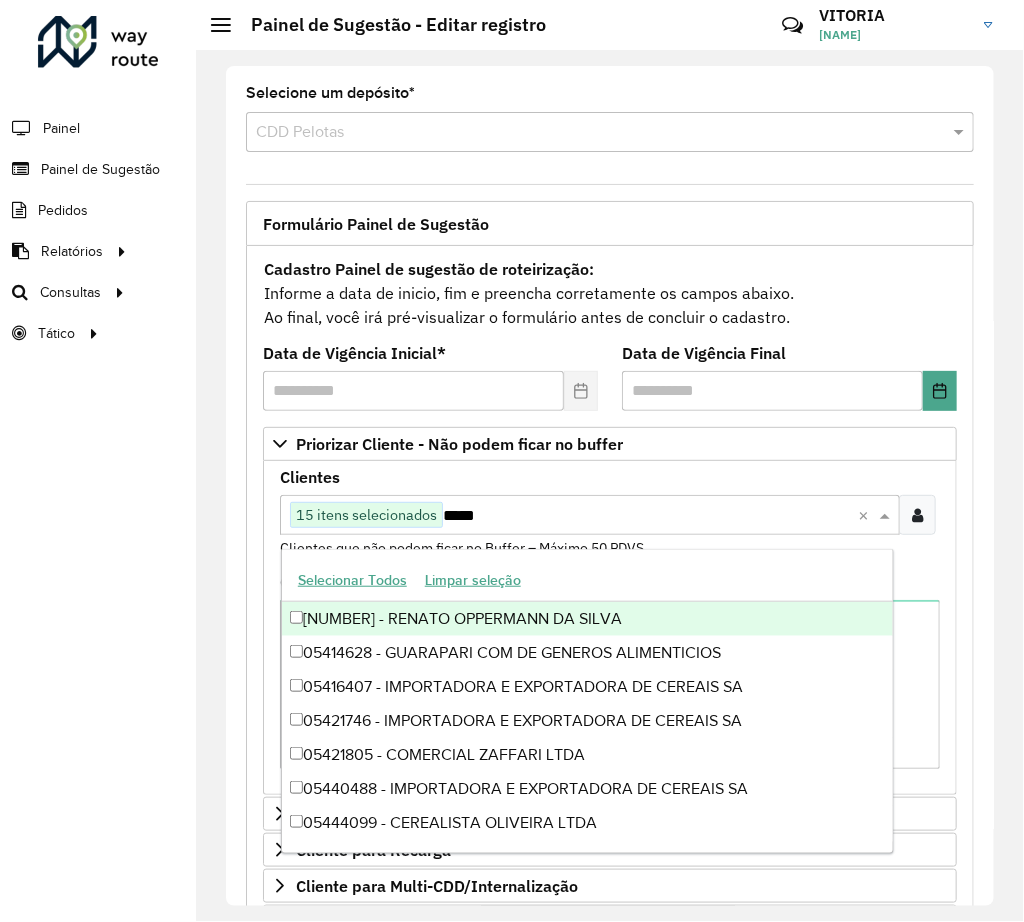 click on "*****" at bounding box center (650, 515) 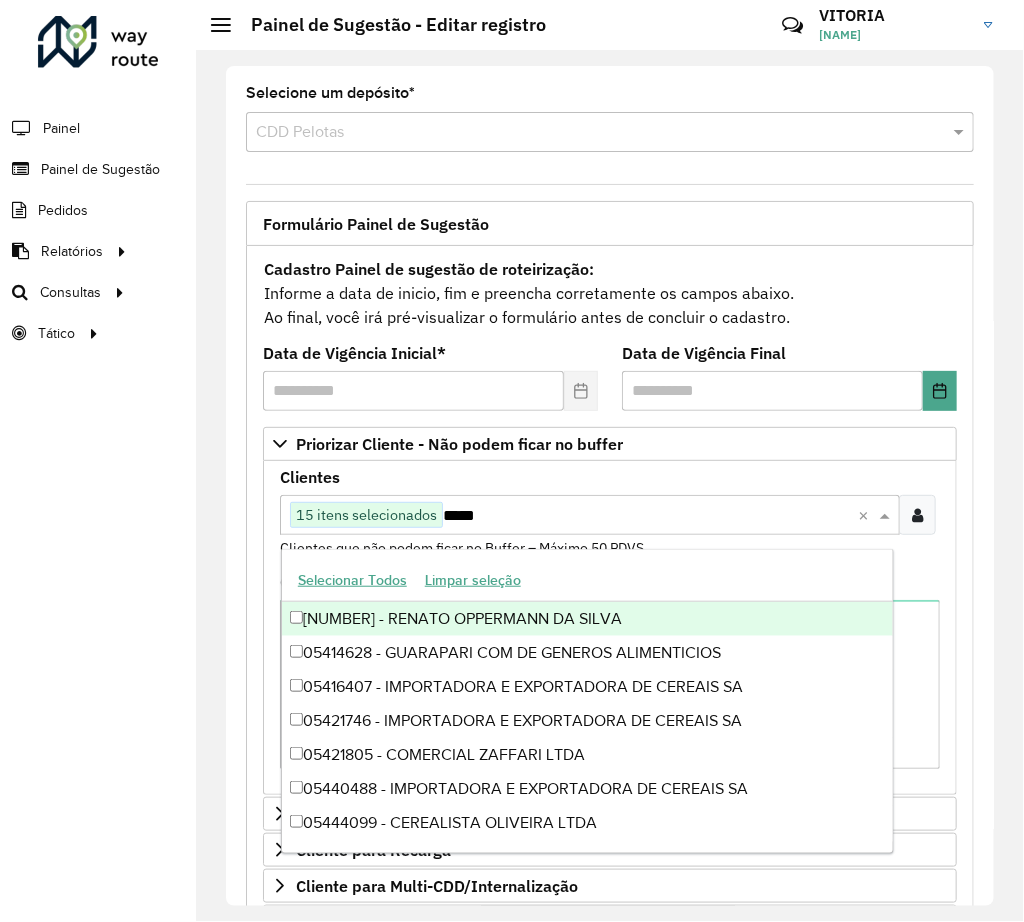 click on "*****" at bounding box center [650, 516] 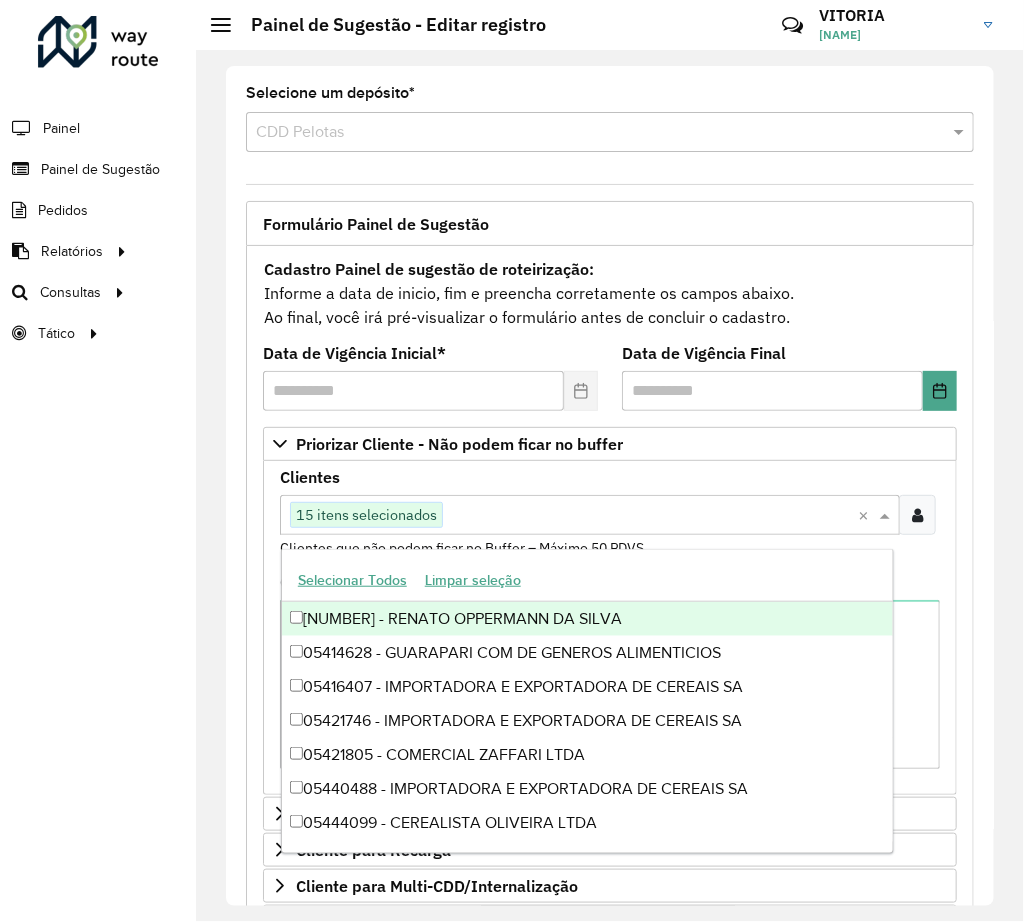 paste on "*****" 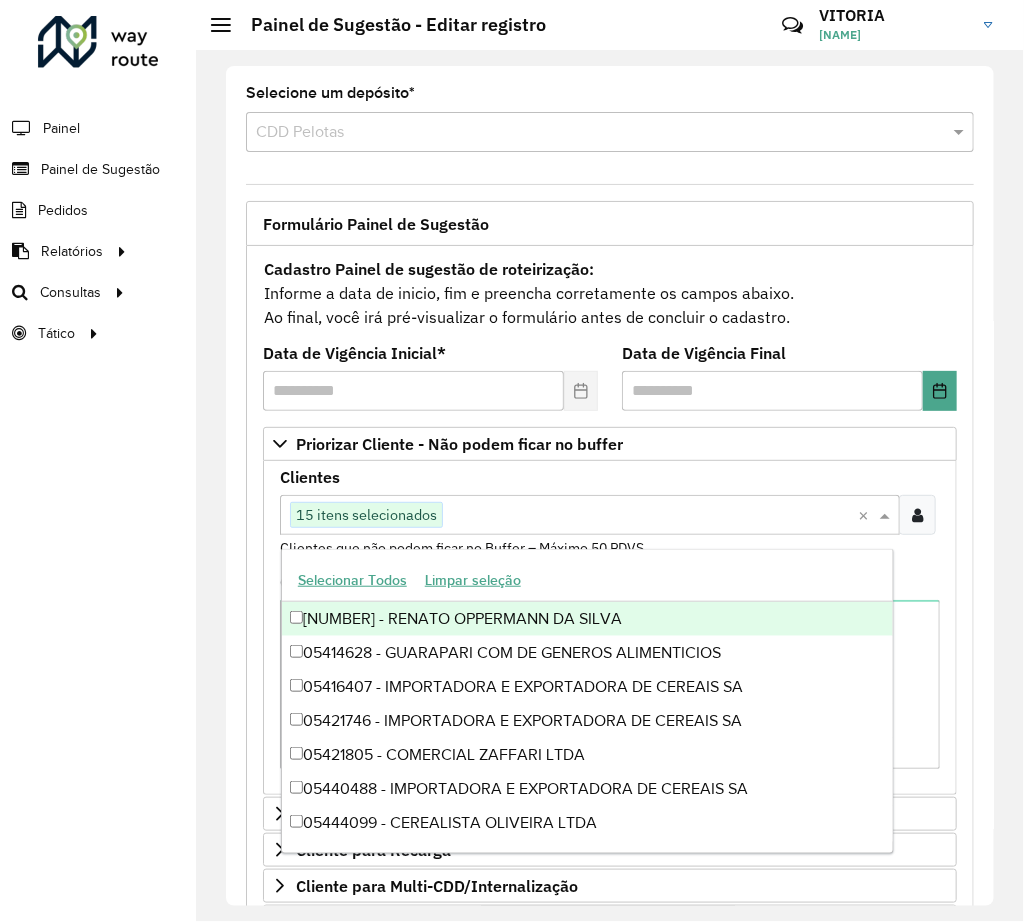 type on "*****" 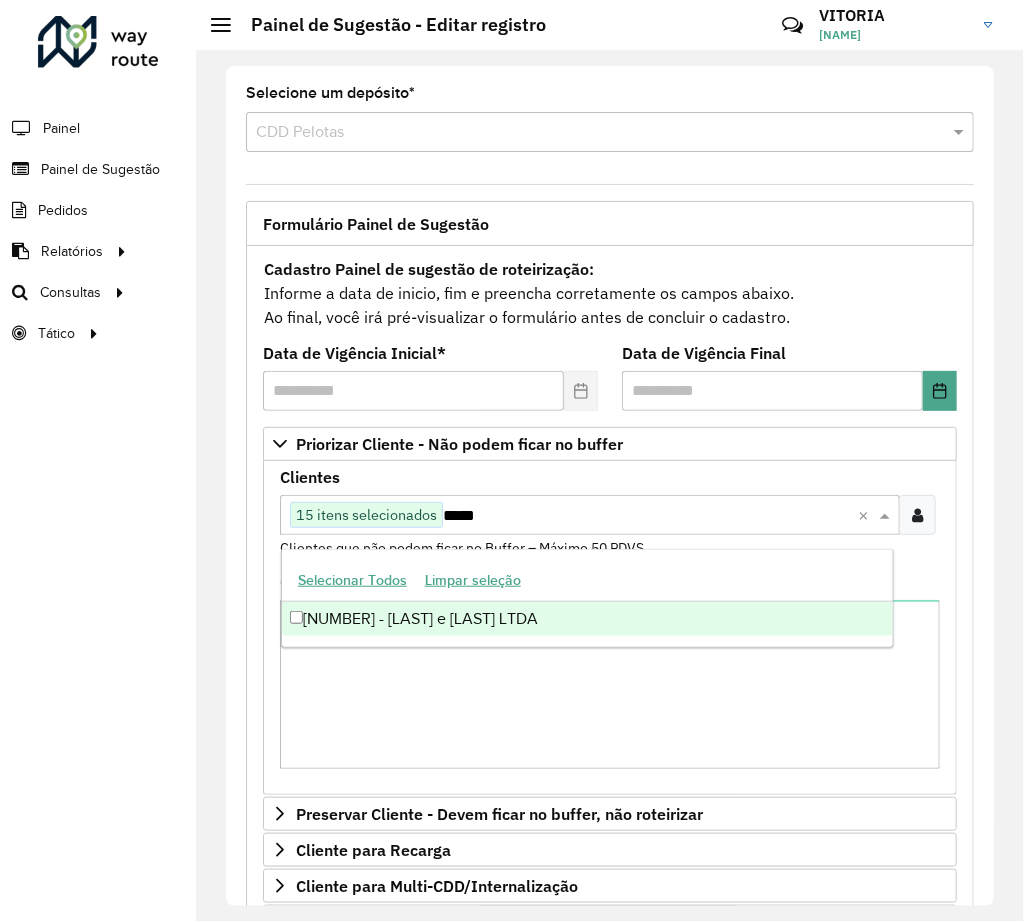 click on "[NUMBER] - [LAST] e [LAST] LTDA" at bounding box center [587, 619] 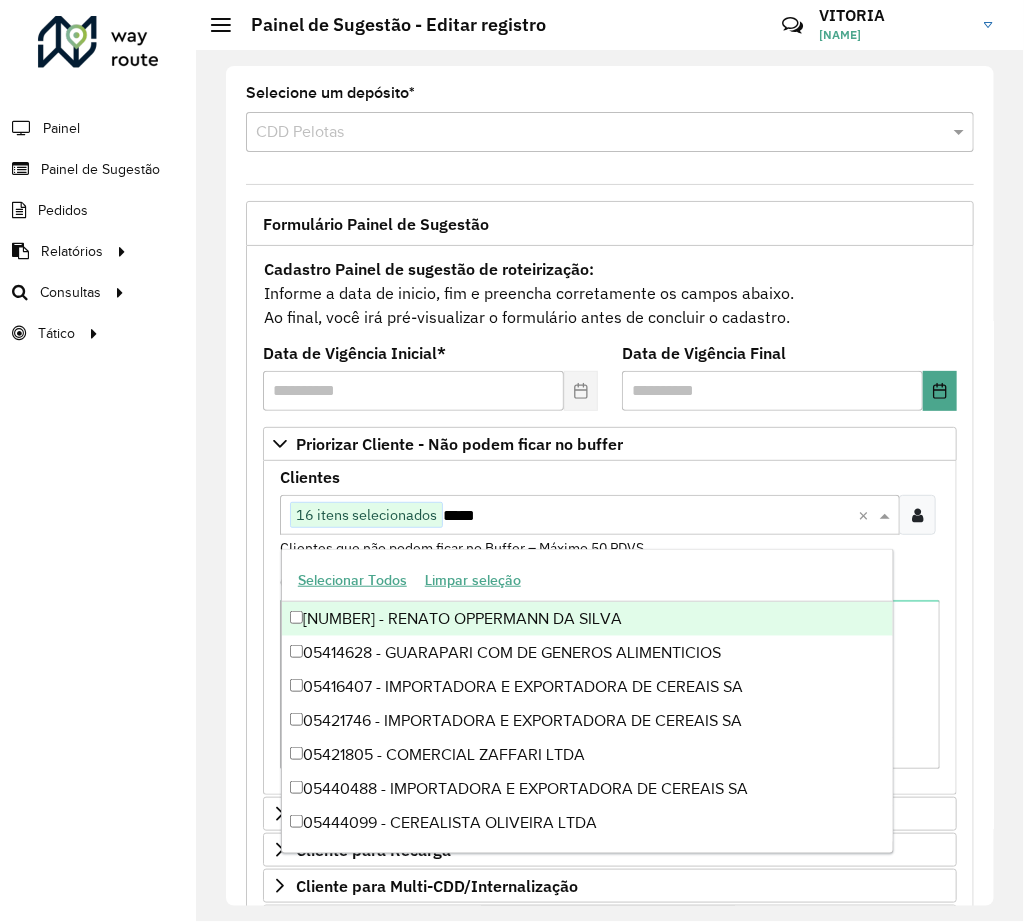 click on "Clique no botão para buscar clientes 16 itens selecionados *****" at bounding box center (569, 515) 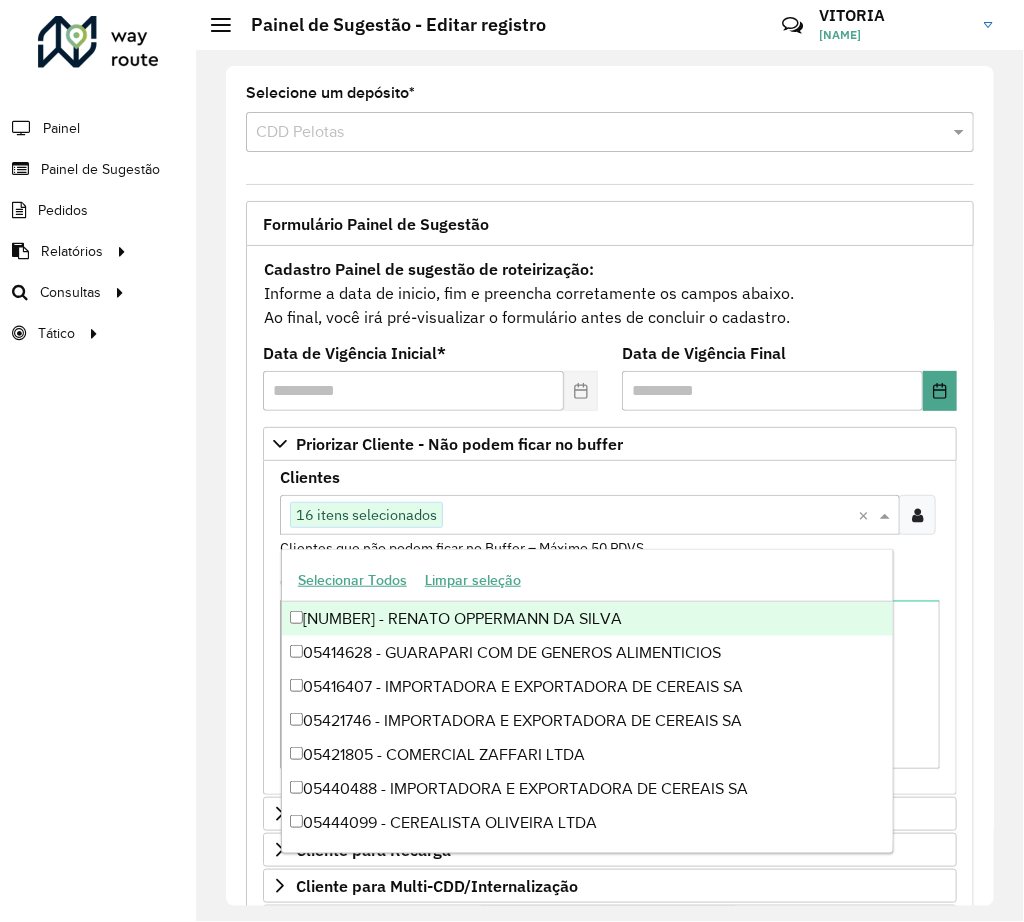 paste on "*****" 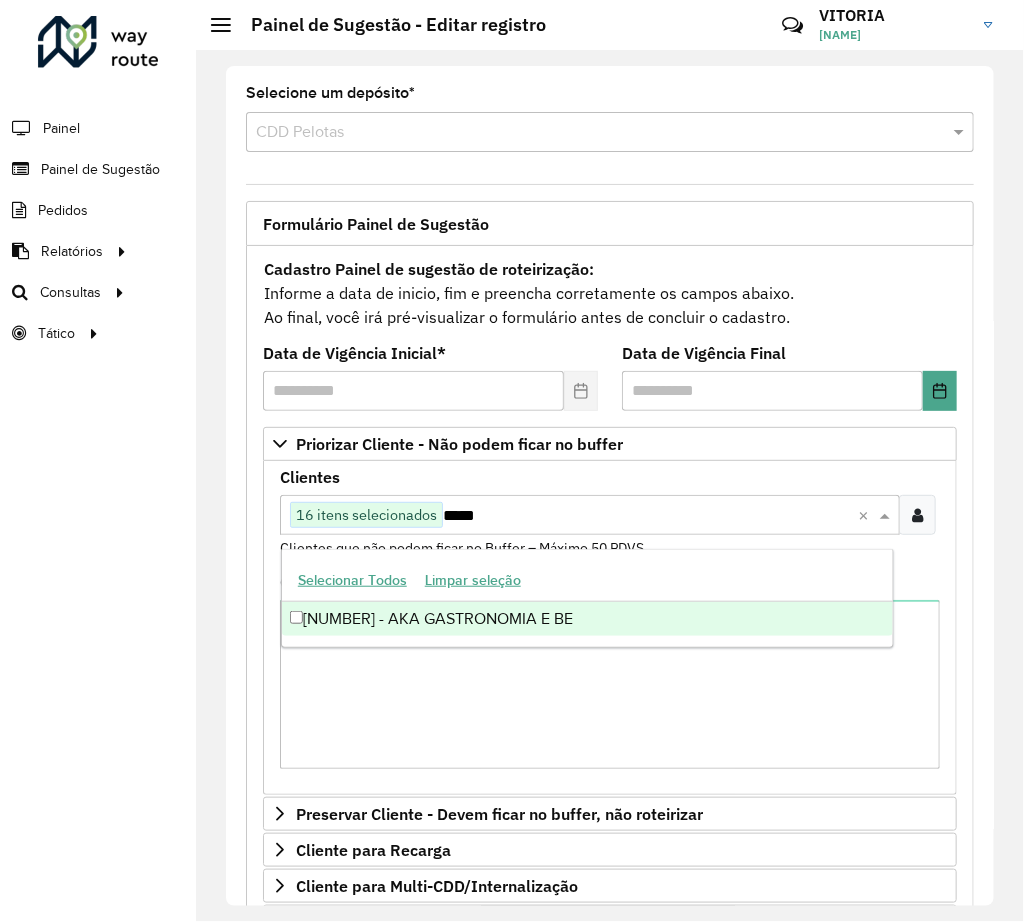 click on "[NUMBER] - AKA GASTRONOMIA E BE" at bounding box center [587, 619] 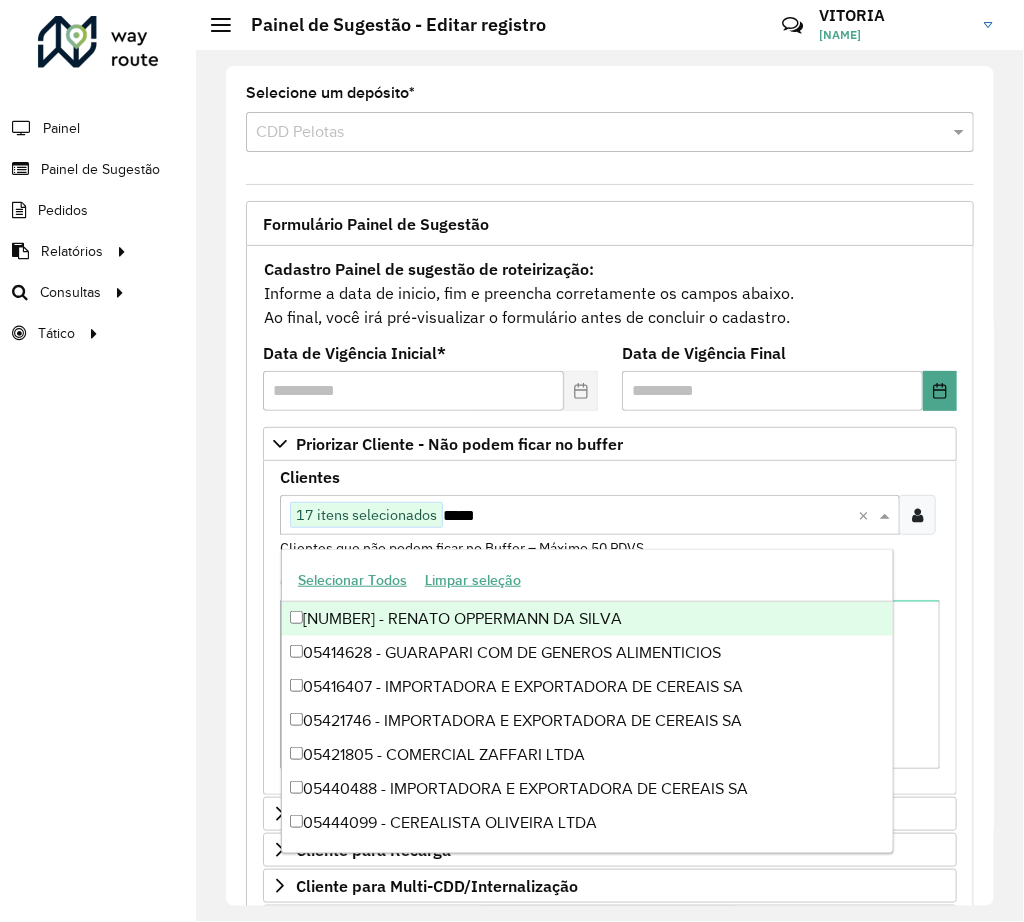 click on "*****" at bounding box center [650, 516] 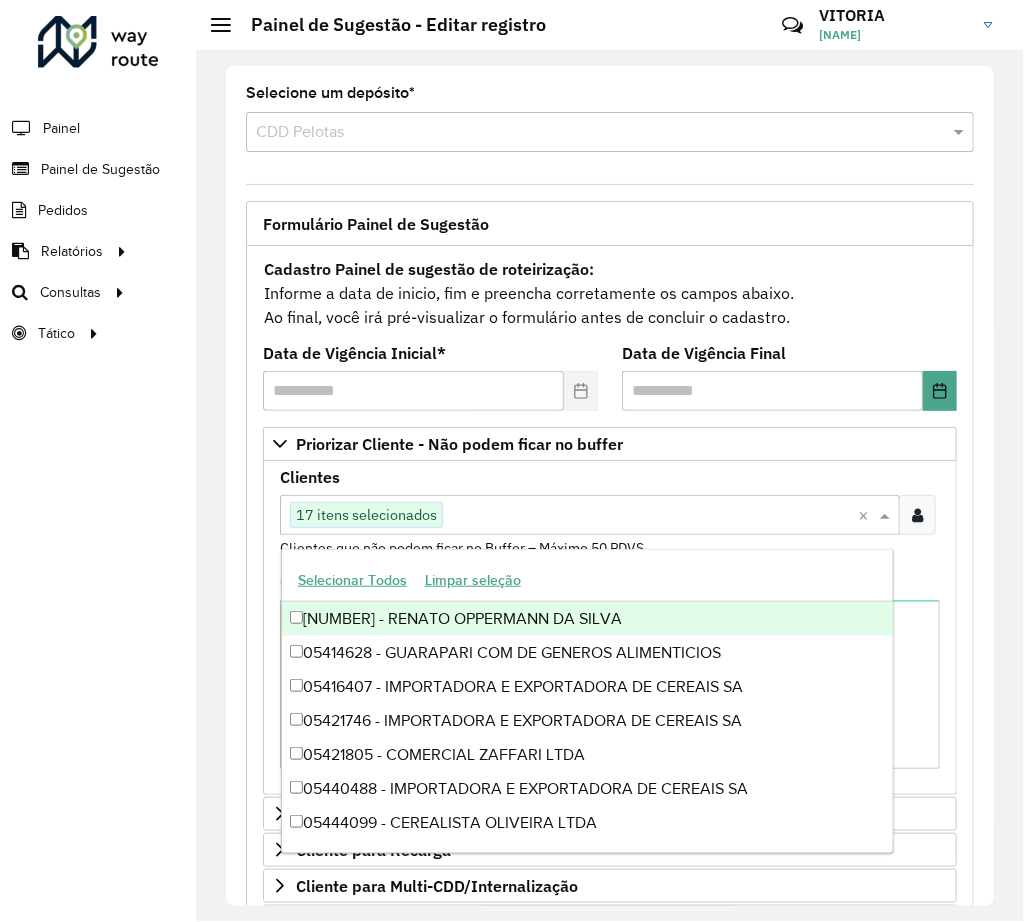 paste on "*****" 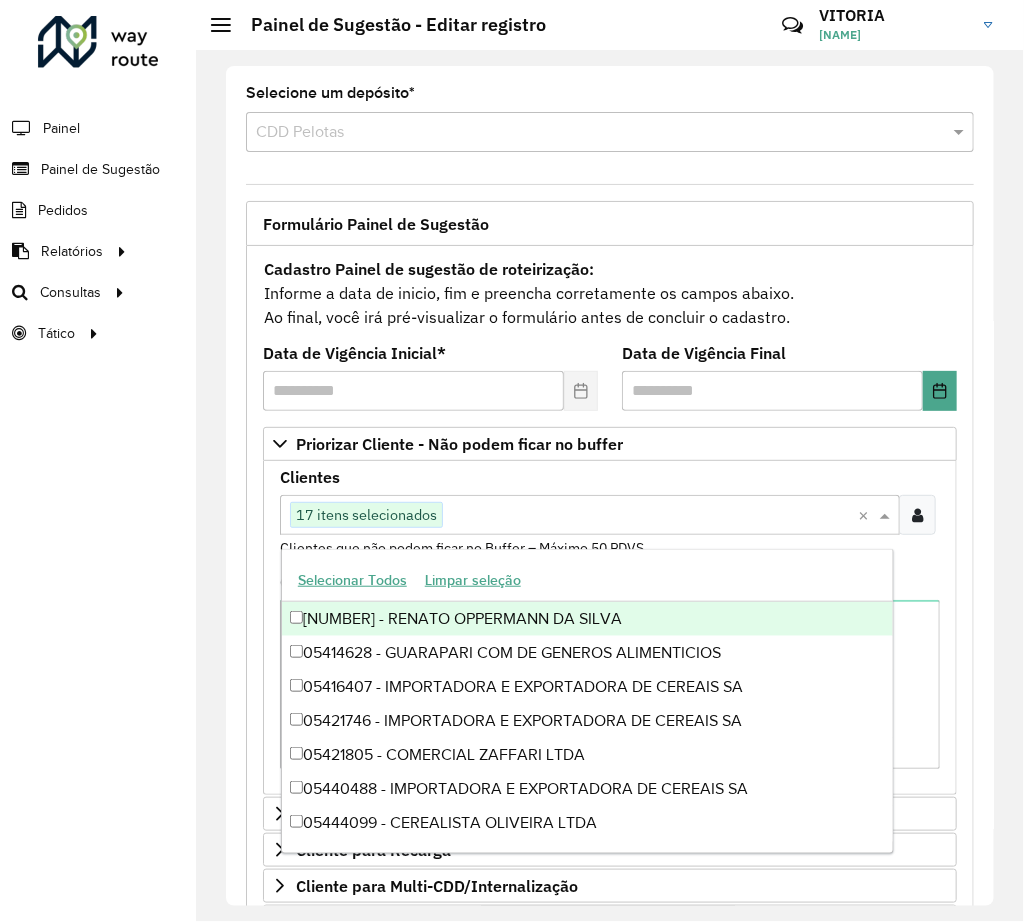 type on "*****" 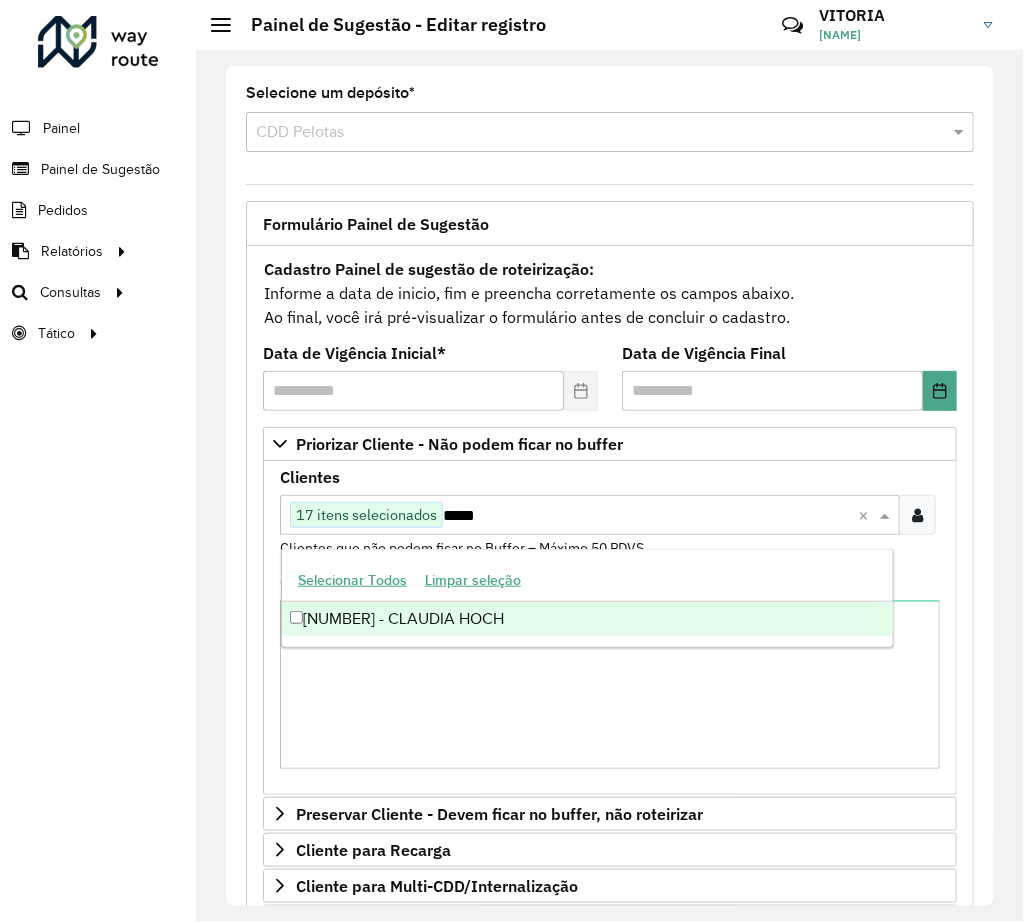 click on "[NUMBER] - CLAUDIA HOCH" at bounding box center [587, 619] 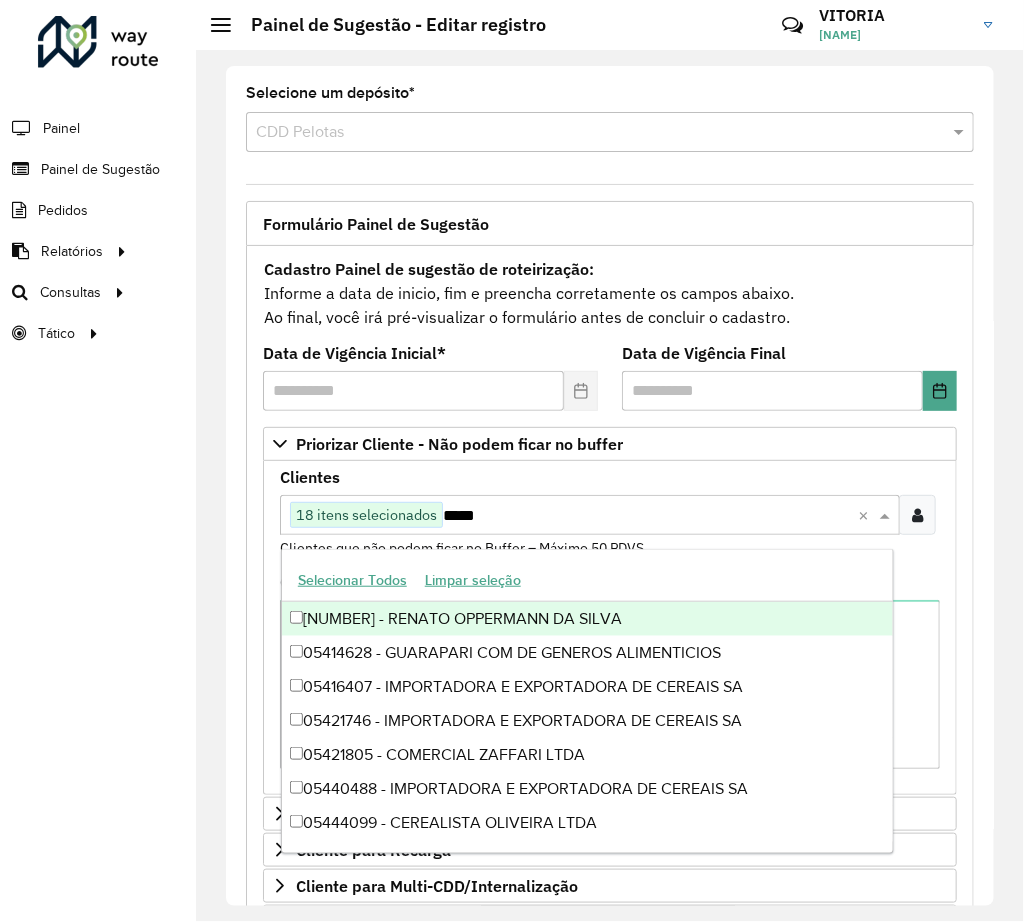click on "*****" at bounding box center [650, 516] 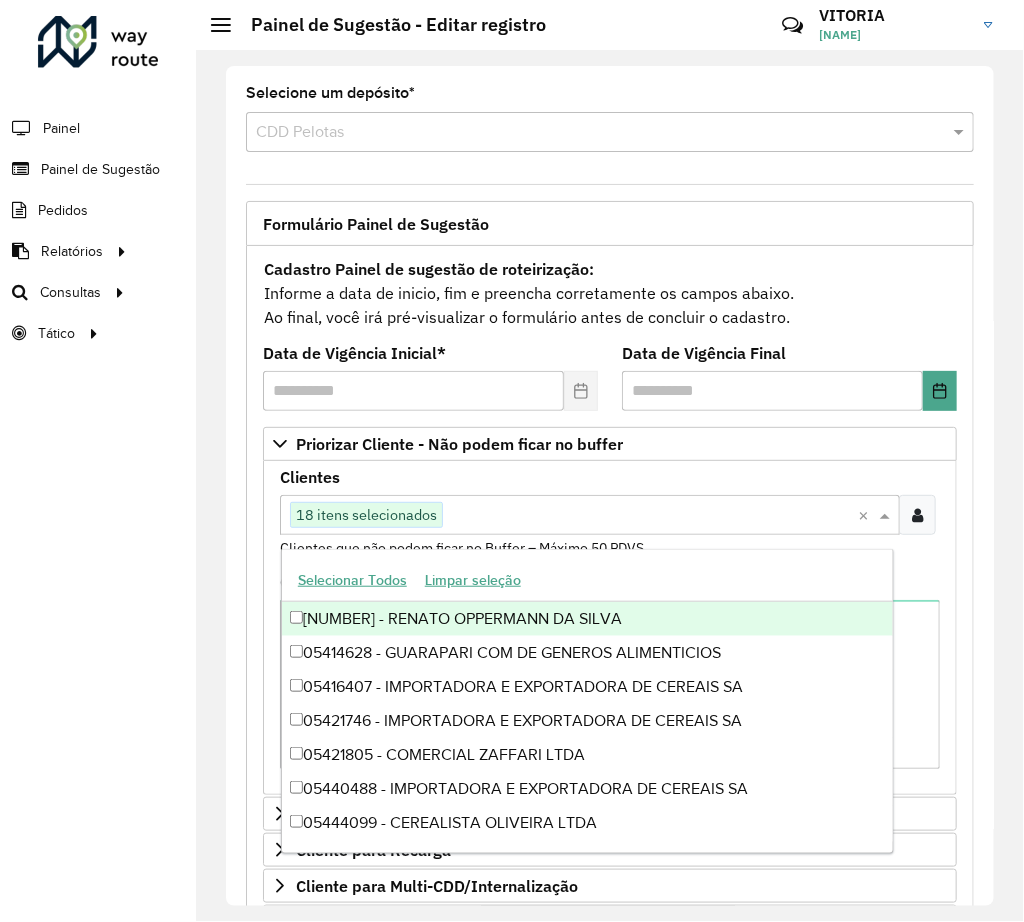 paste on "*****" 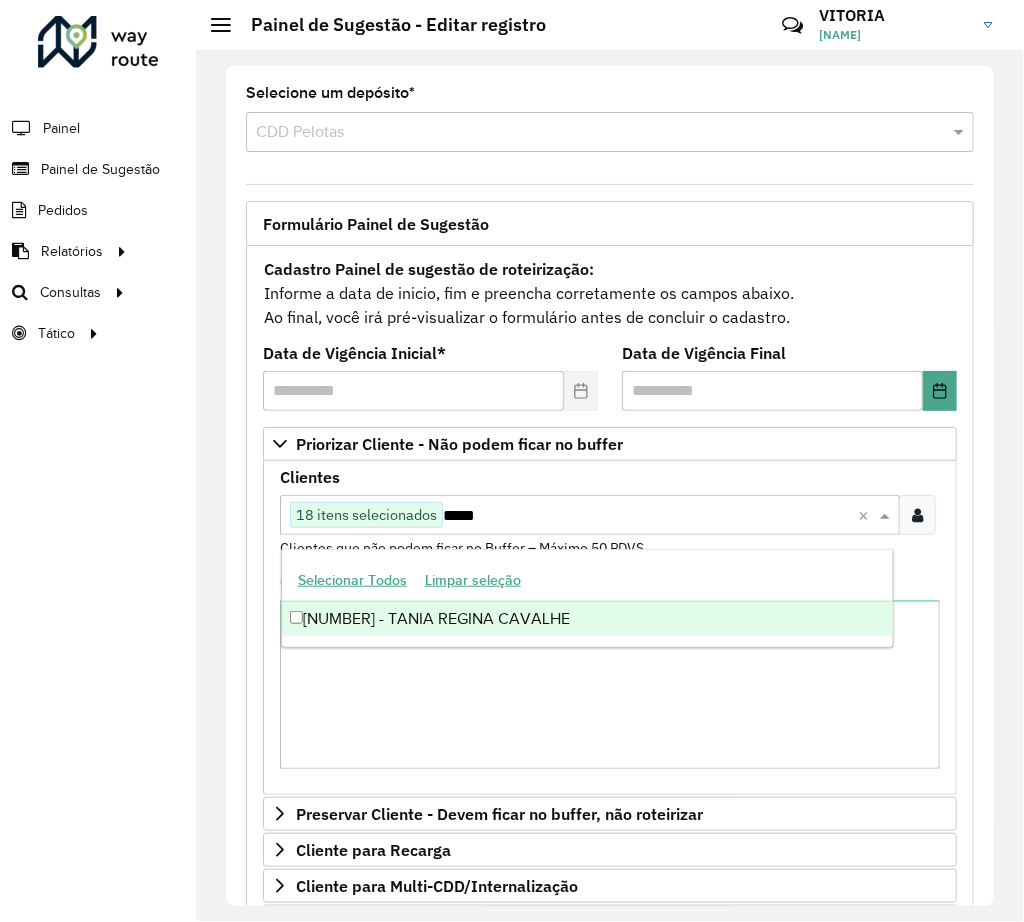 click on "*****" at bounding box center (650, 516) 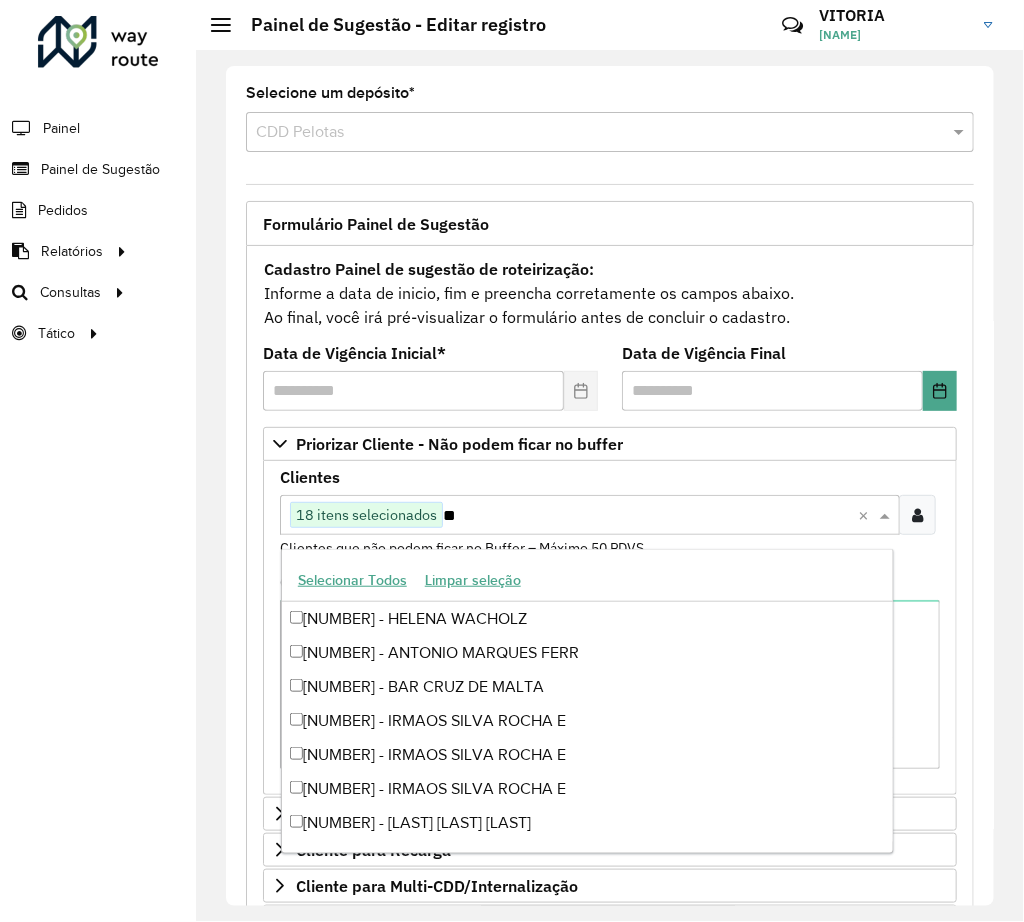 type on "*" 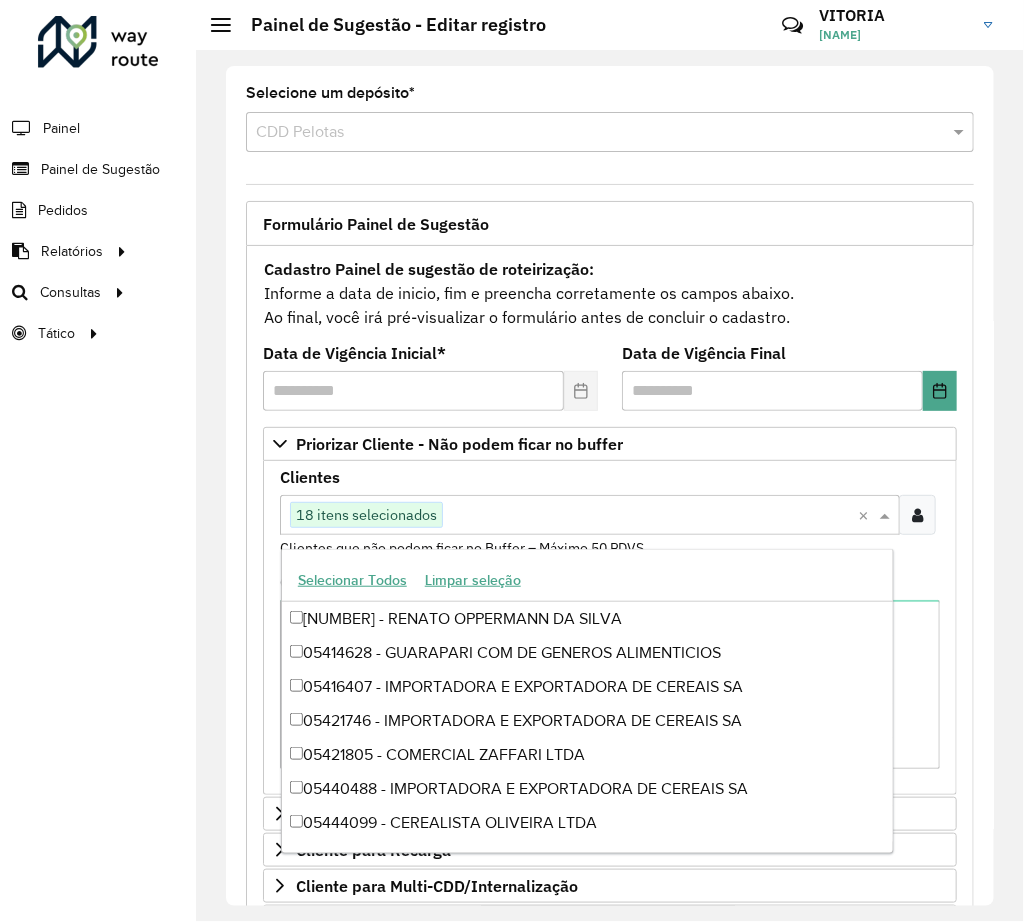 paste on "*****" 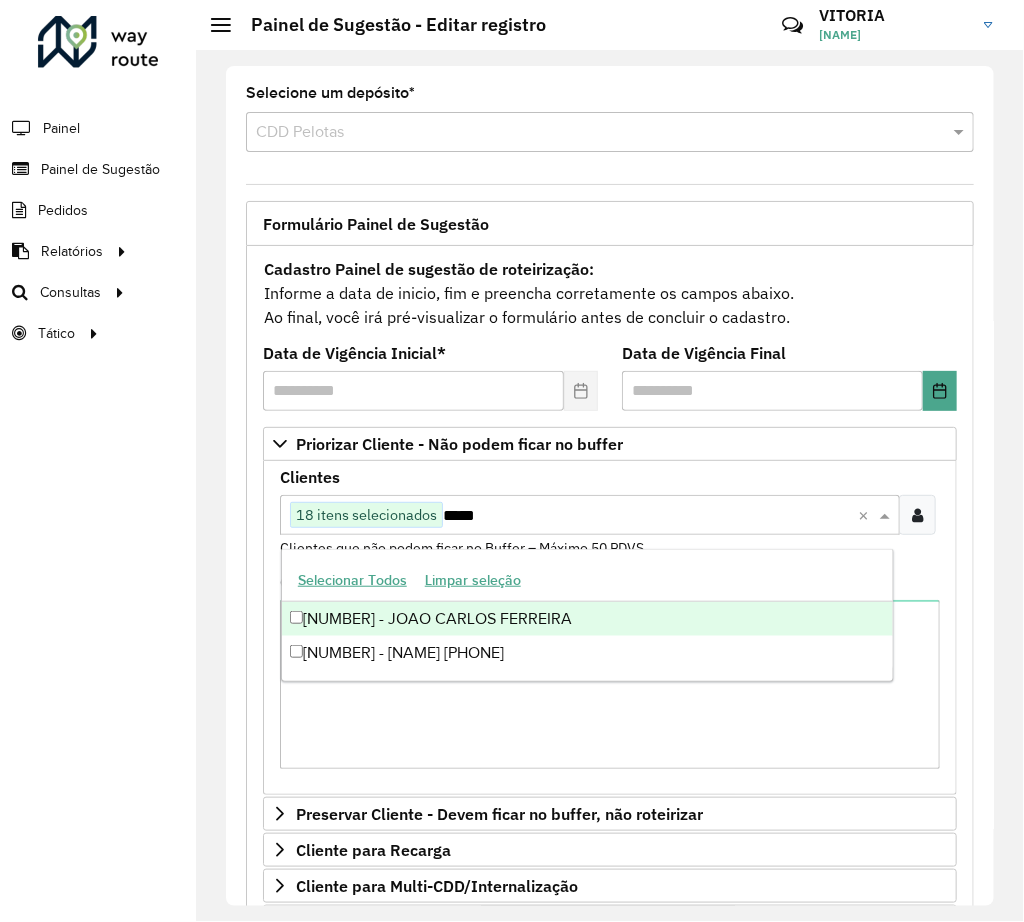 drag, startPoint x: 553, startPoint y: 525, endPoint x: 435, endPoint y: 319, distance: 237.40262 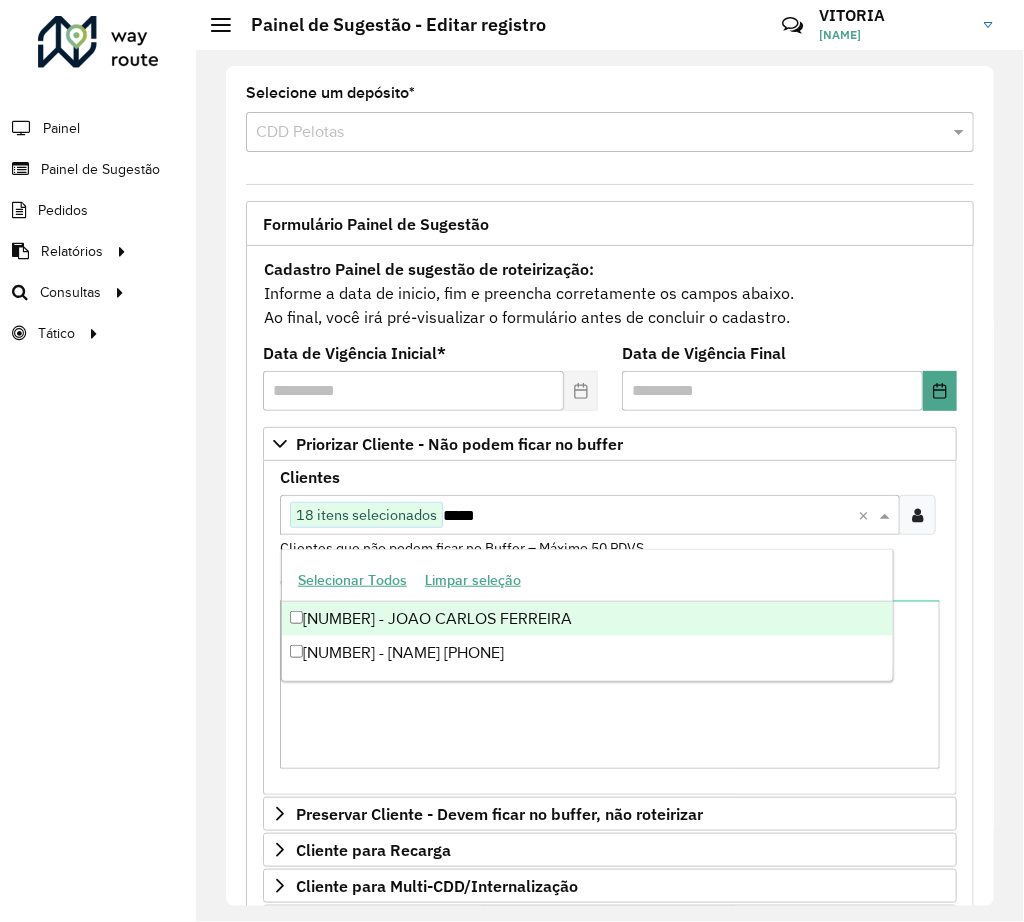 click on "*****" at bounding box center [650, 516] 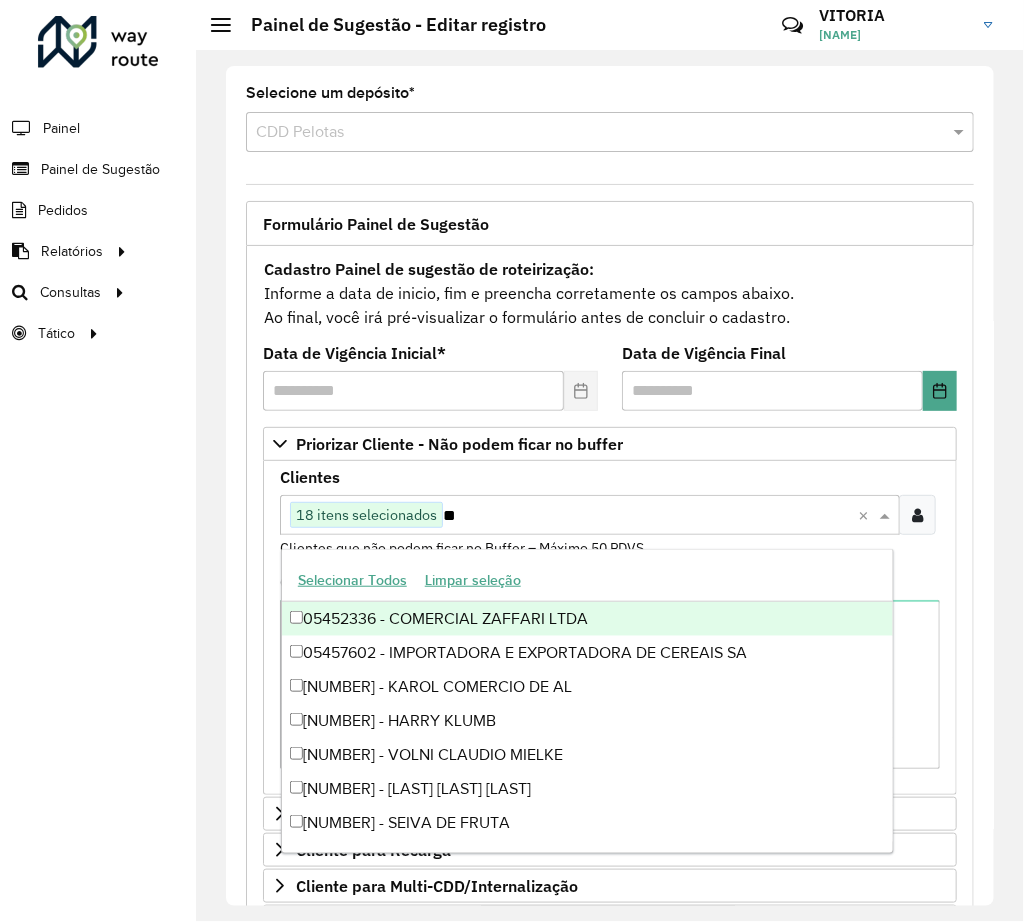 type on "*" 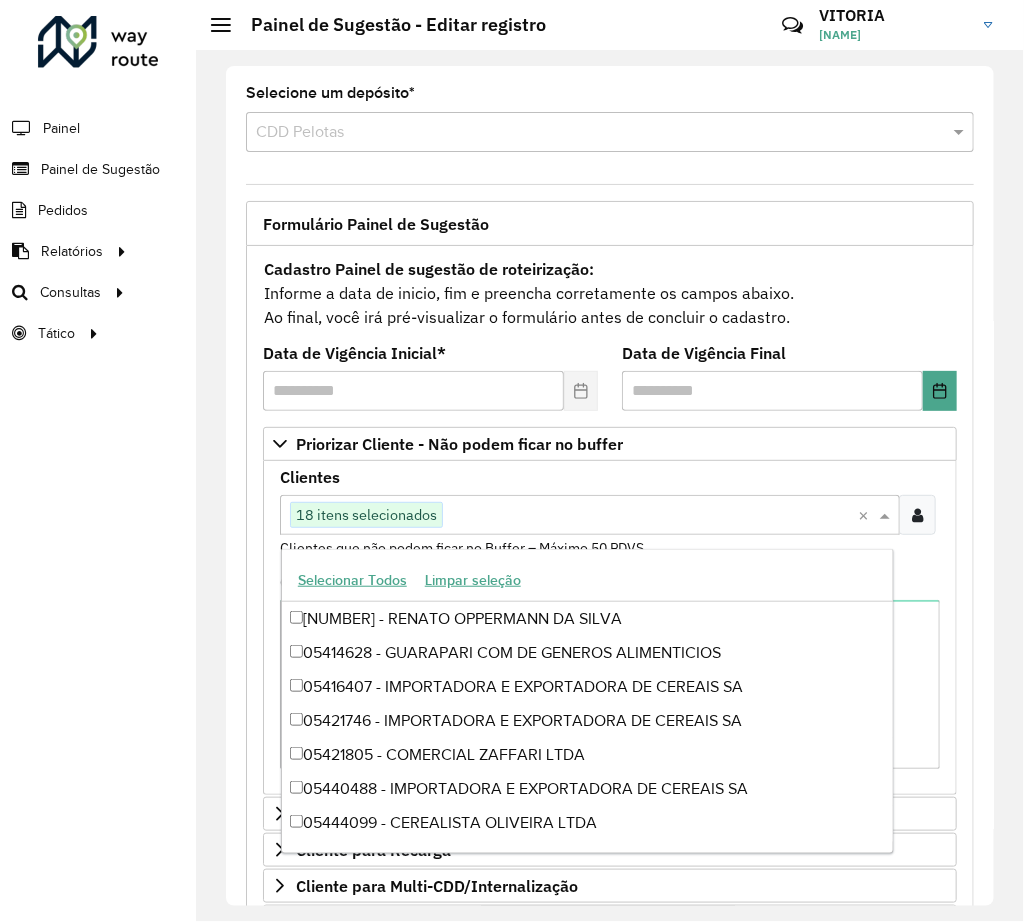 paste on "*****" 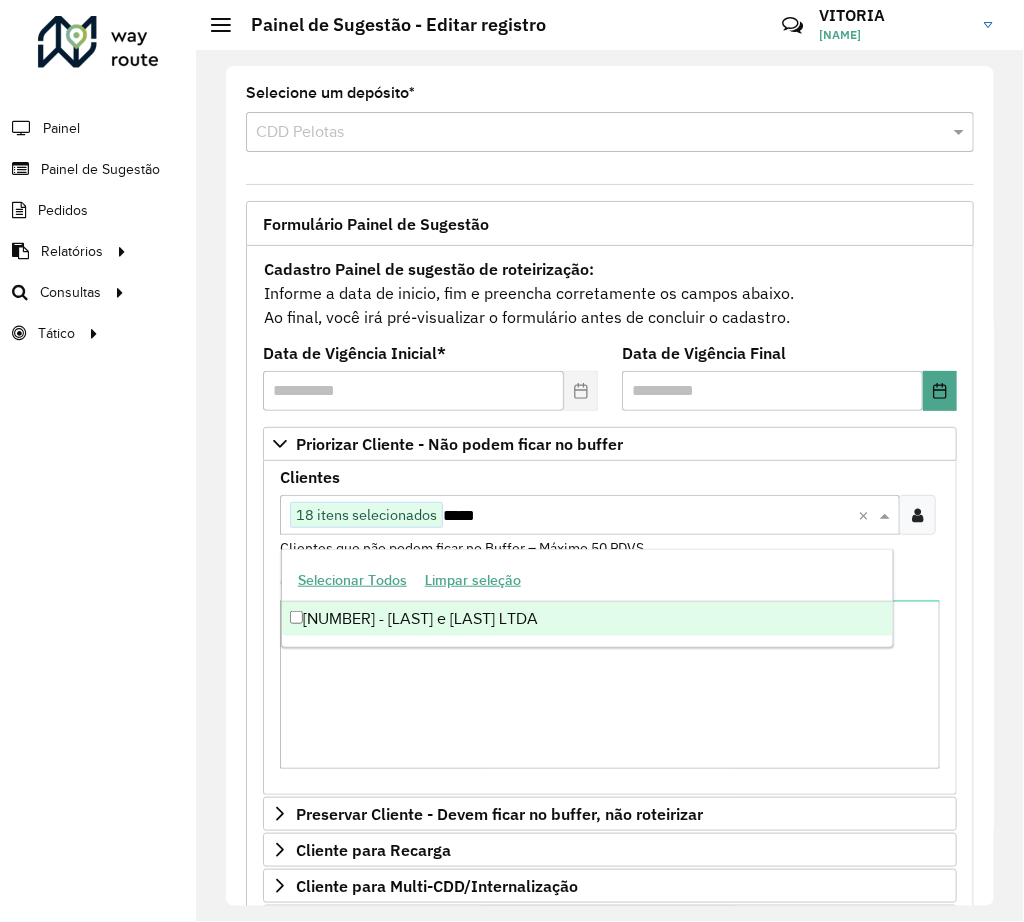 click on "Clique no botão para buscar clientes [NUMBER] itens selecionados *****" at bounding box center (569, 515) 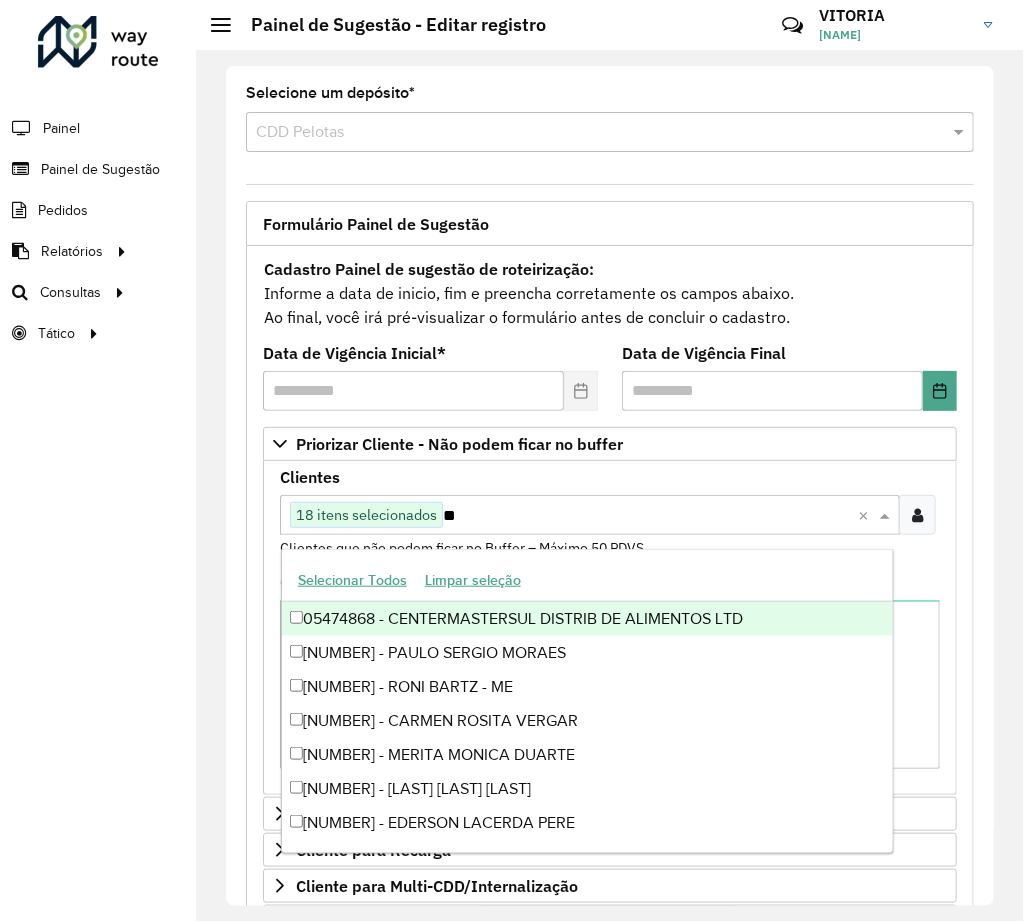 type on "*" 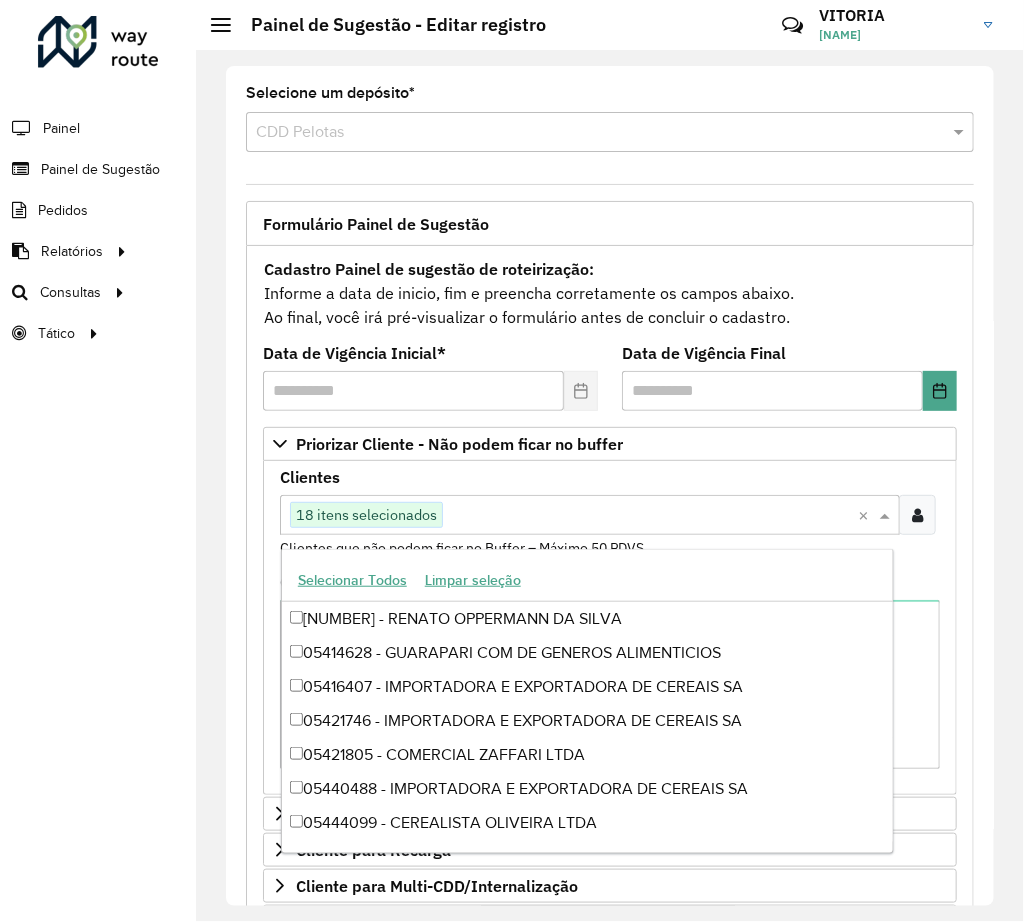paste on "*****" 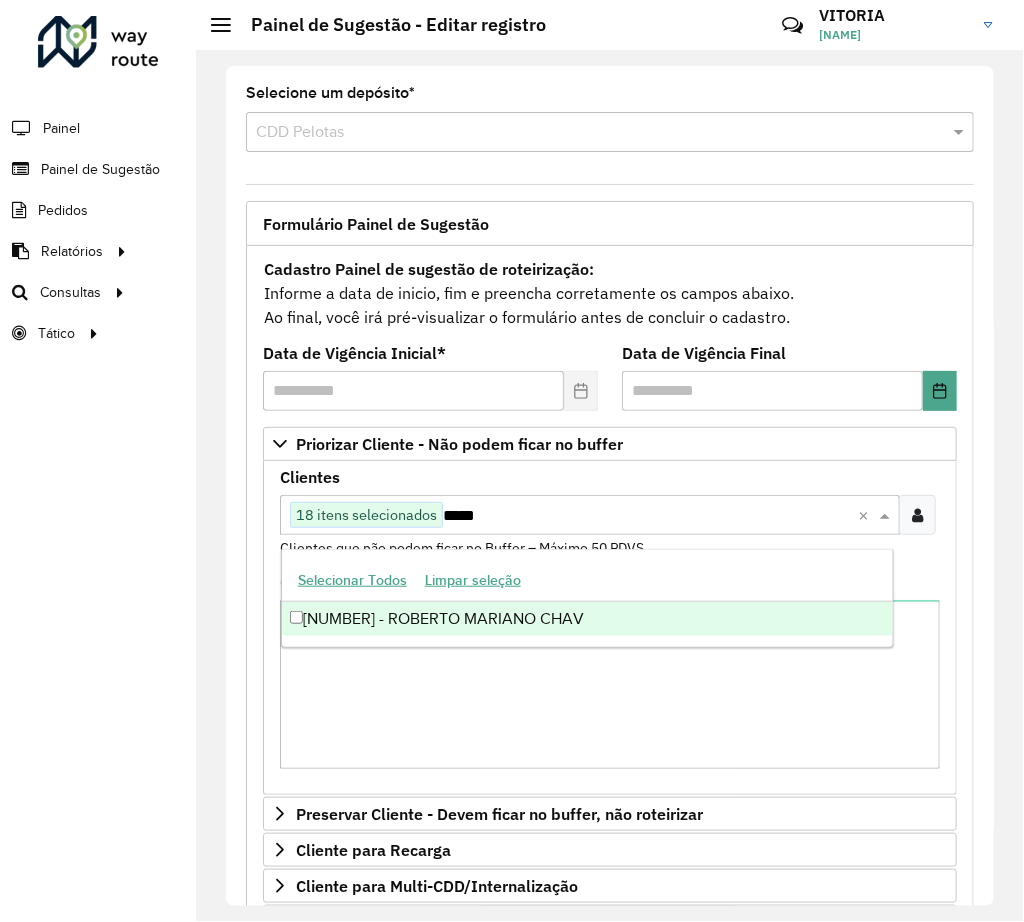 type on "*****" 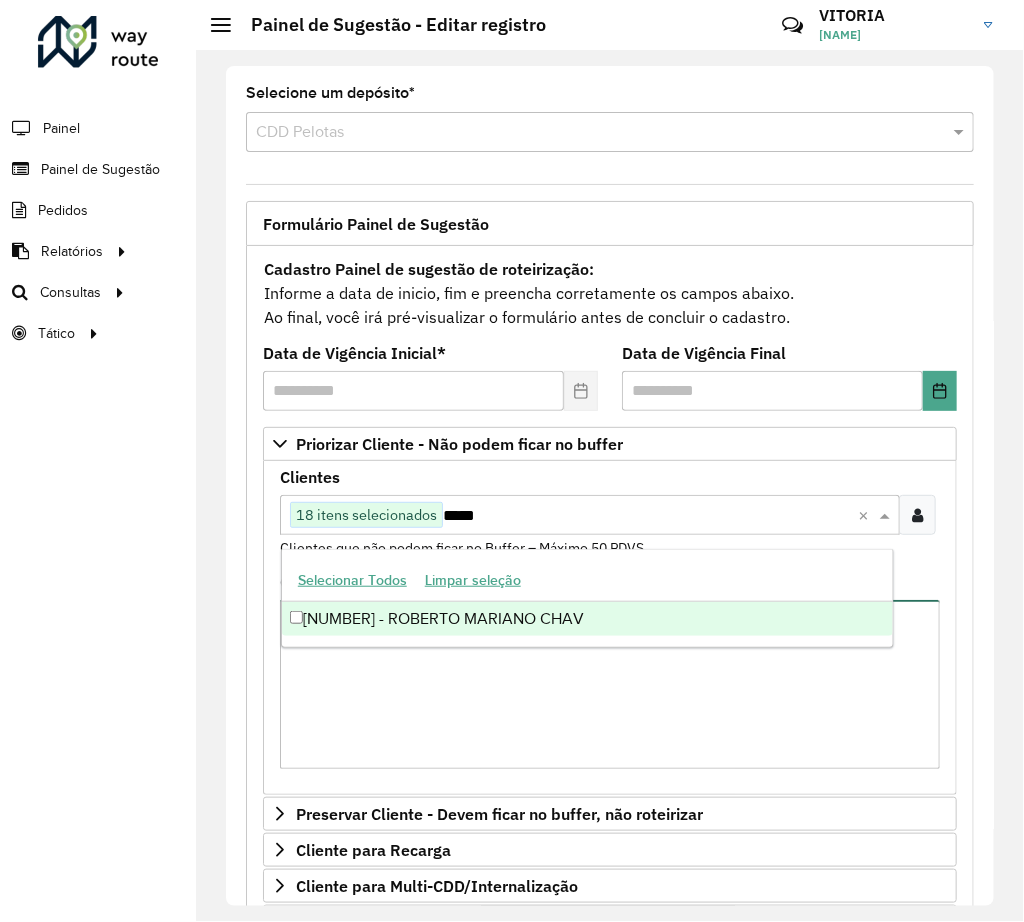 click on "Observações" at bounding box center (610, 684) 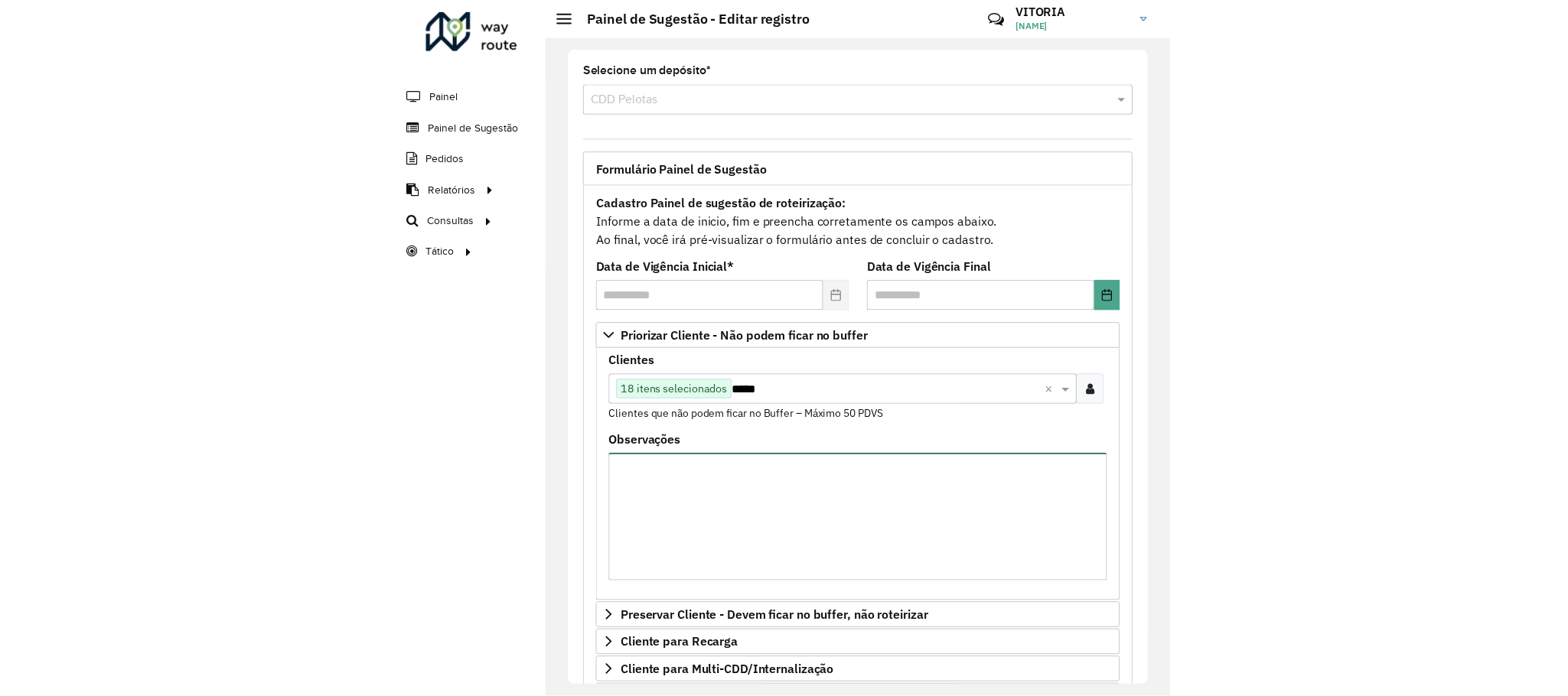 scroll, scrollTop: 326, scrollLeft: 0, axis: vertical 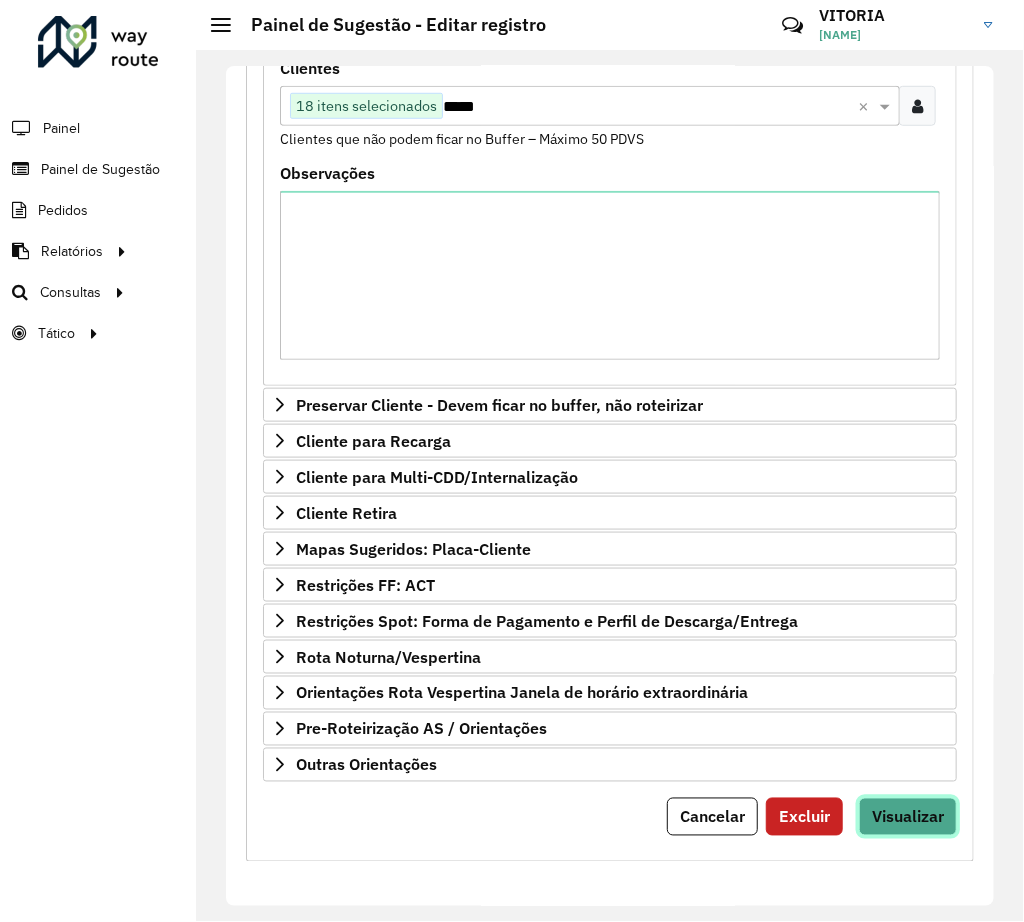 click on "Visualizar" at bounding box center [908, 817] 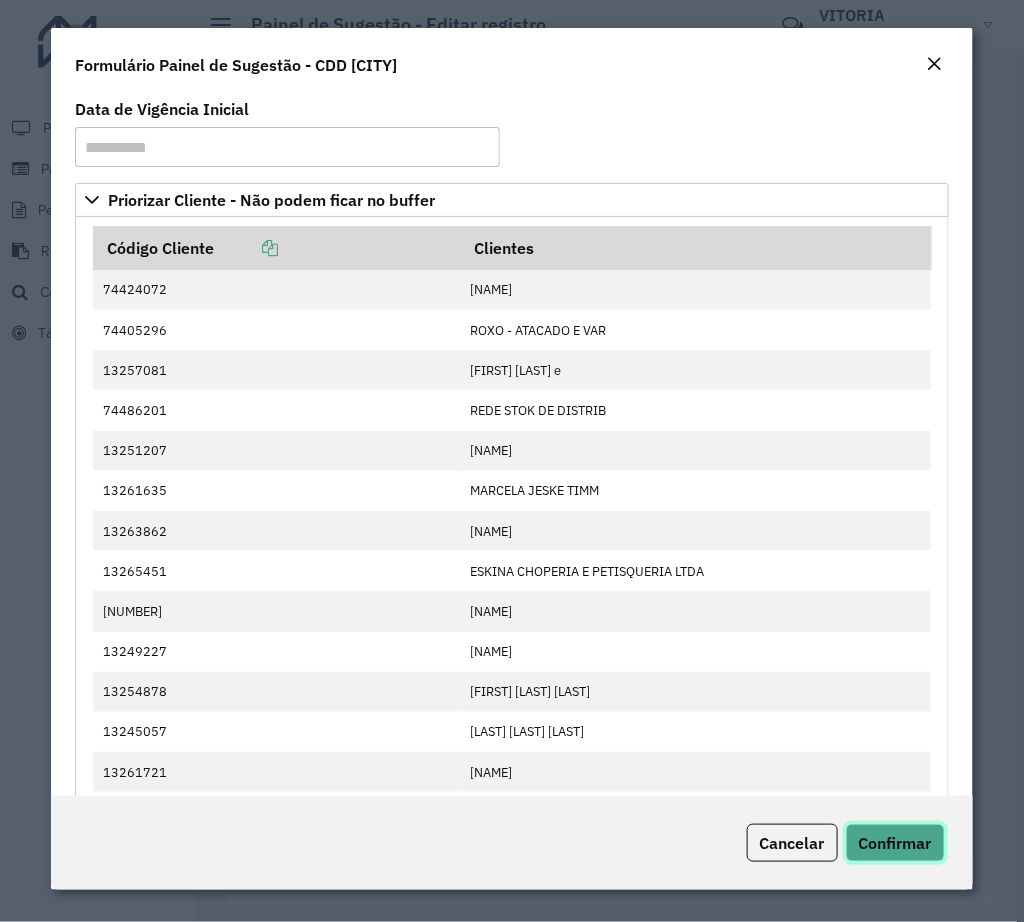 click on "Confirmar" 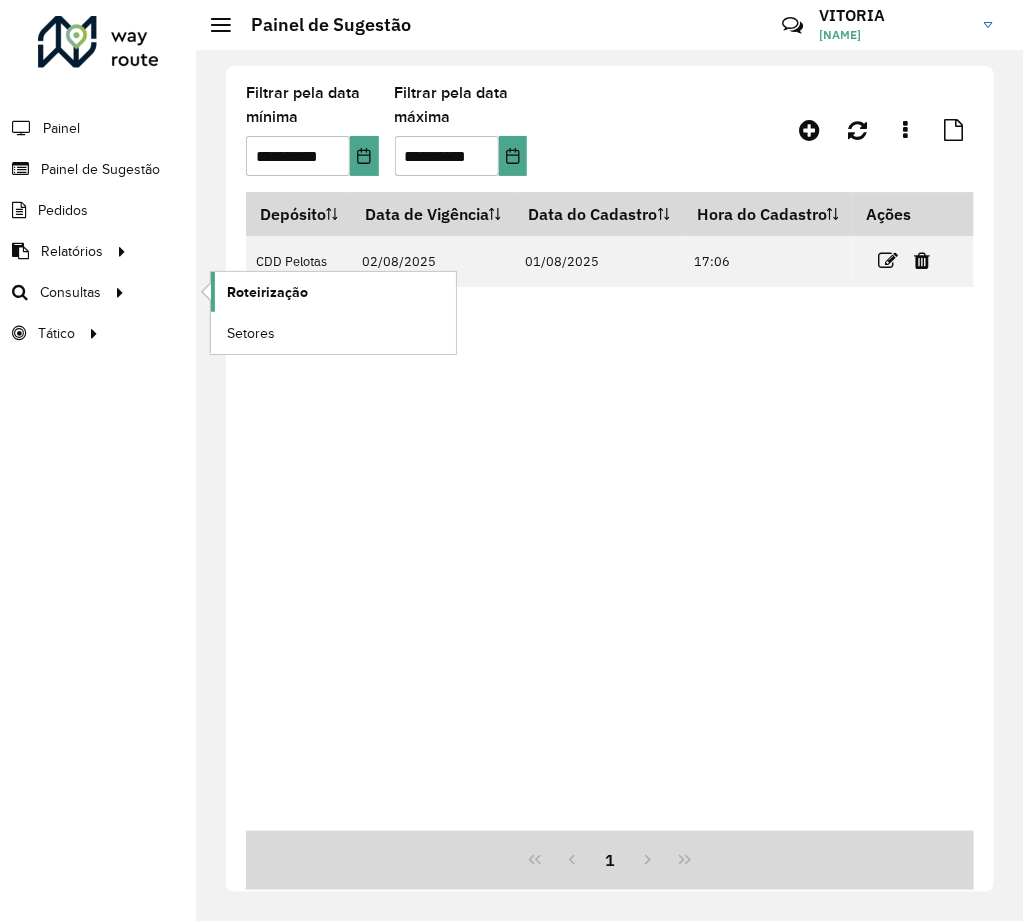 click on "Roteirização" 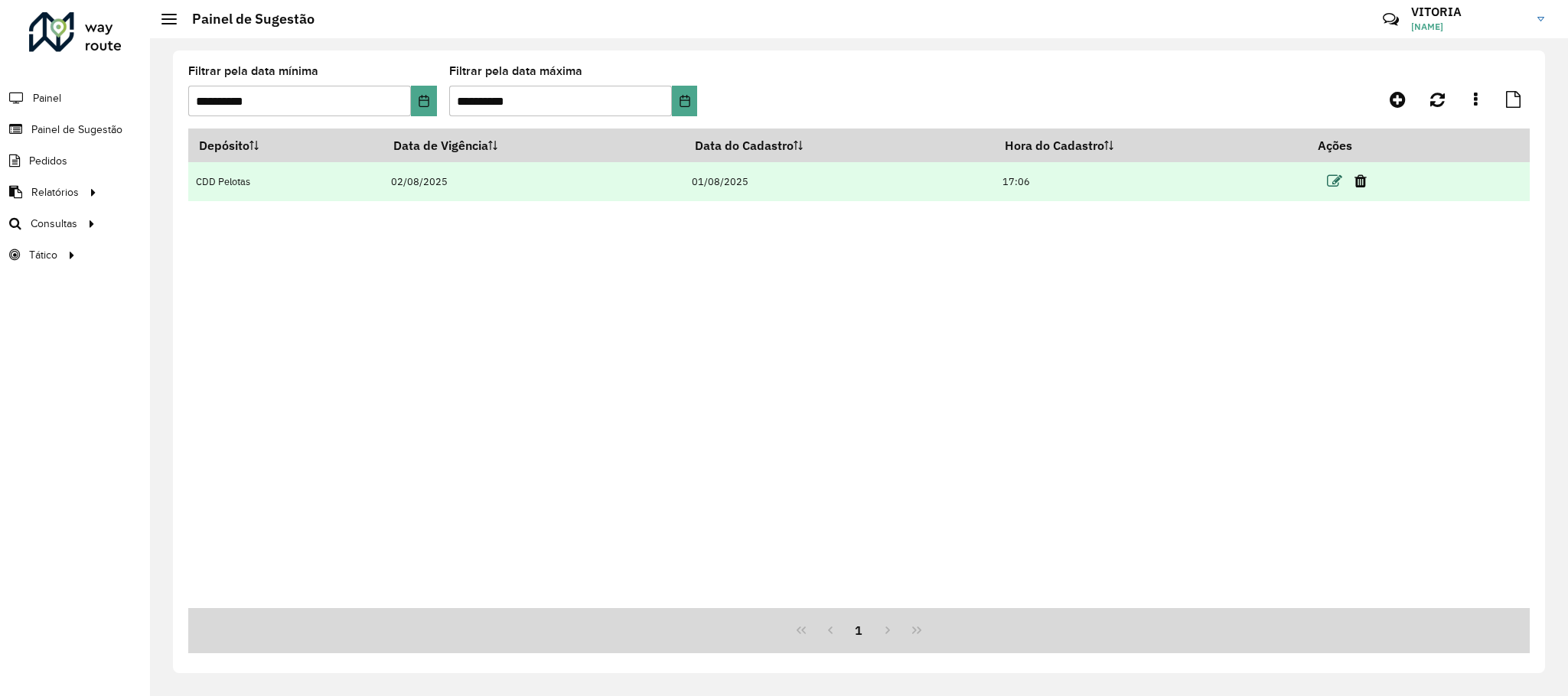 click at bounding box center [1335, 181] 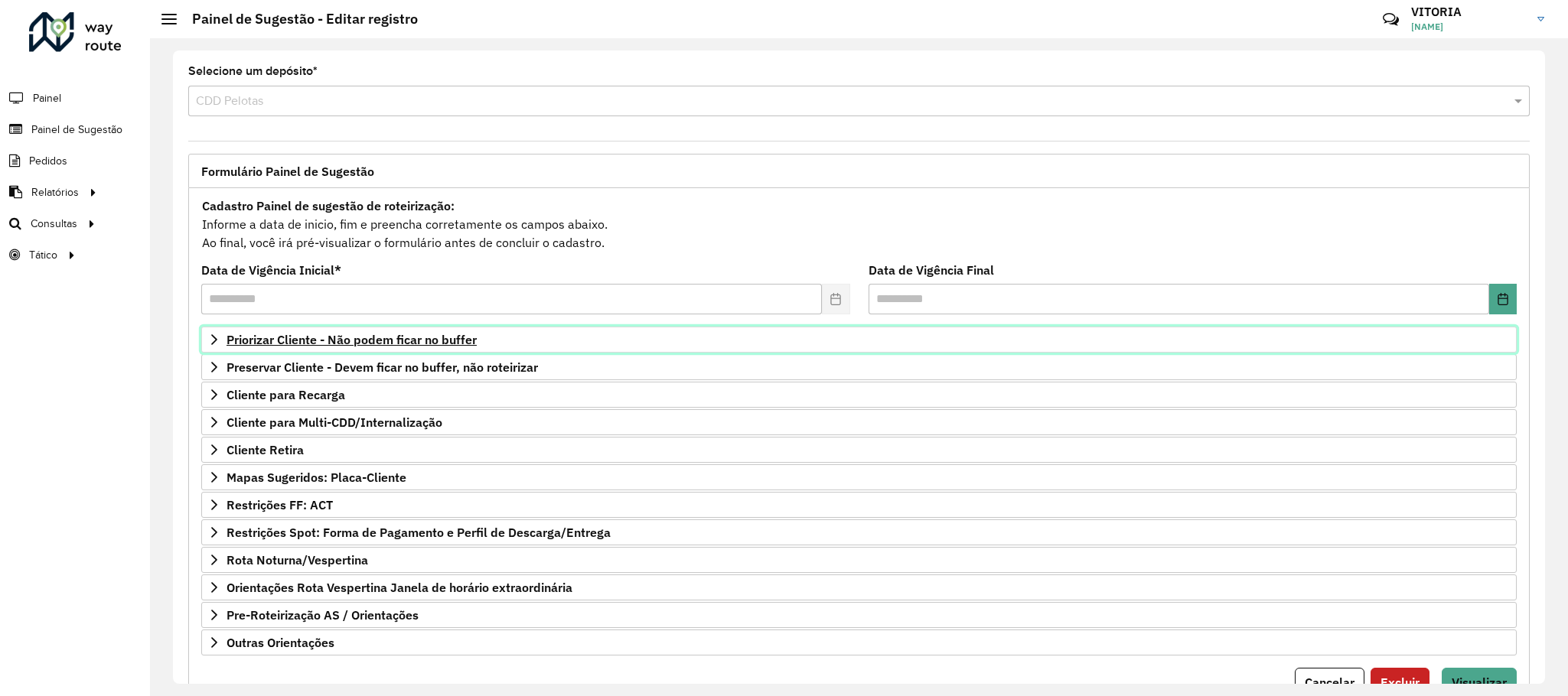 click on "Priorizar Cliente - Não podem ficar no buffer" at bounding box center [351, 340] 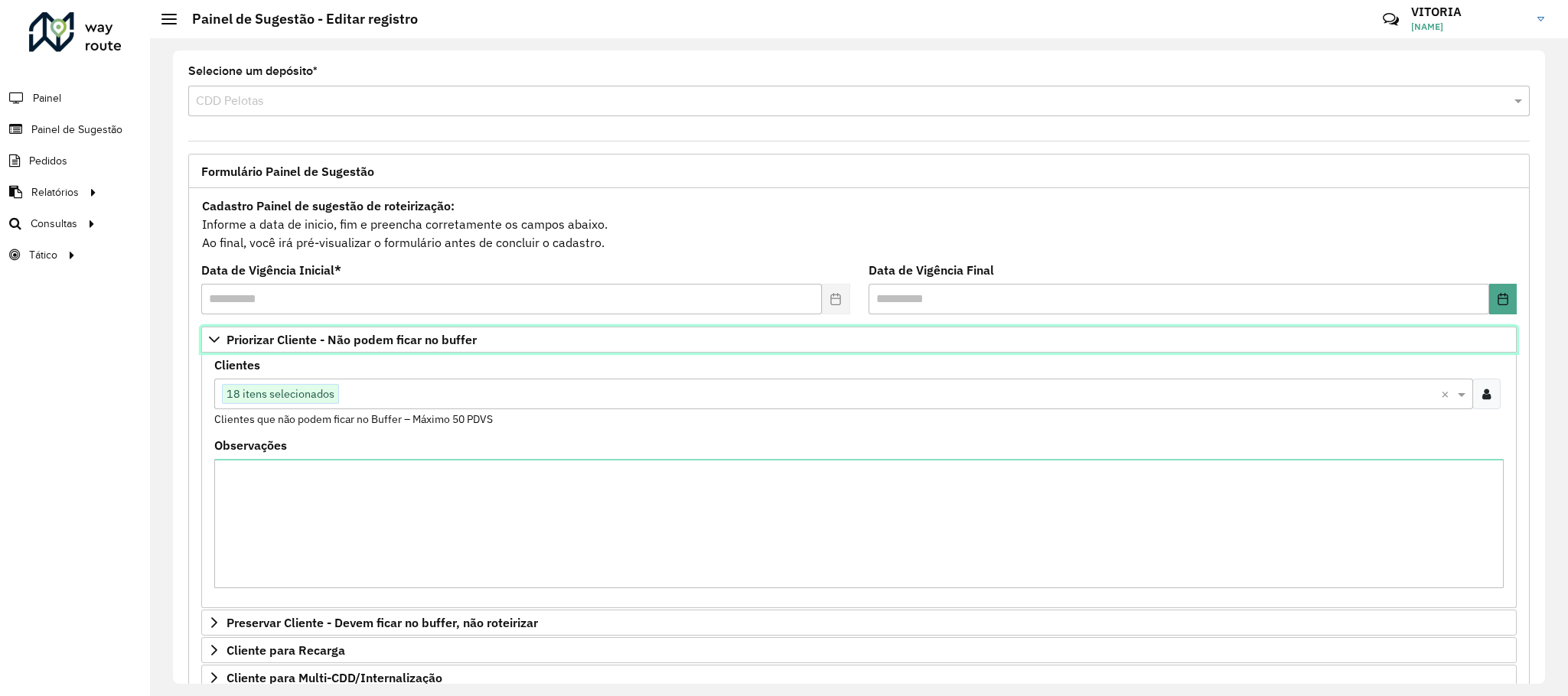 scroll, scrollTop: 335, scrollLeft: 0, axis: vertical 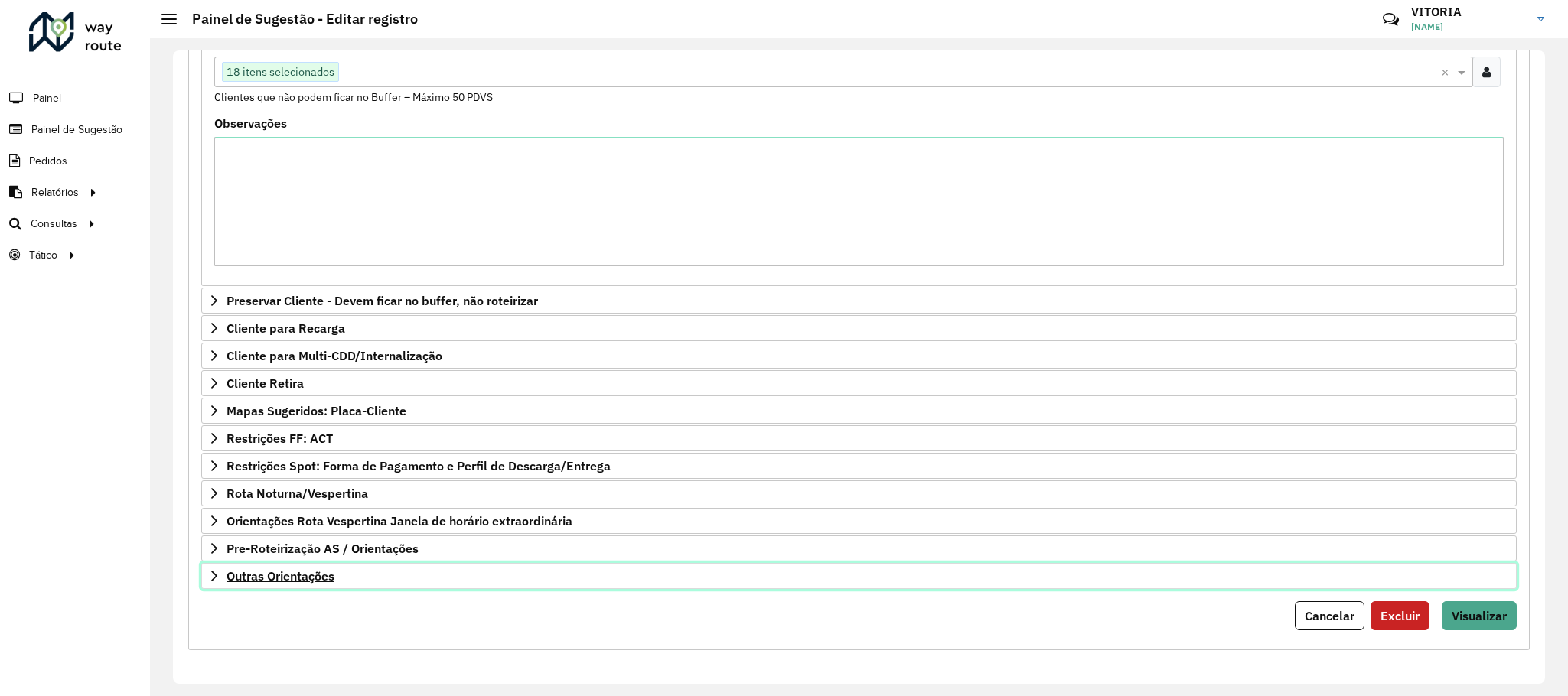 click on "Outras Orientações" at bounding box center [859, 576] 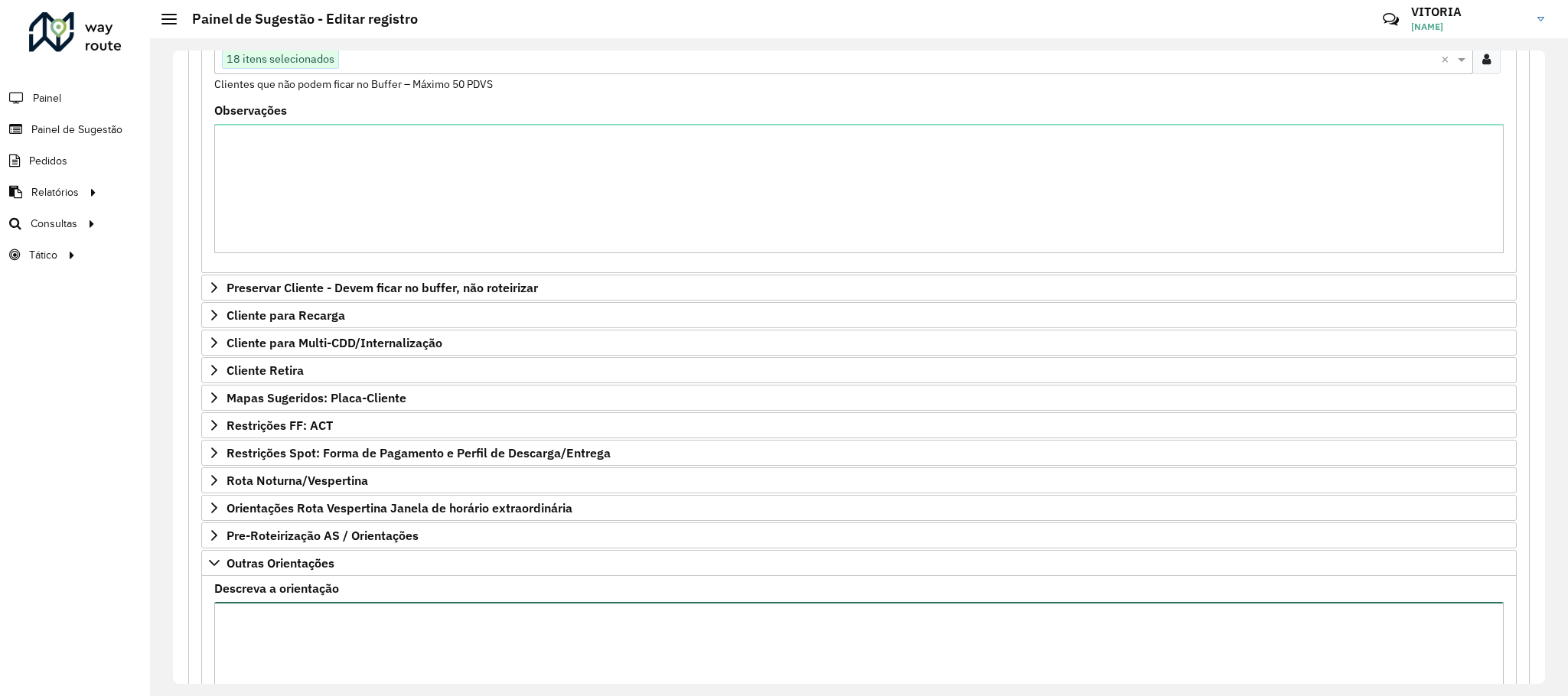 click on "Descreva a orientação" at bounding box center [859, 666] 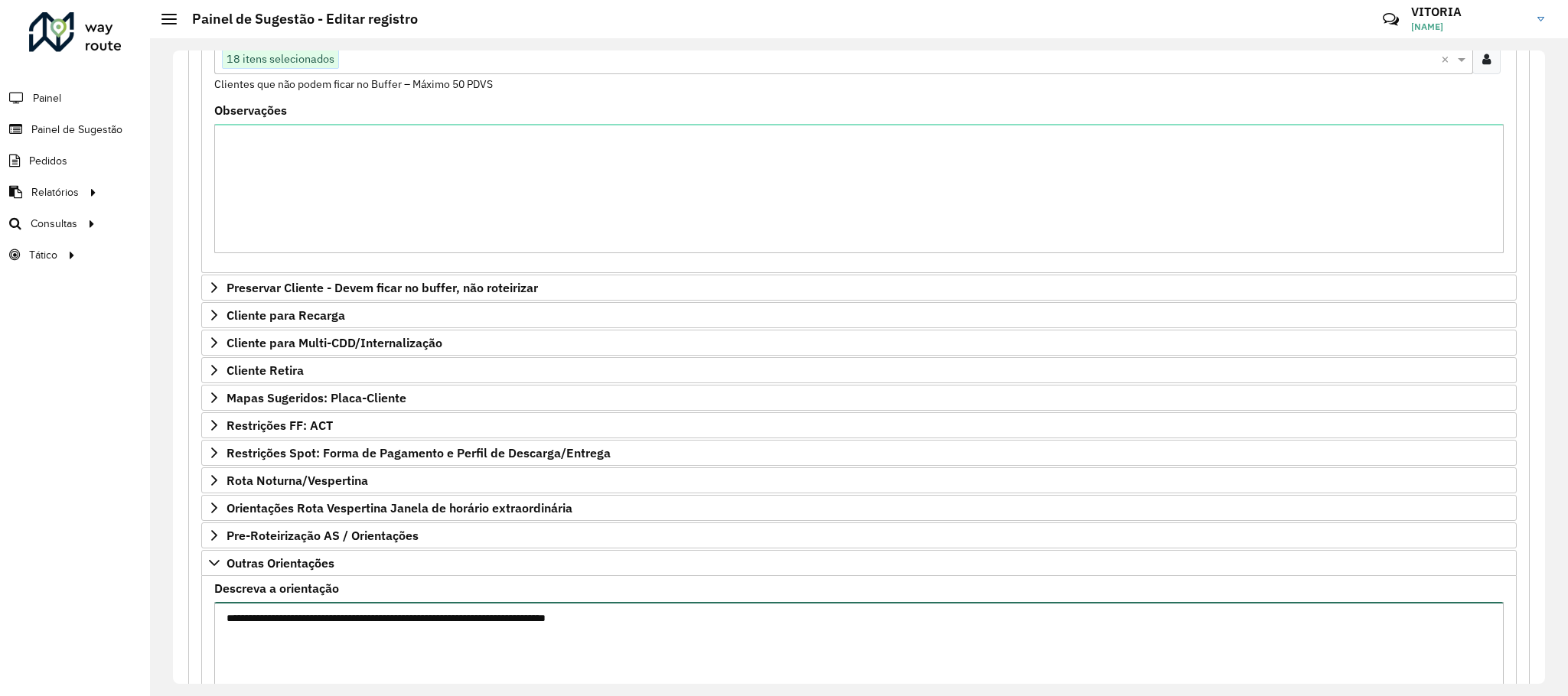 scroll, scrollTop: 510, scrollLeft: 0, axis: vertical 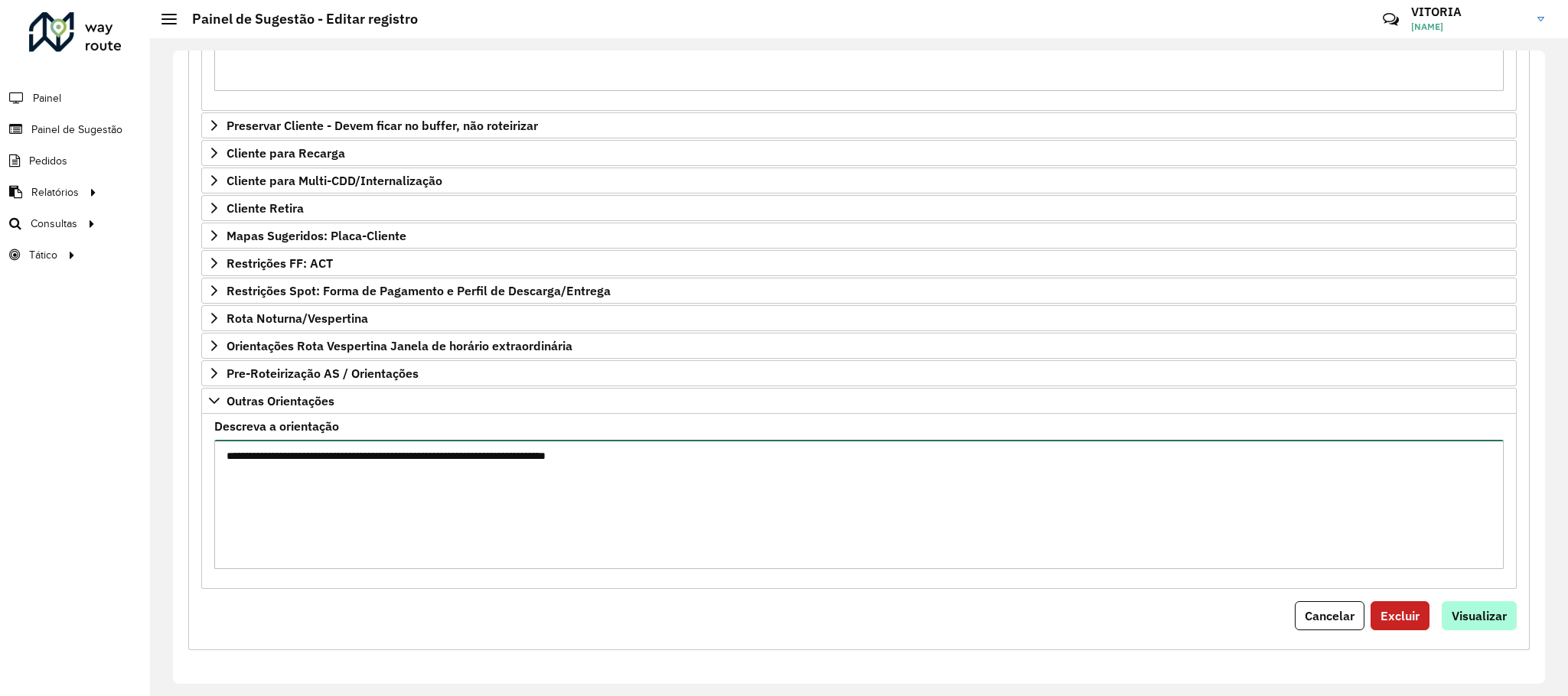 type on "**********" 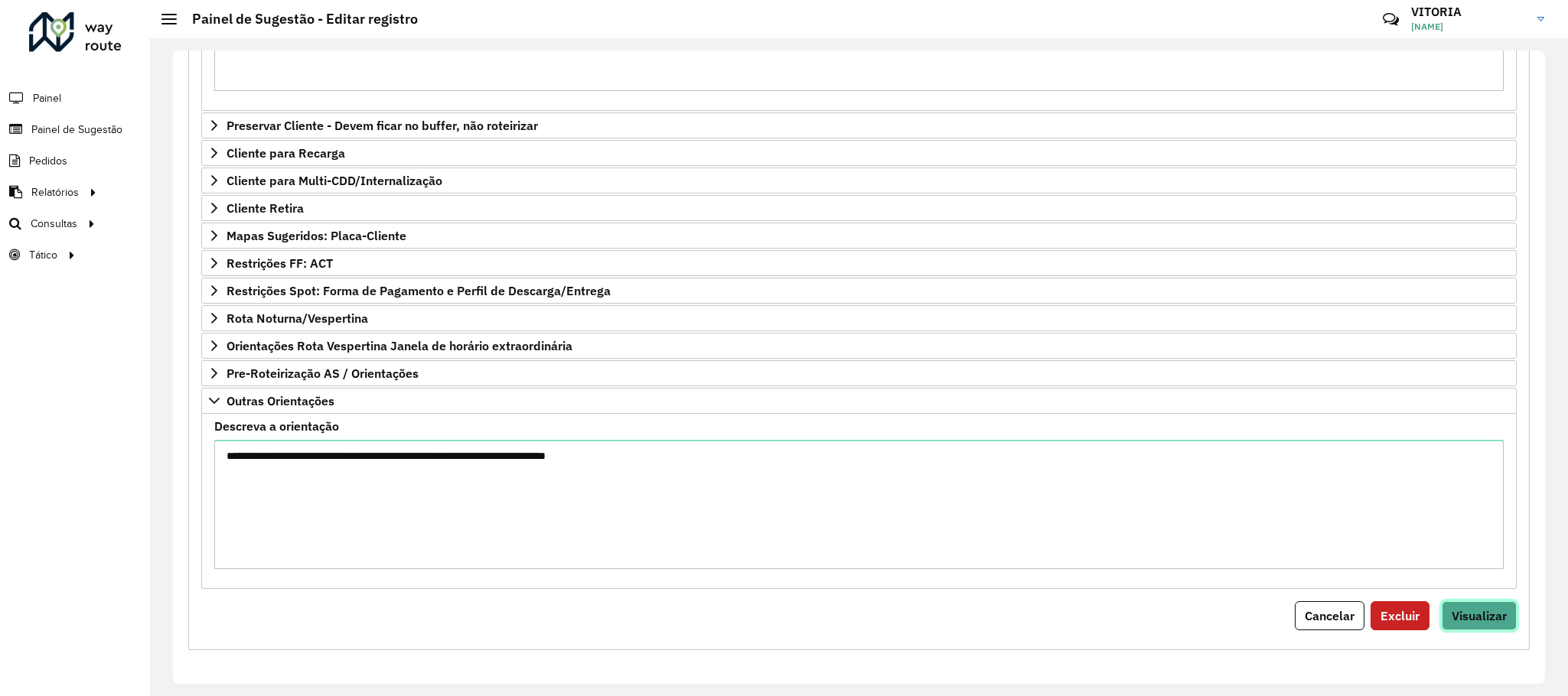 click on "Visualizar" at bounding box center [1479, 616] 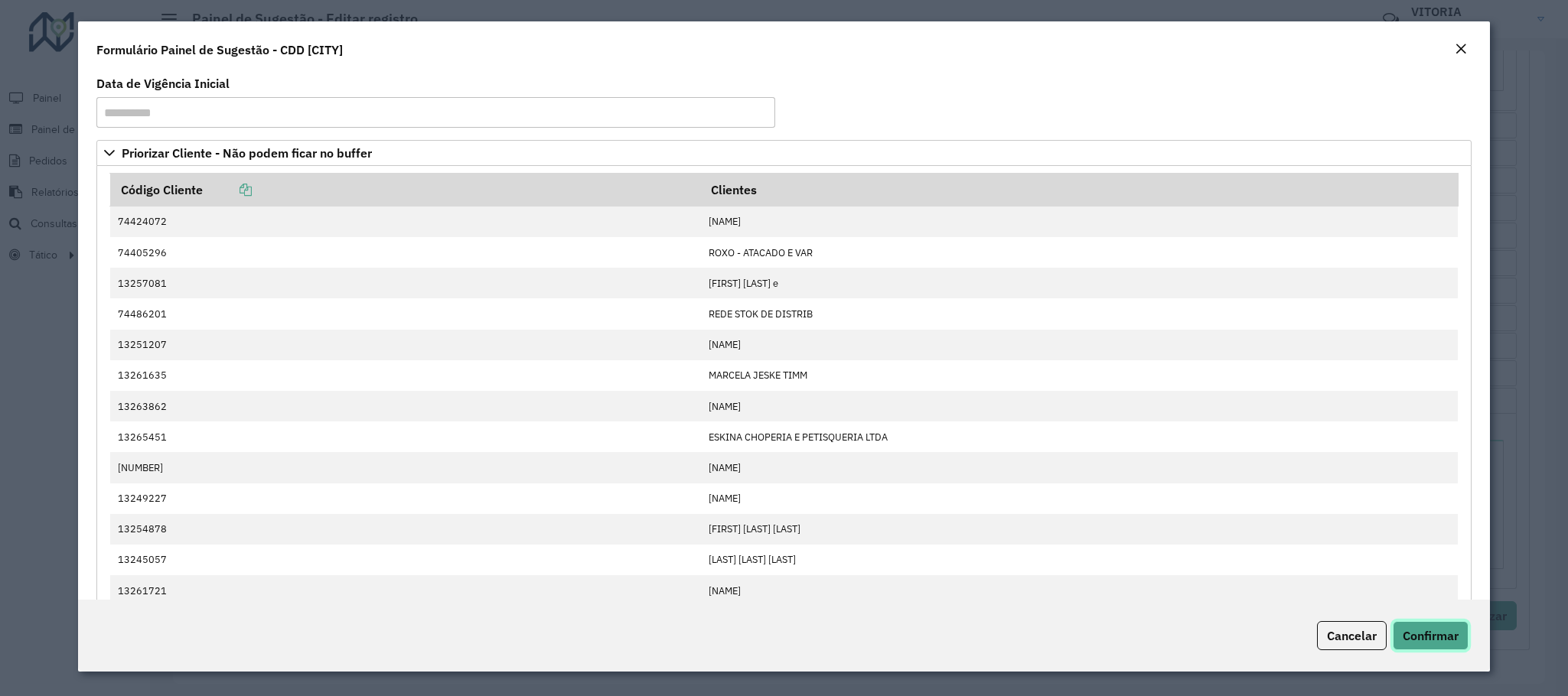 click on "Confirmar" 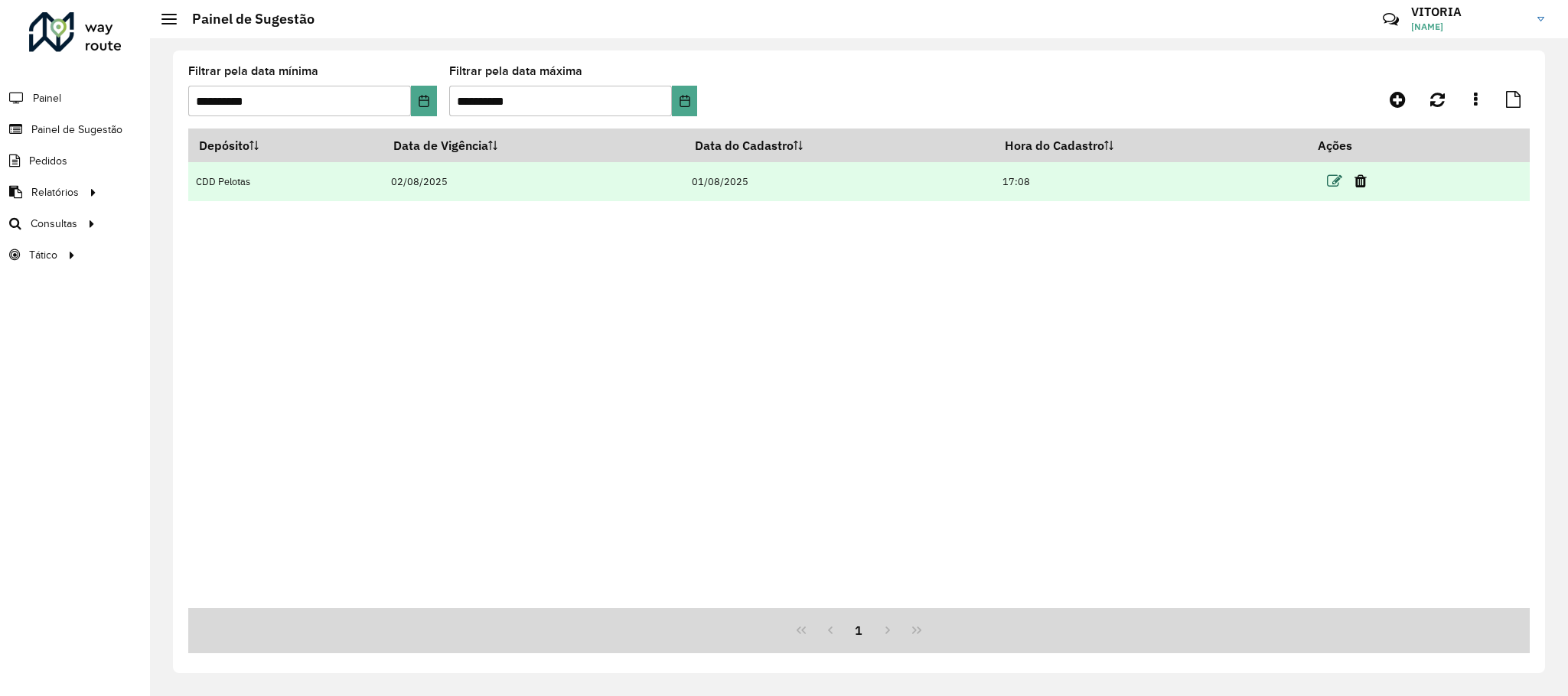 click at bounding box center (1335, 181) 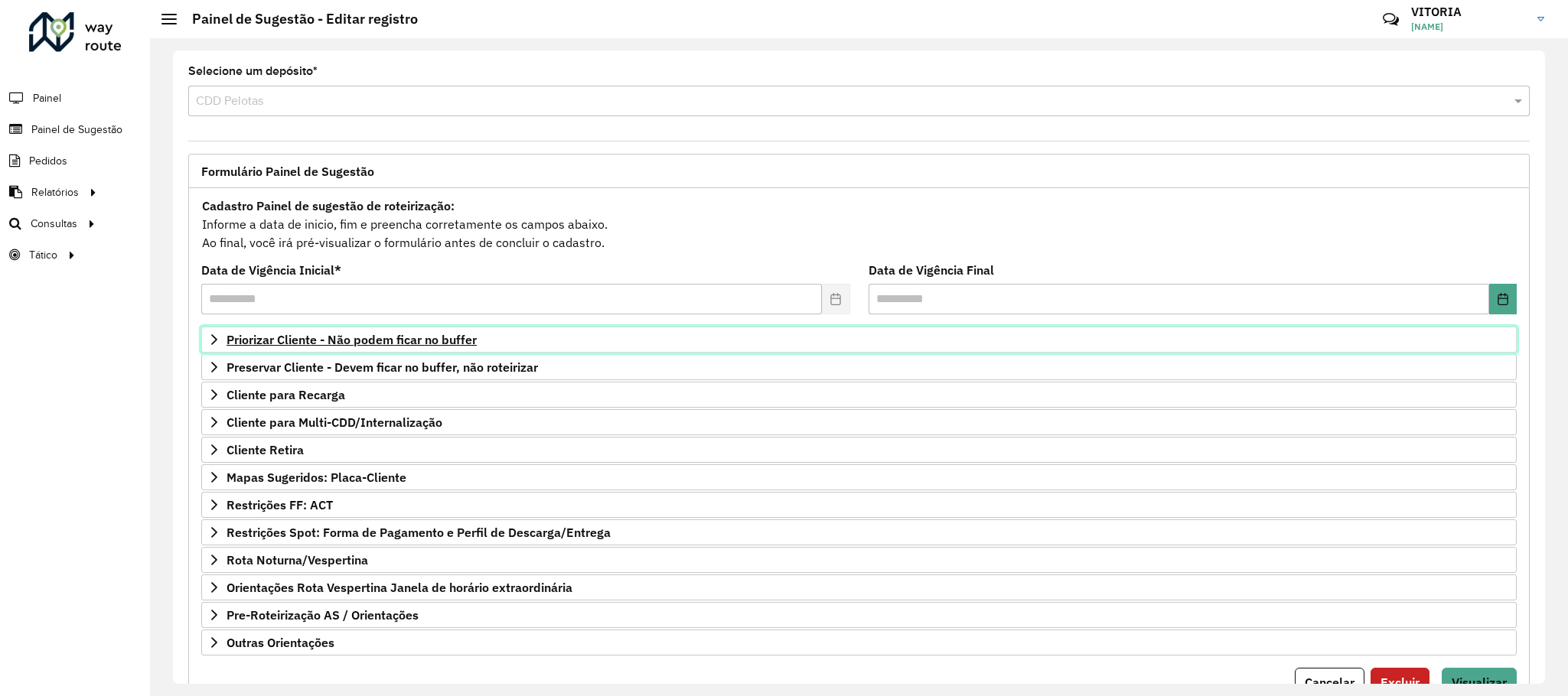 click on "Priorizar Cliente - Não podem ficar no buffer" at bounding box center [351, 340] 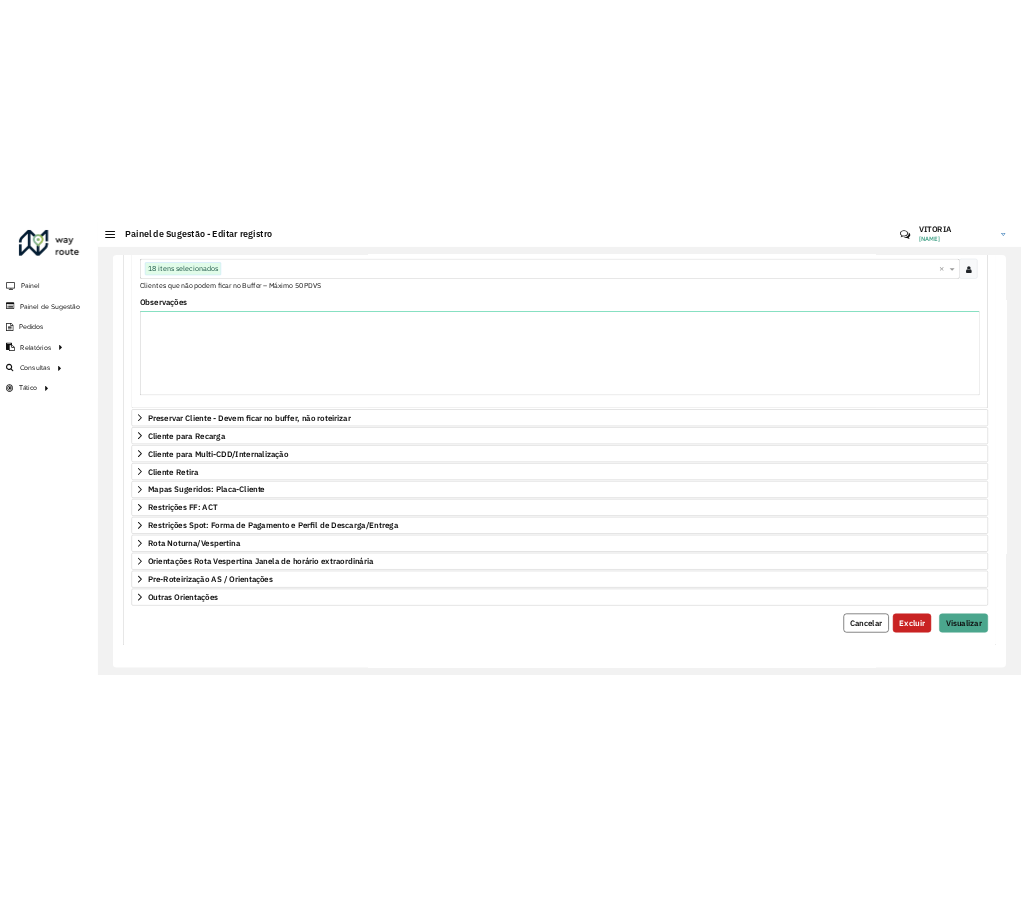 scroll, scrollTop: 0, scrollLeft: 0, axis: both 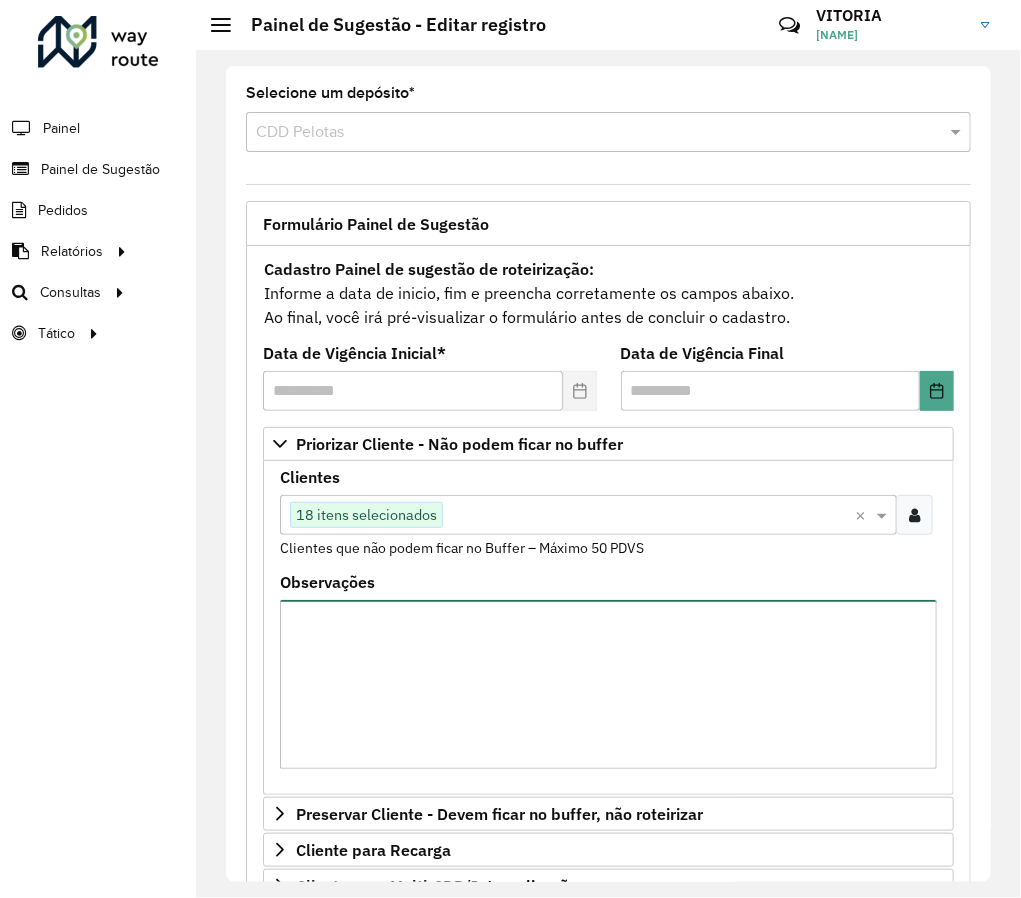 click on "Observações" at bounding box center [608, 684] 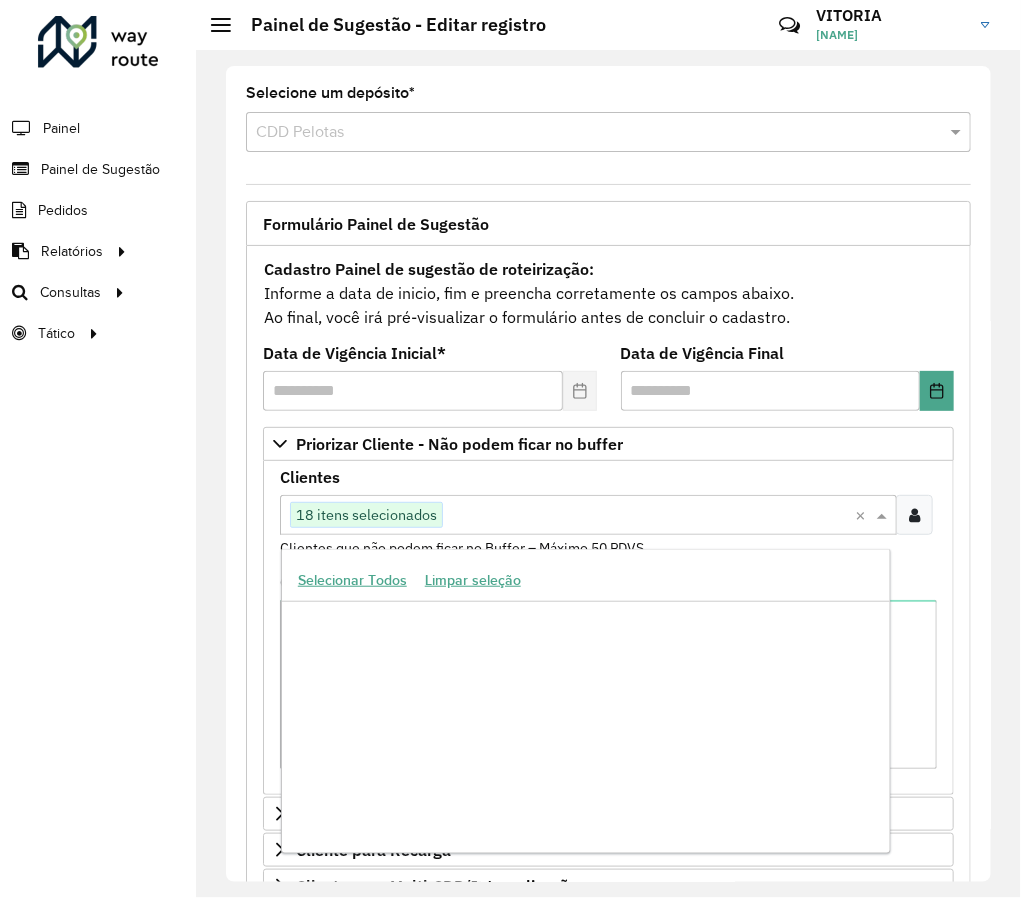 click at bounding box center (649, 516) 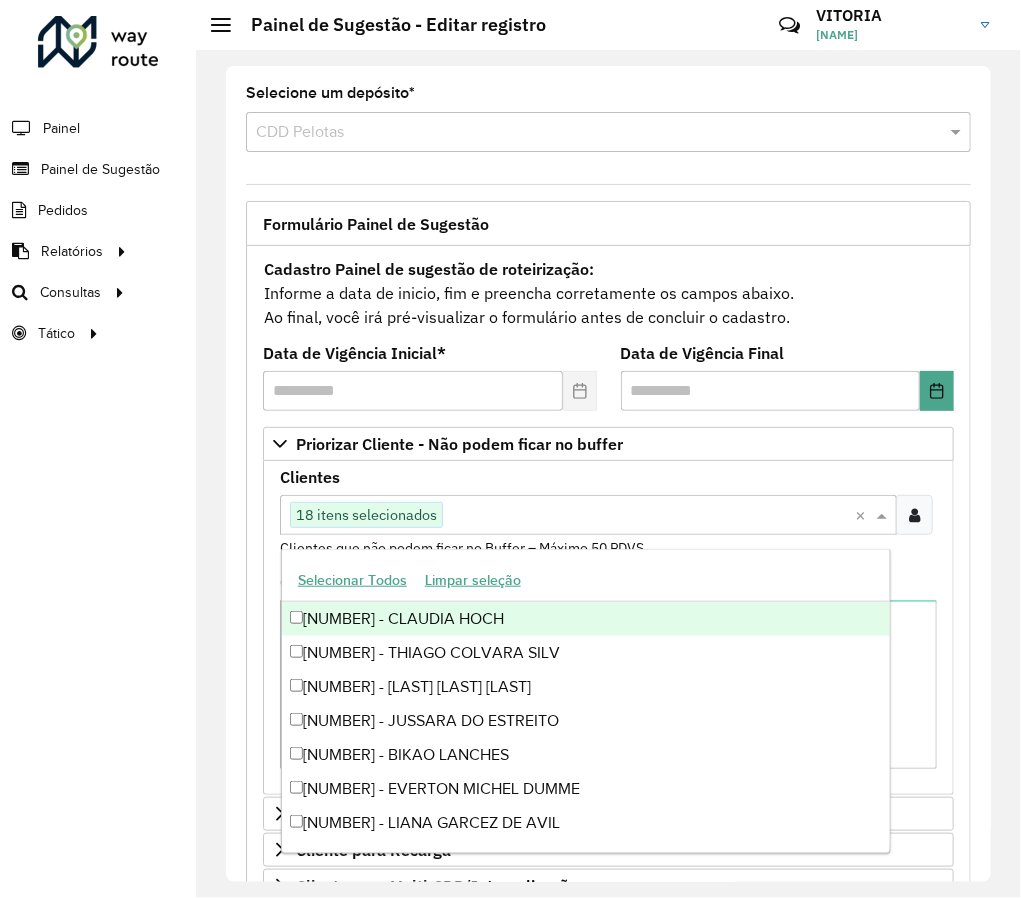 paste on "*****" 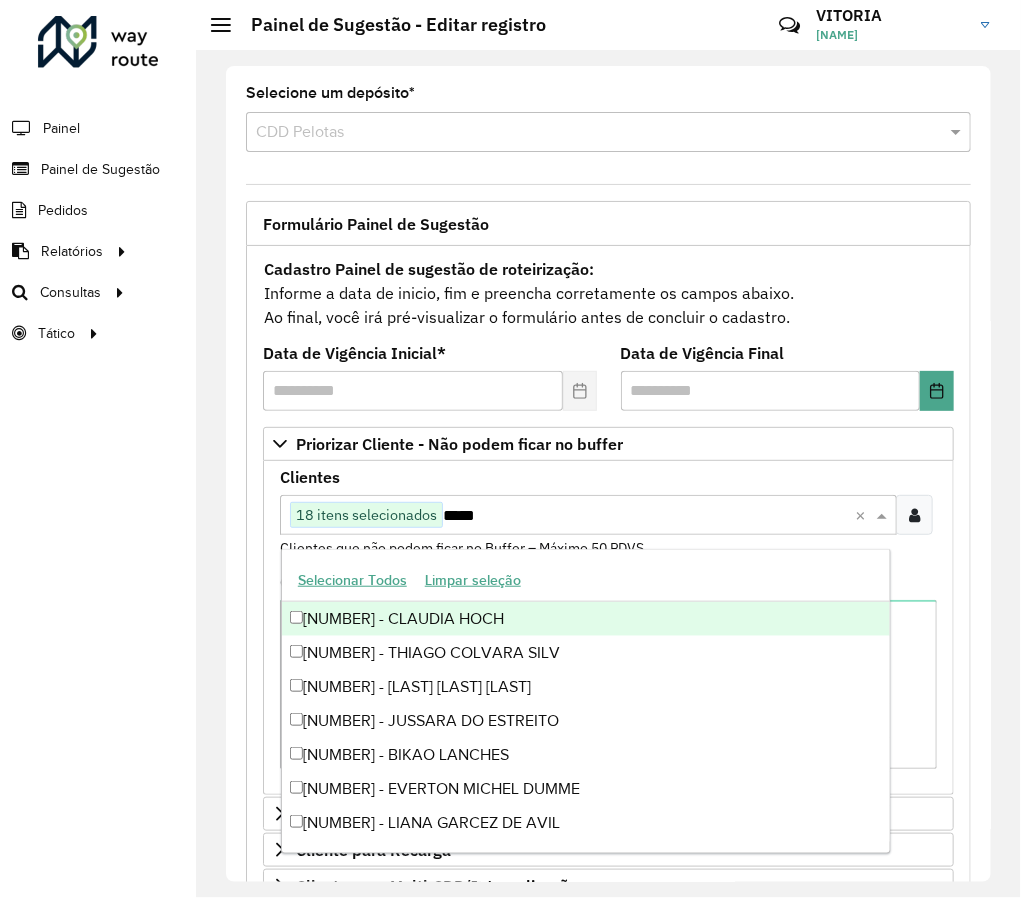 scroll, scrollTop: 0, scrollLeft: 0, axis: both 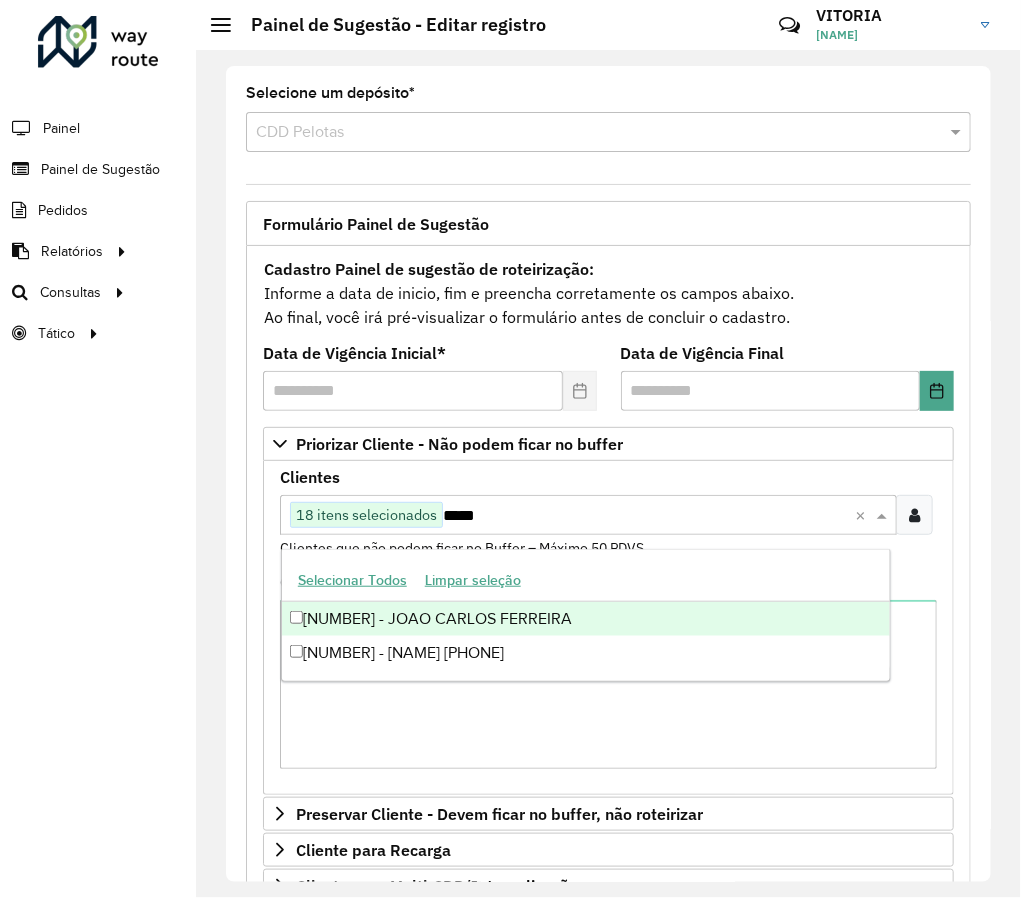 click on "*****" at bounding box center [649, 516] 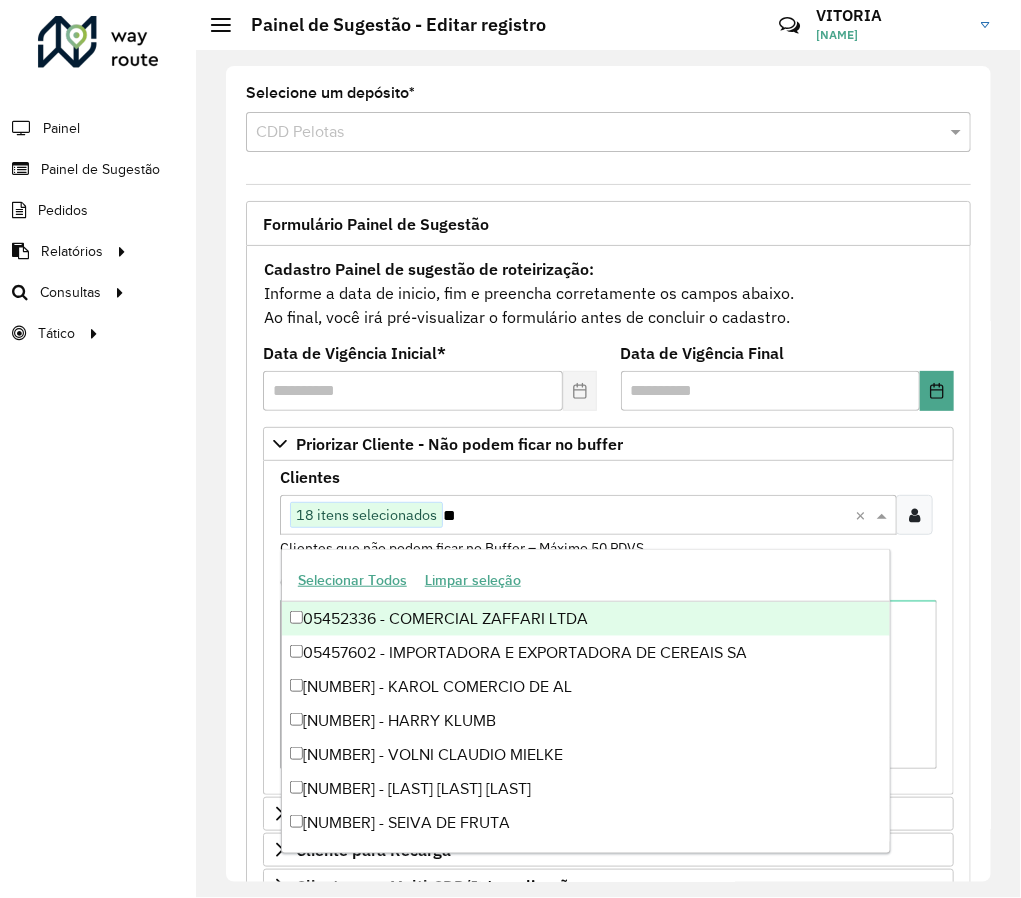 type on "*" 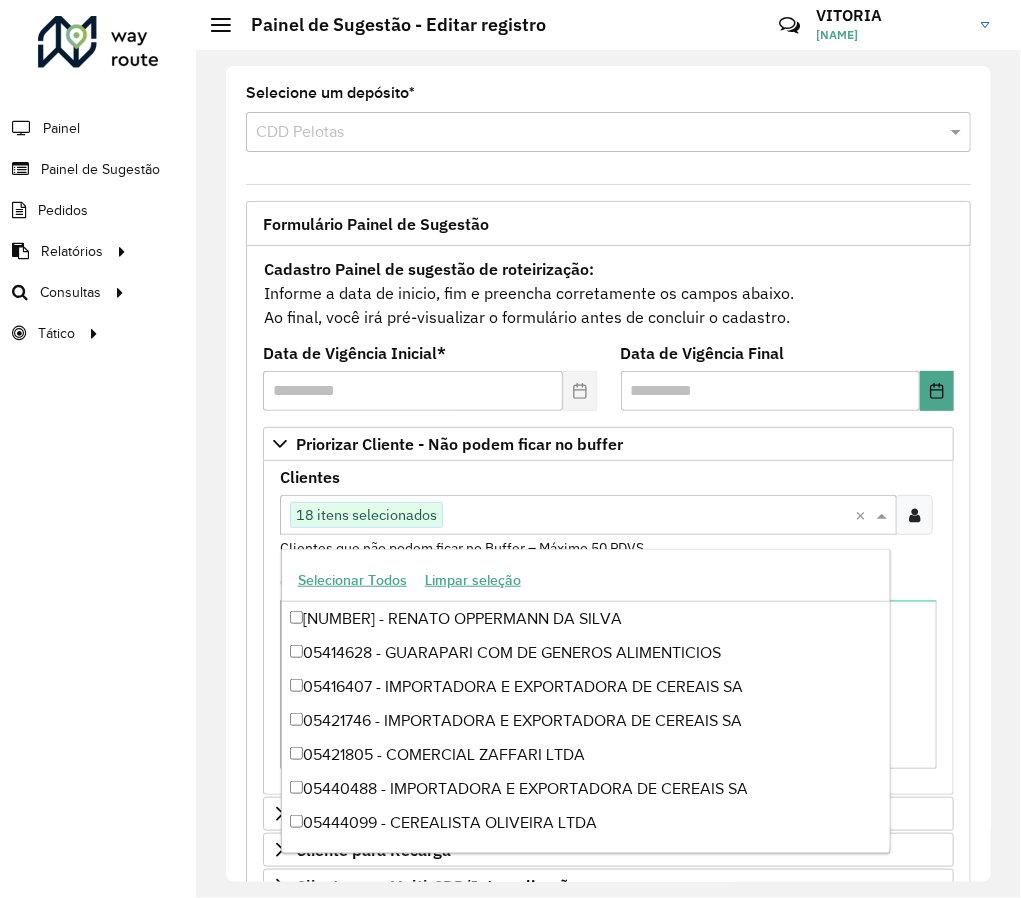 paste on "*****" 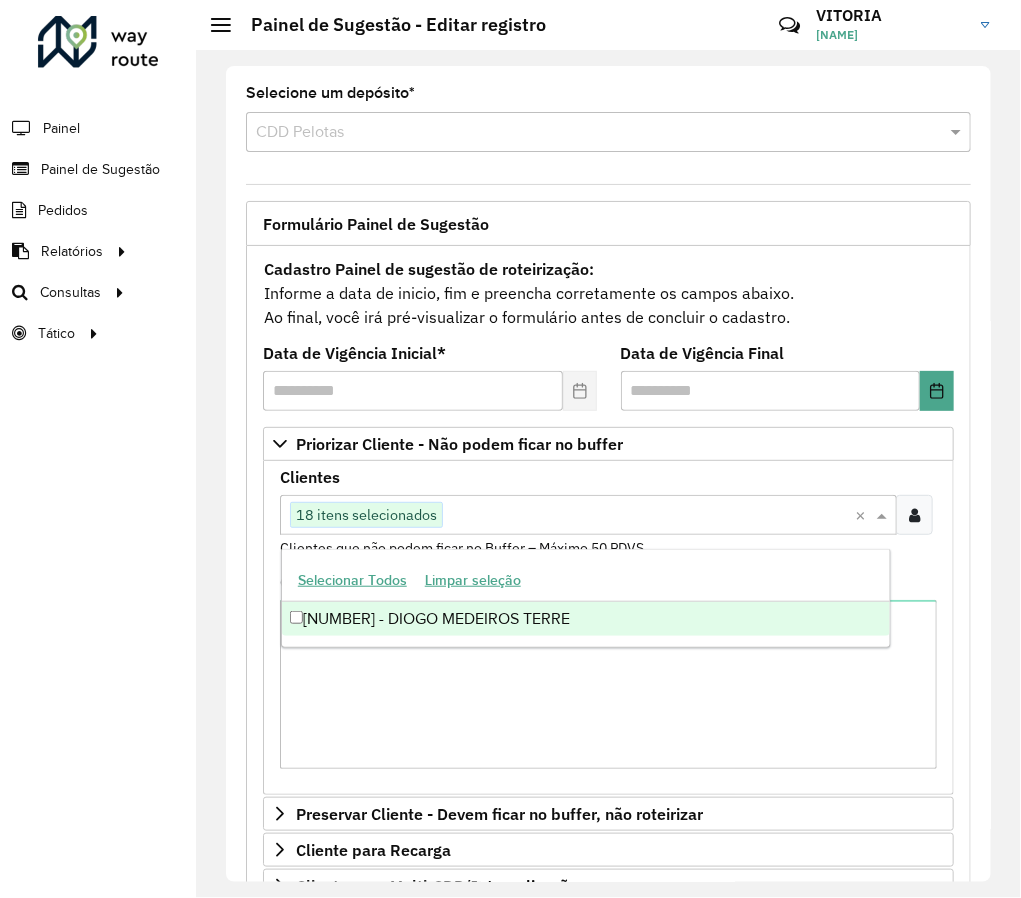 type on "*****" 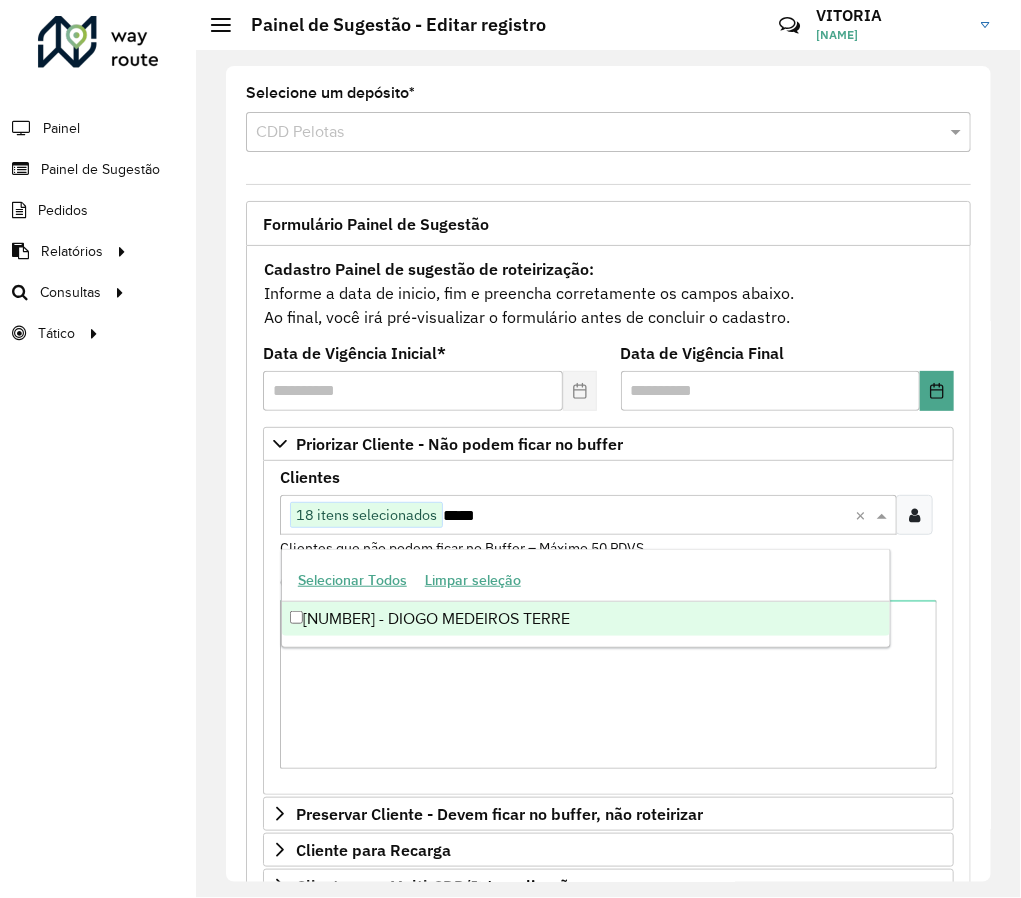 click on "[NUMBER] - DIOGO MEDEIROS TERRE" at bounding box center [586, 619] 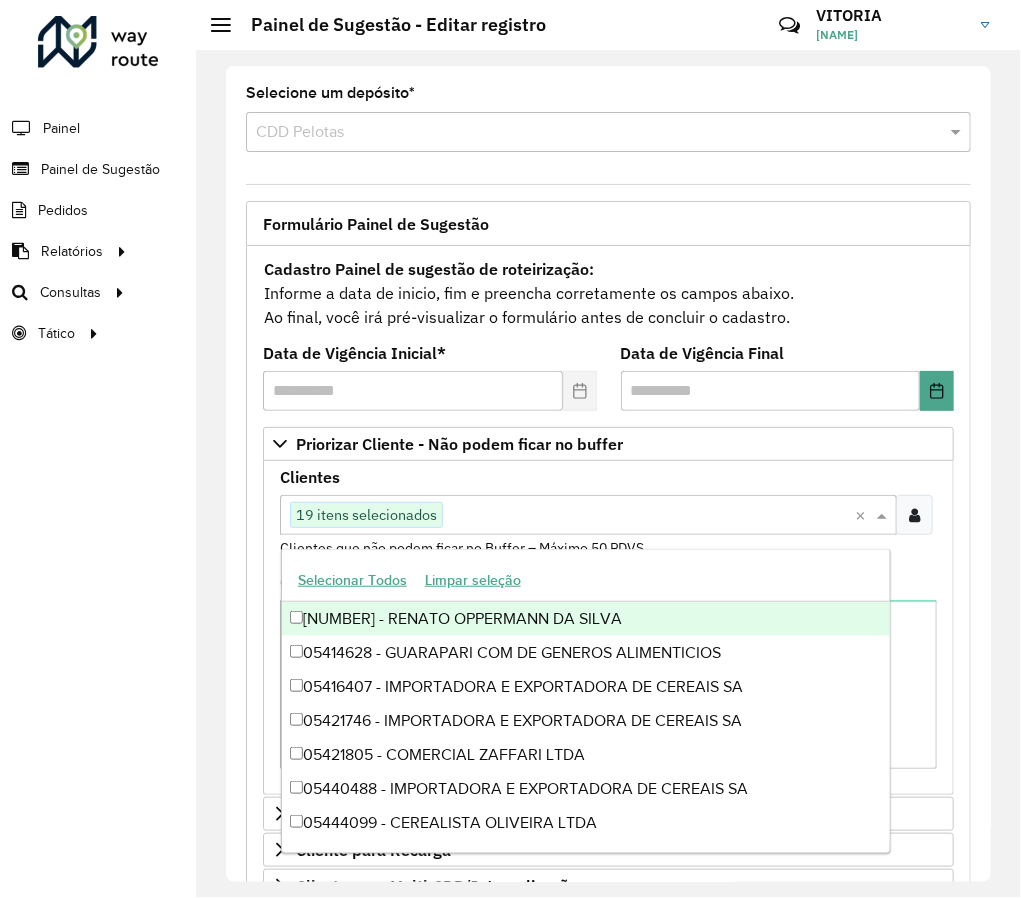 click at bounding box center [649, 516] 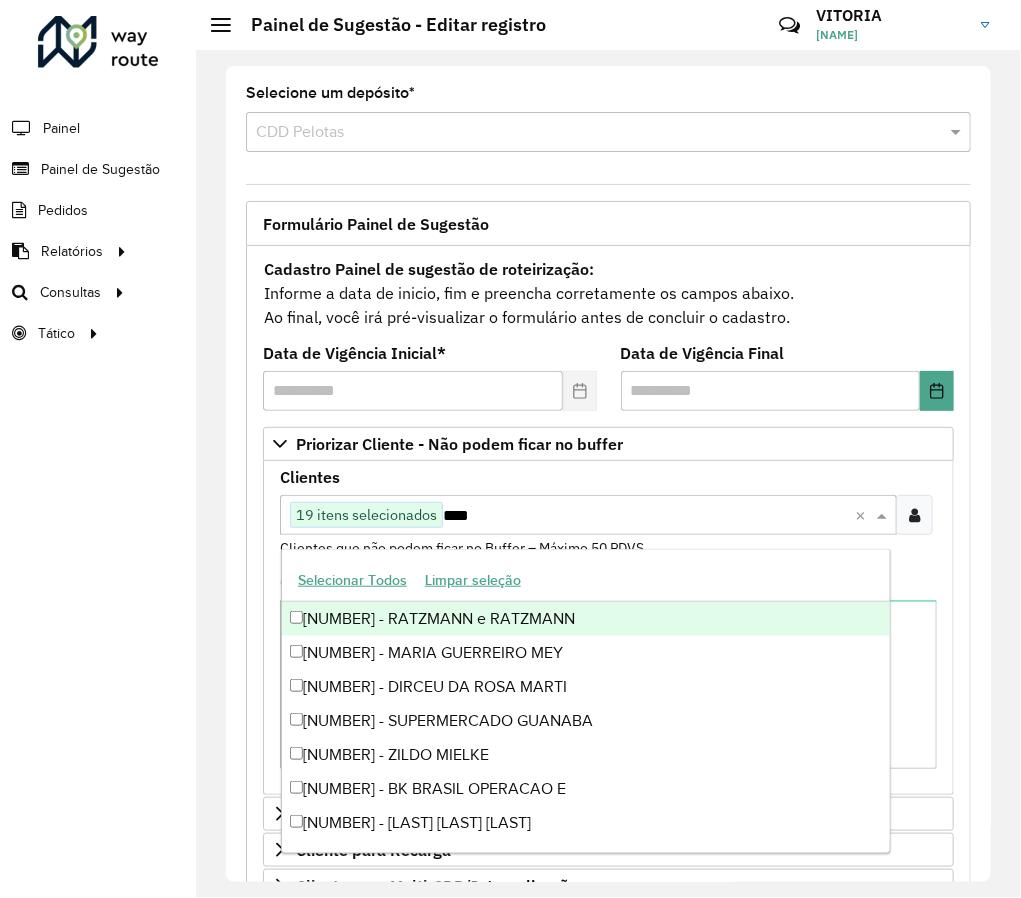 type on "*****" 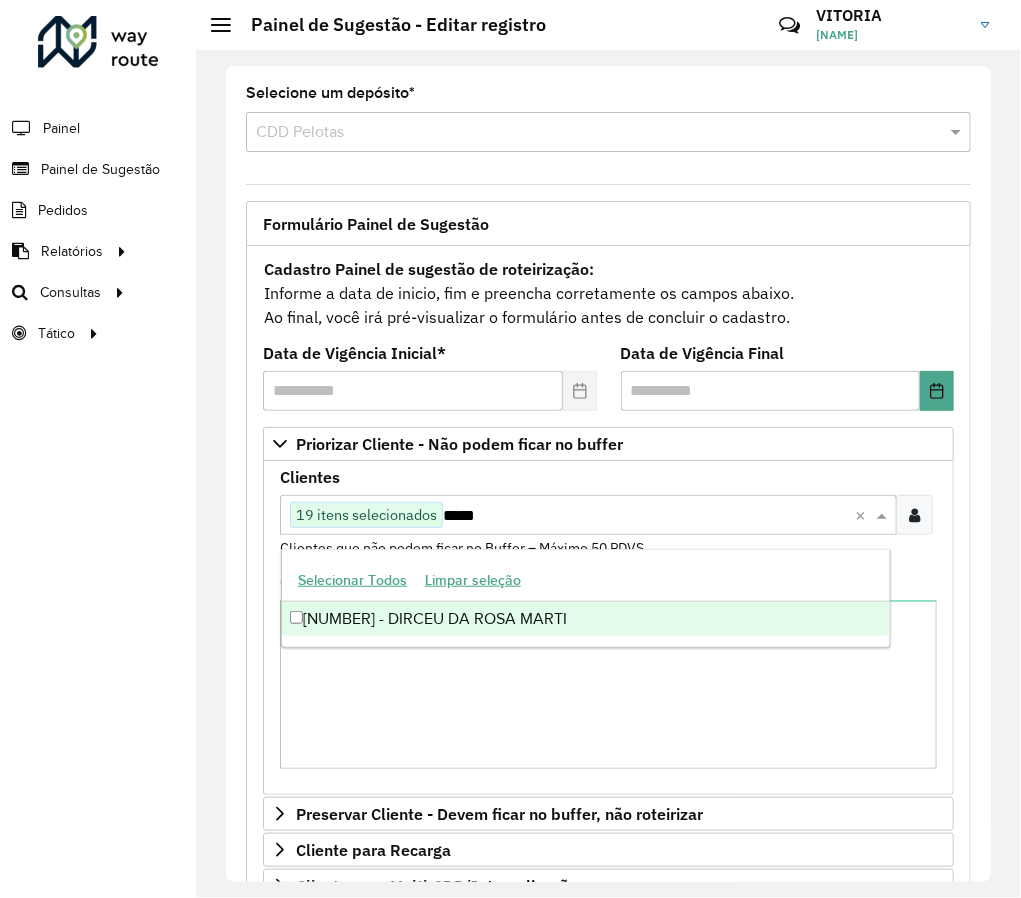 click on "[NUMBER] - DIRCEU DA ROSA MARTI" at bounding box center [586, 619] 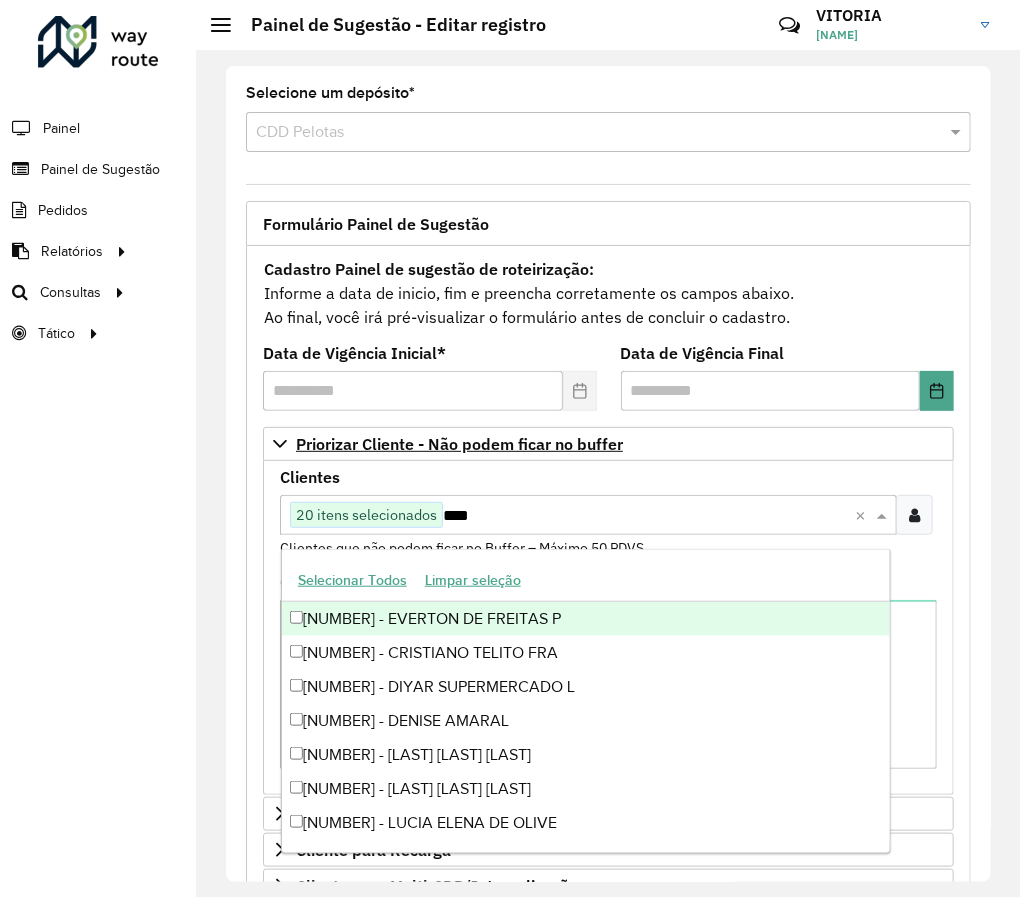 type on "*****" 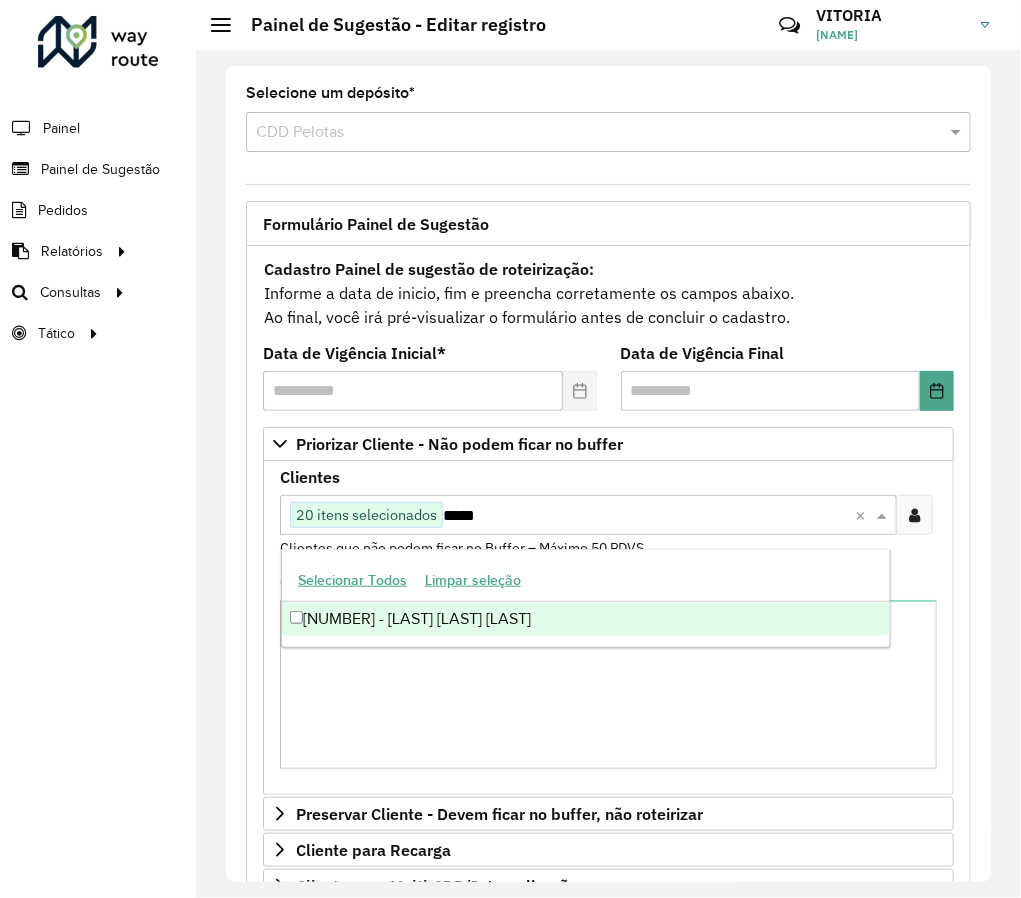 click on "[NUMBER] - [LAST] [LAST] [LAST]" at bounding box center [586, 619] 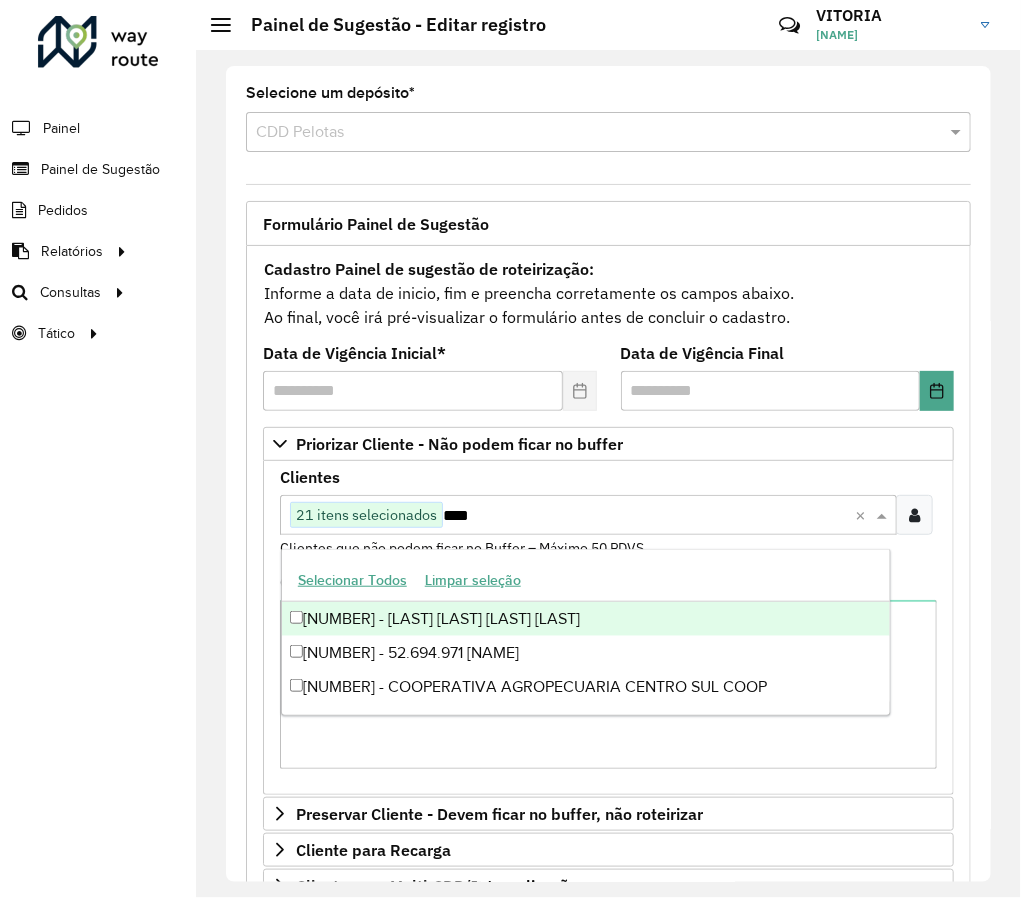 type on "*****" 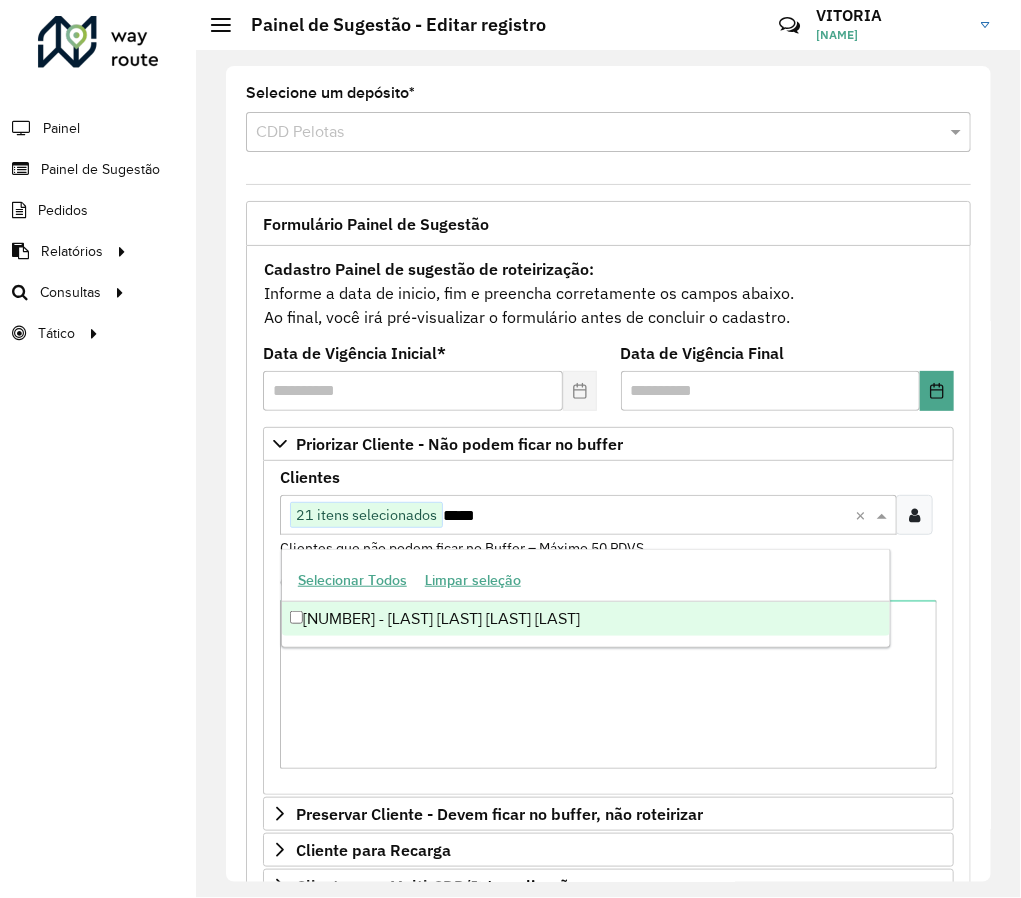 click on "[NUMBER] - [LAST] [LAST] [LAST] [LAST]" at bounding box center (586, 619) 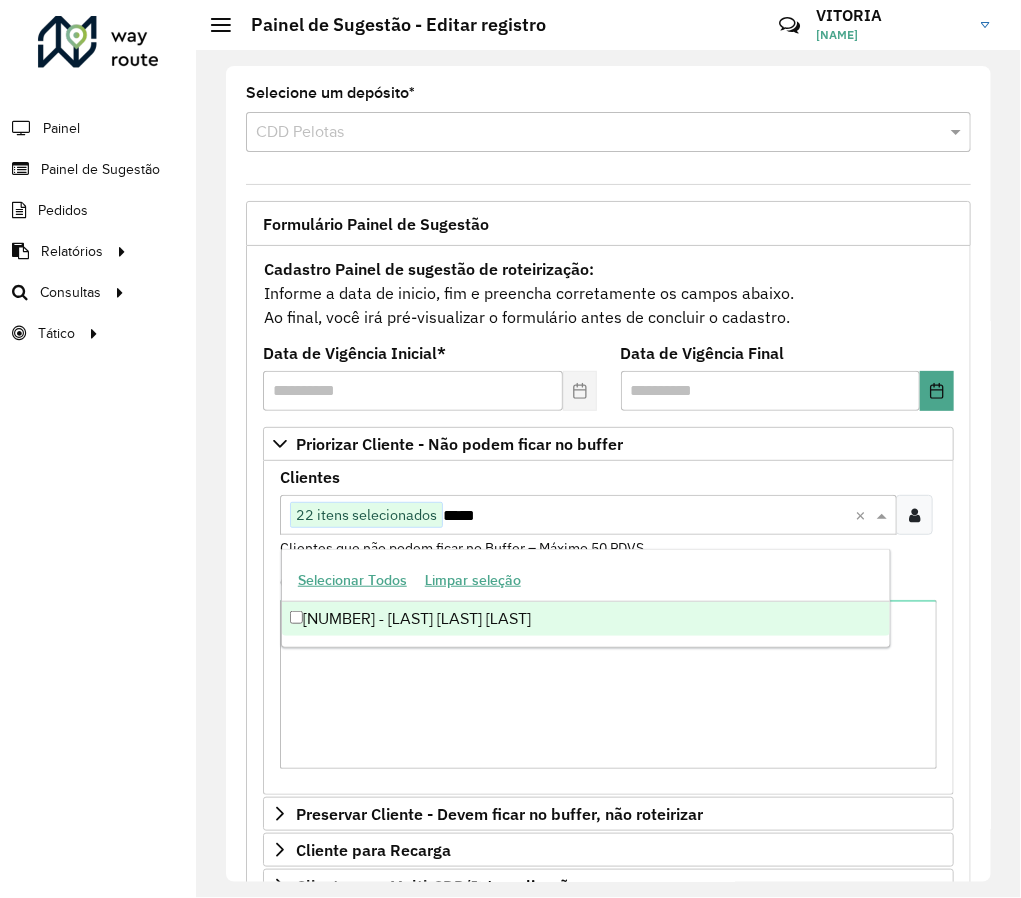 type on "*****" 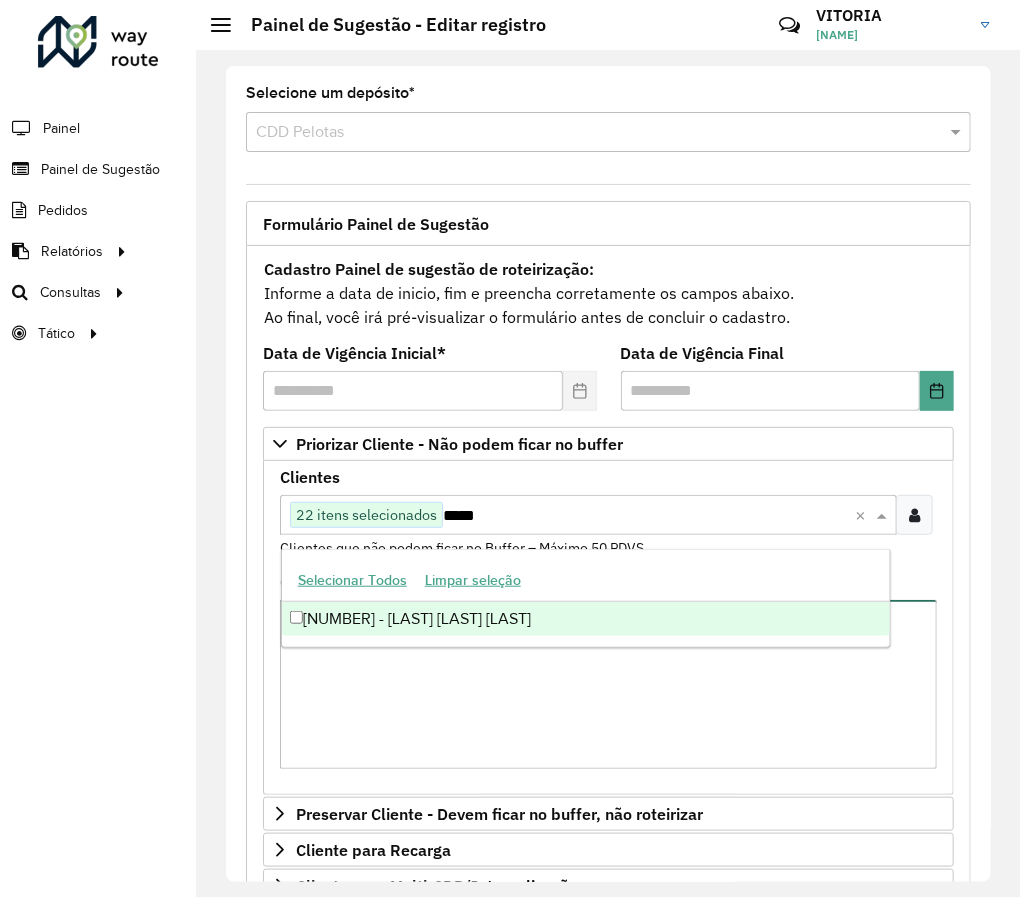 click on "Observações" at bounding box center (608, 684) 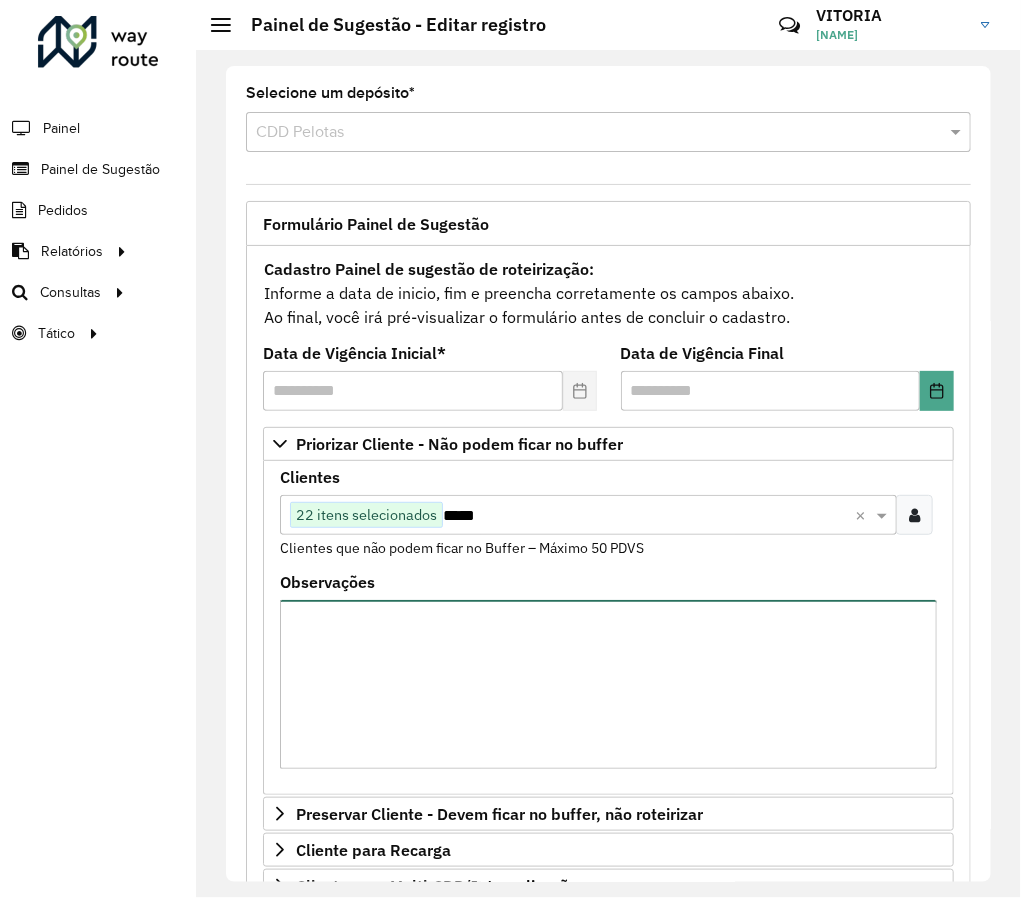 scroll, scrollTop: 450, scrollLeft: 0, axis: vertical 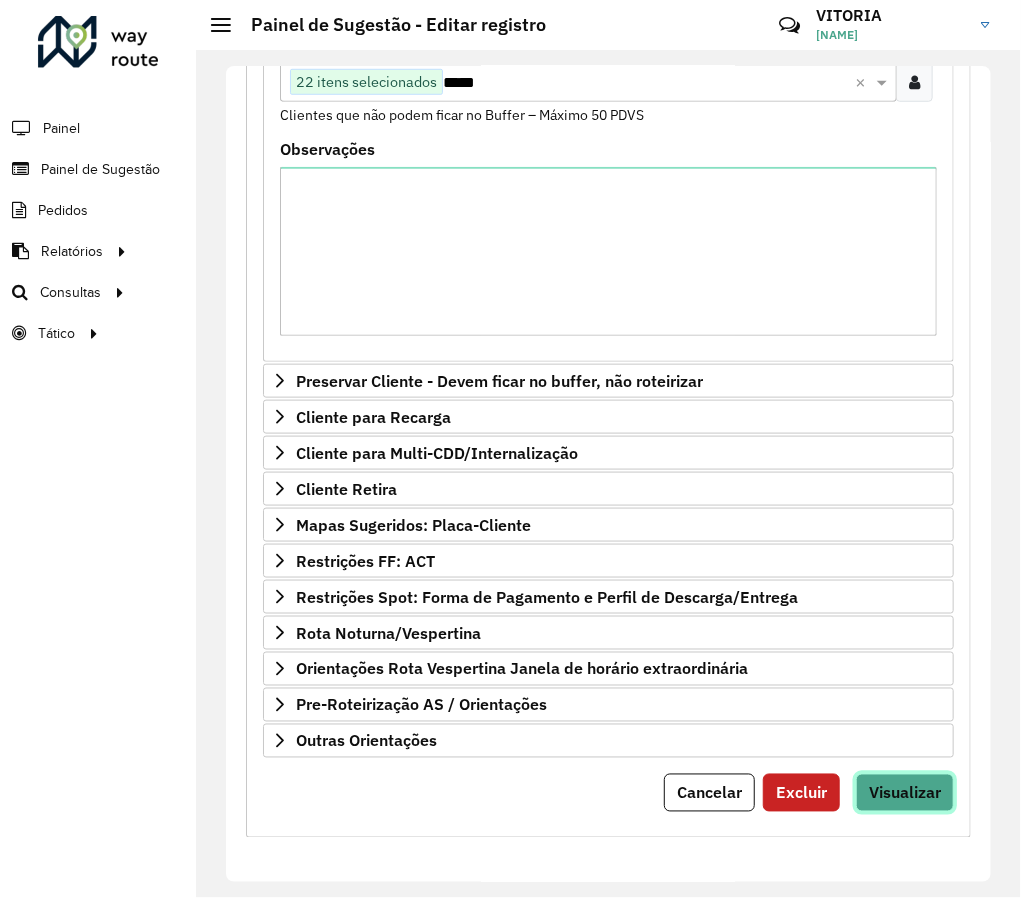 click on "Visualizar" at bounding box center [905, 793] 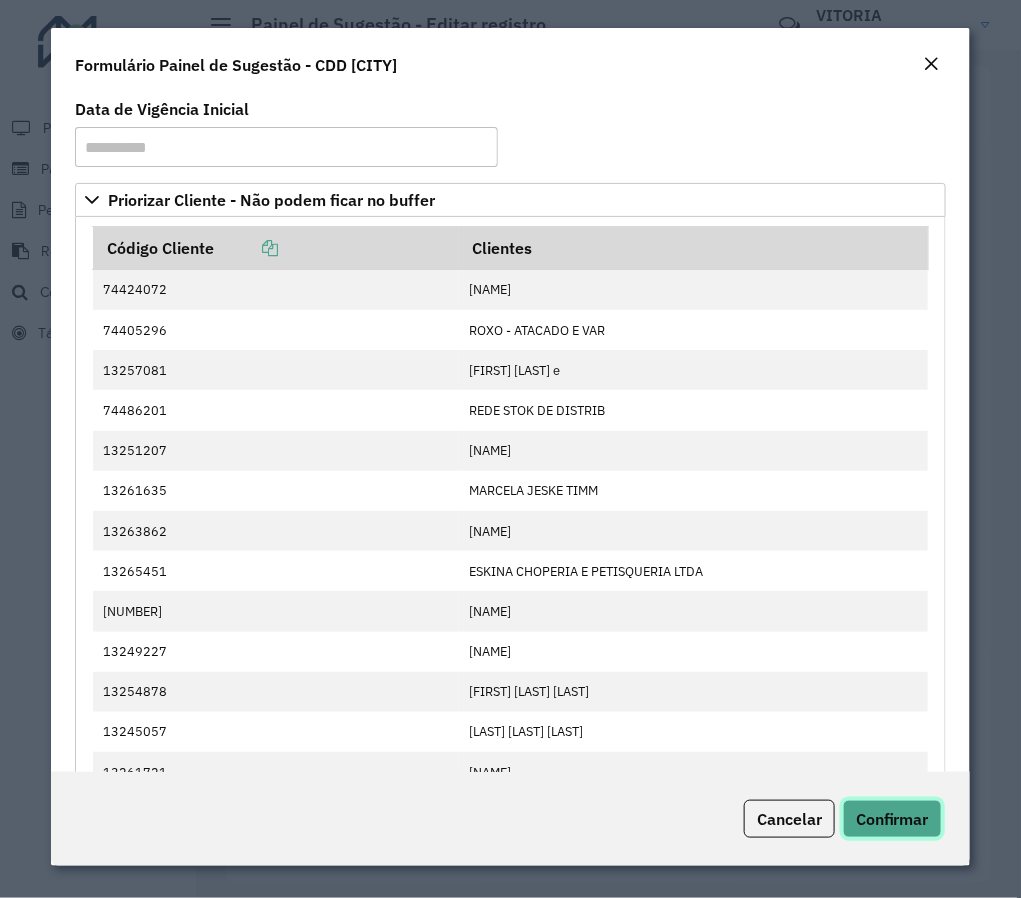 click on "Confirmar" 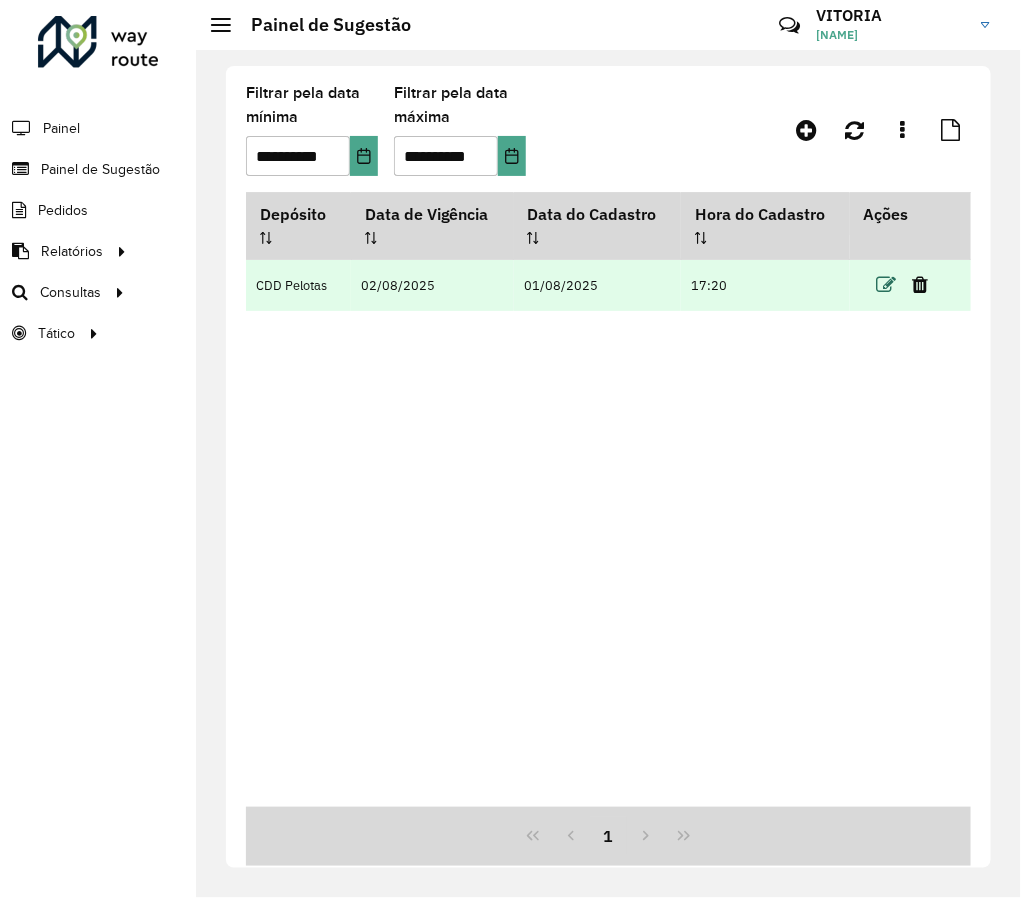 click at bounding box center (886, 285) 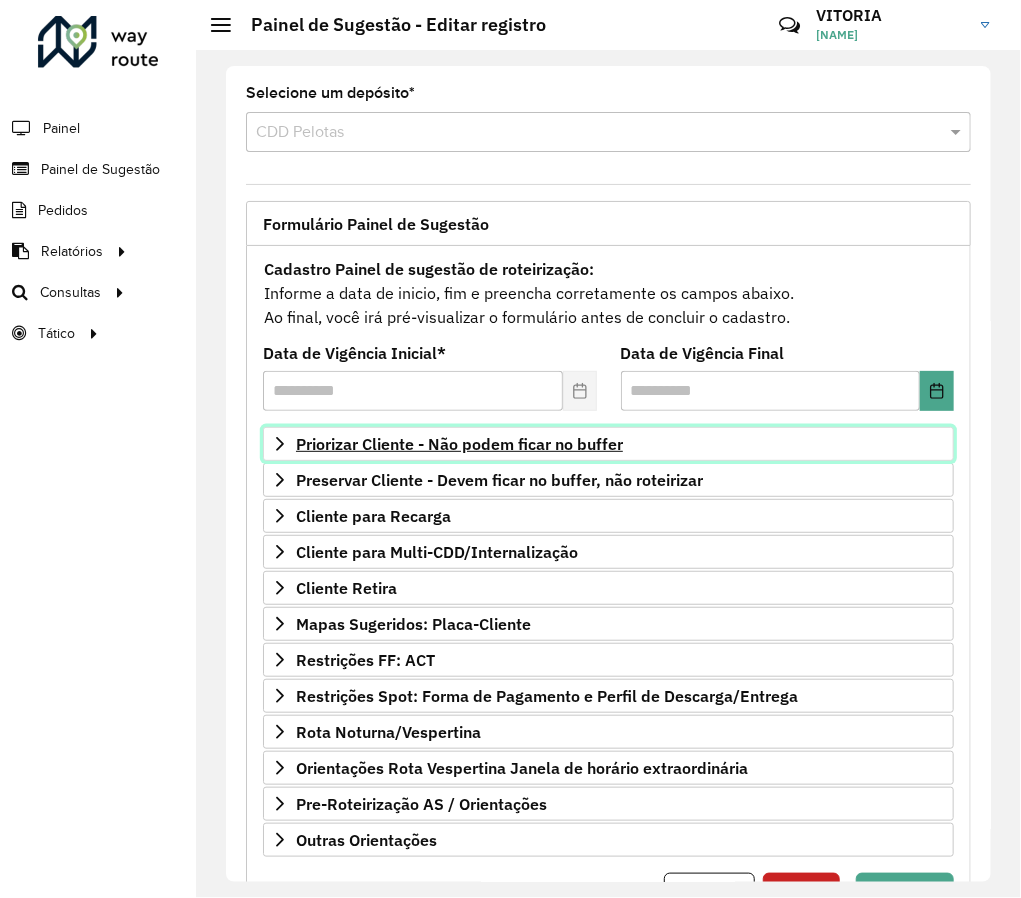click on "Priorizar Cliente - Não podem ficar no buffer" at bounding box center [608, 444] 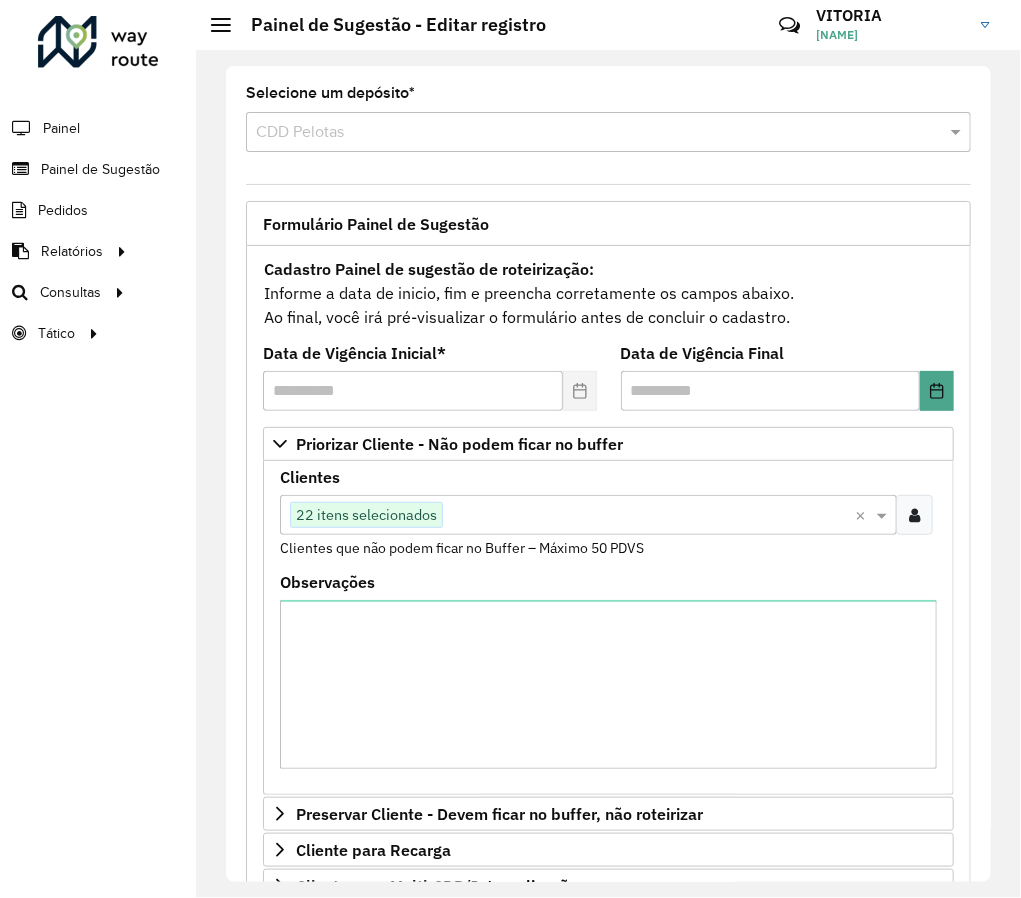 click at bounding box center [649, 516] 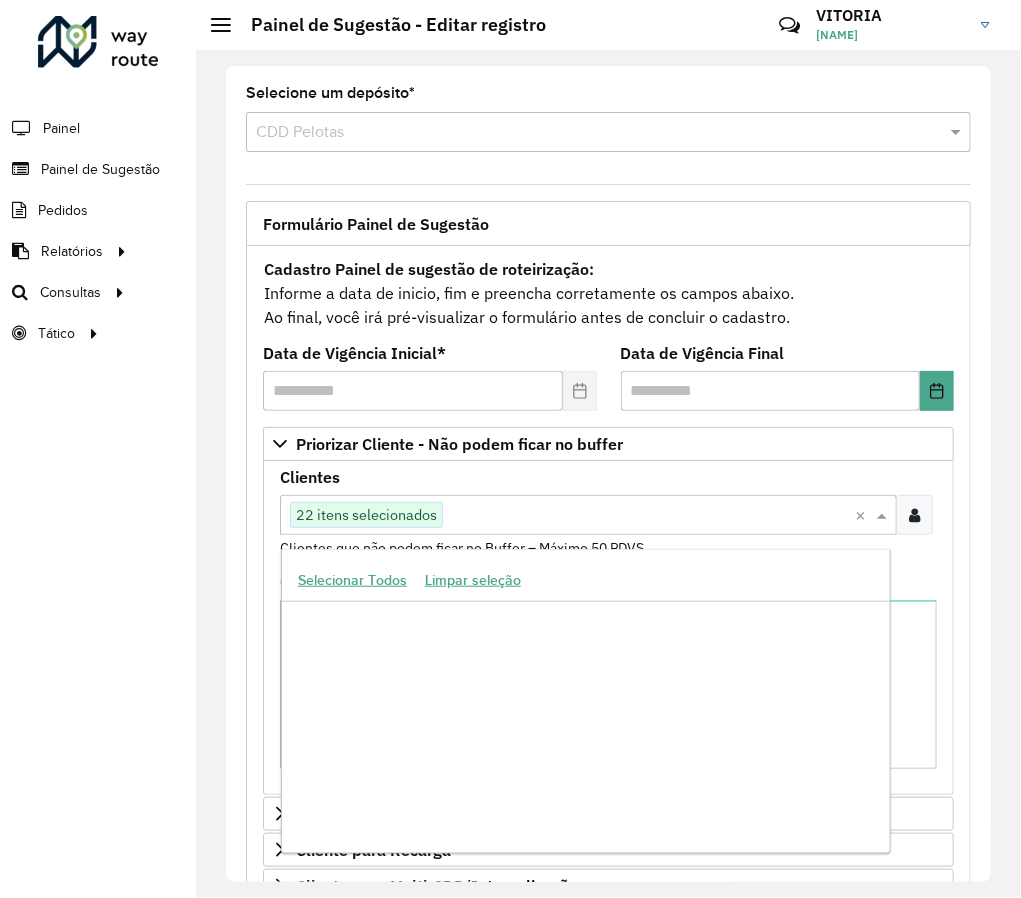 paste on "*****" 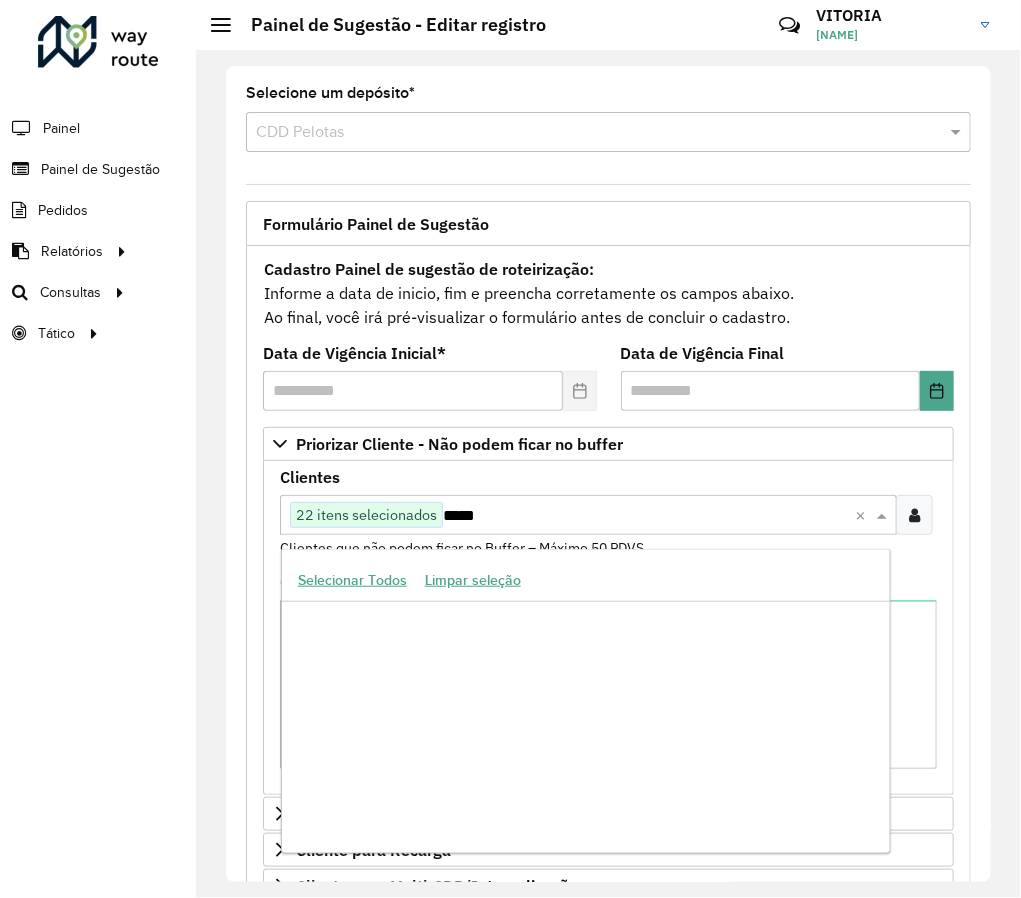 scroll, scrollTop: 0, scrollLeft: 0, axis: both 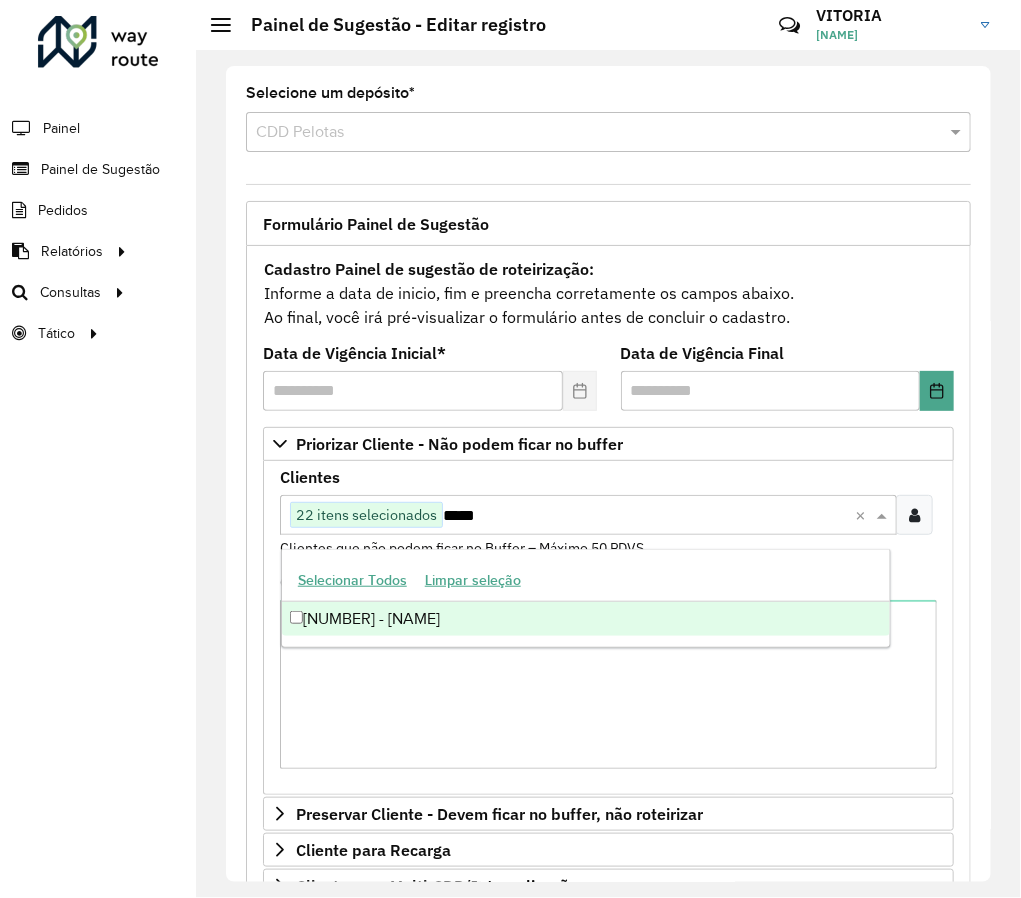 type on "*****" 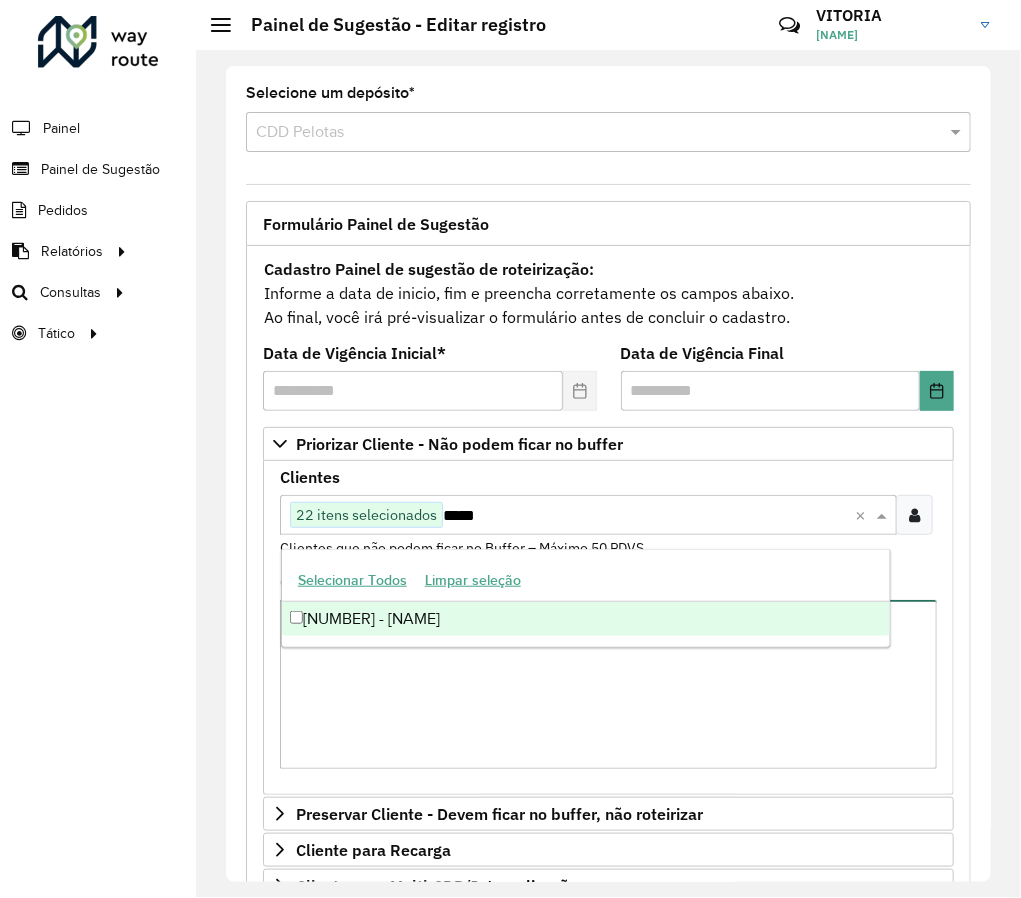 click on "Observações" at bounding box center [608, 684] 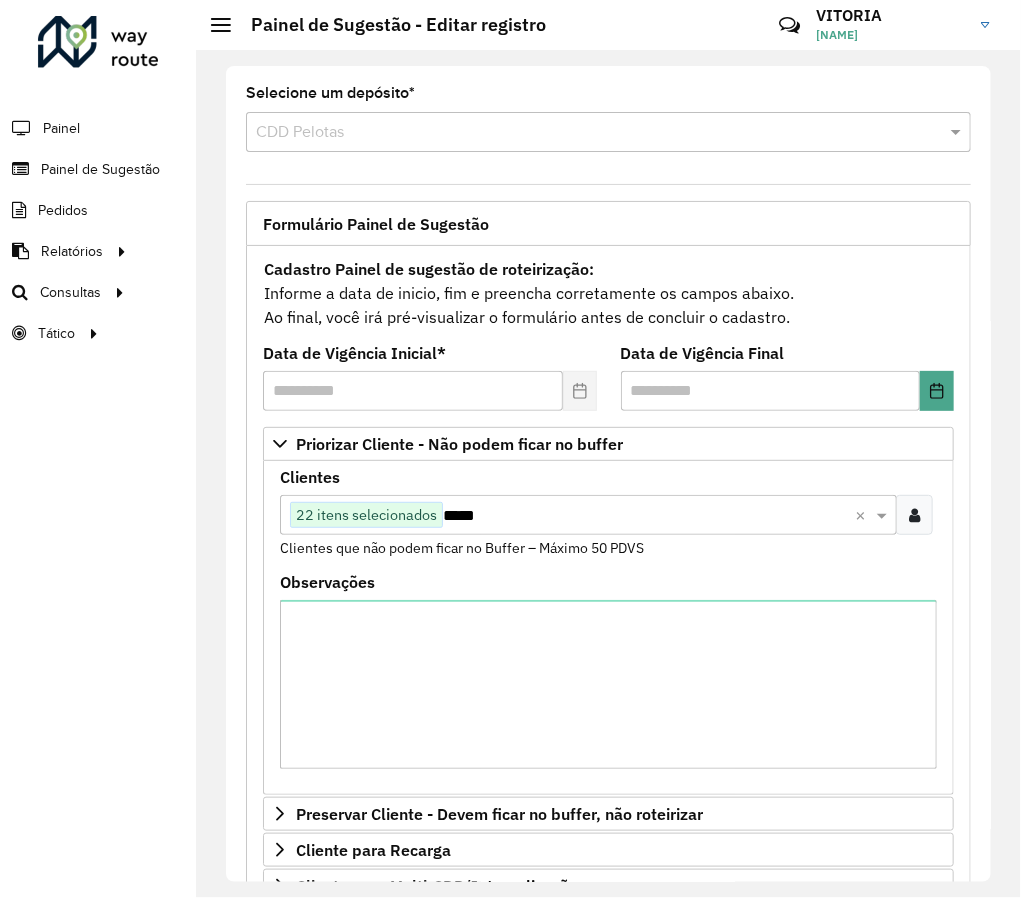 click on "*****" at bounding box center [649, 516] 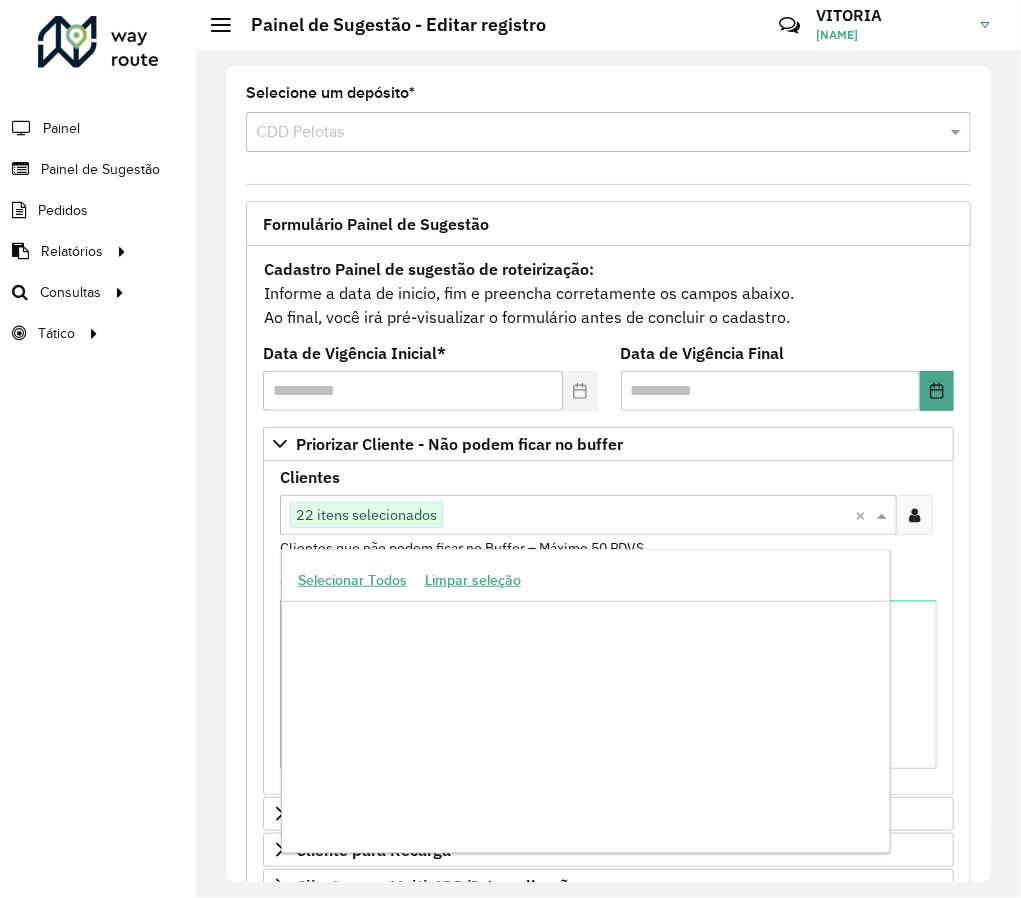 scroll, scrollTop: 47293, scrollLeft: 0, axis: vertical 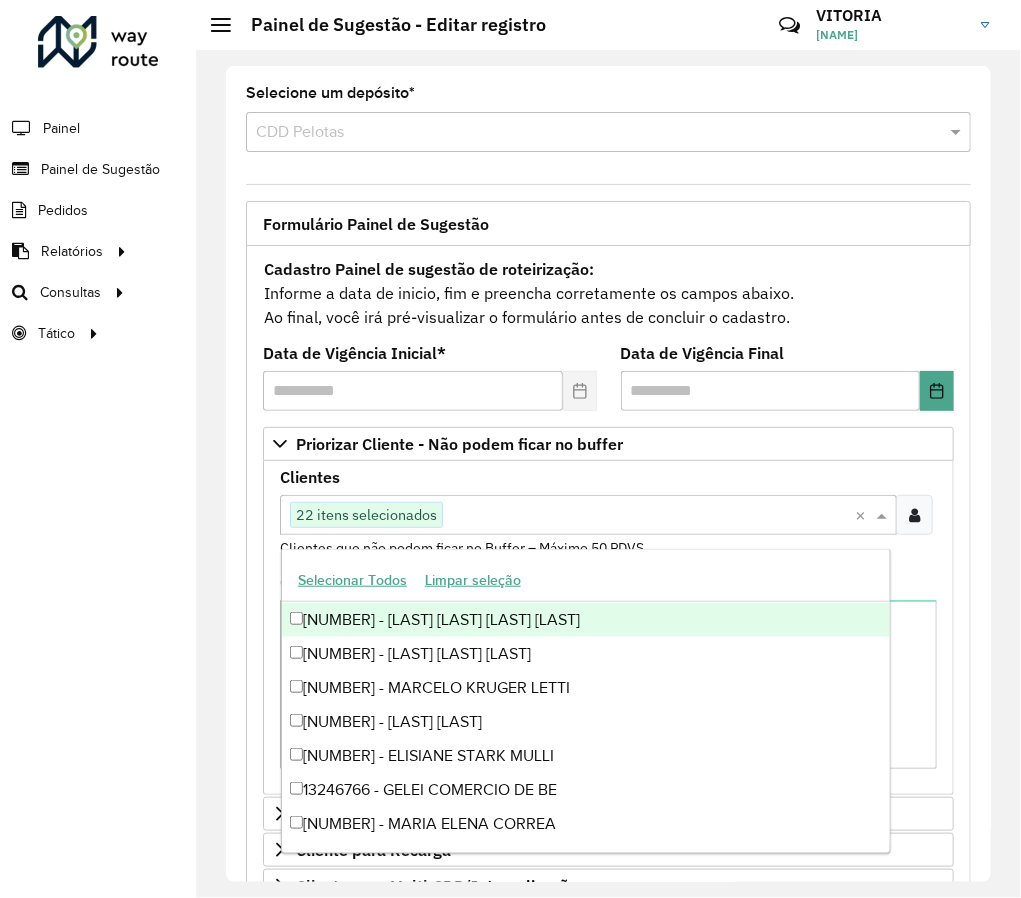 paste on "****" 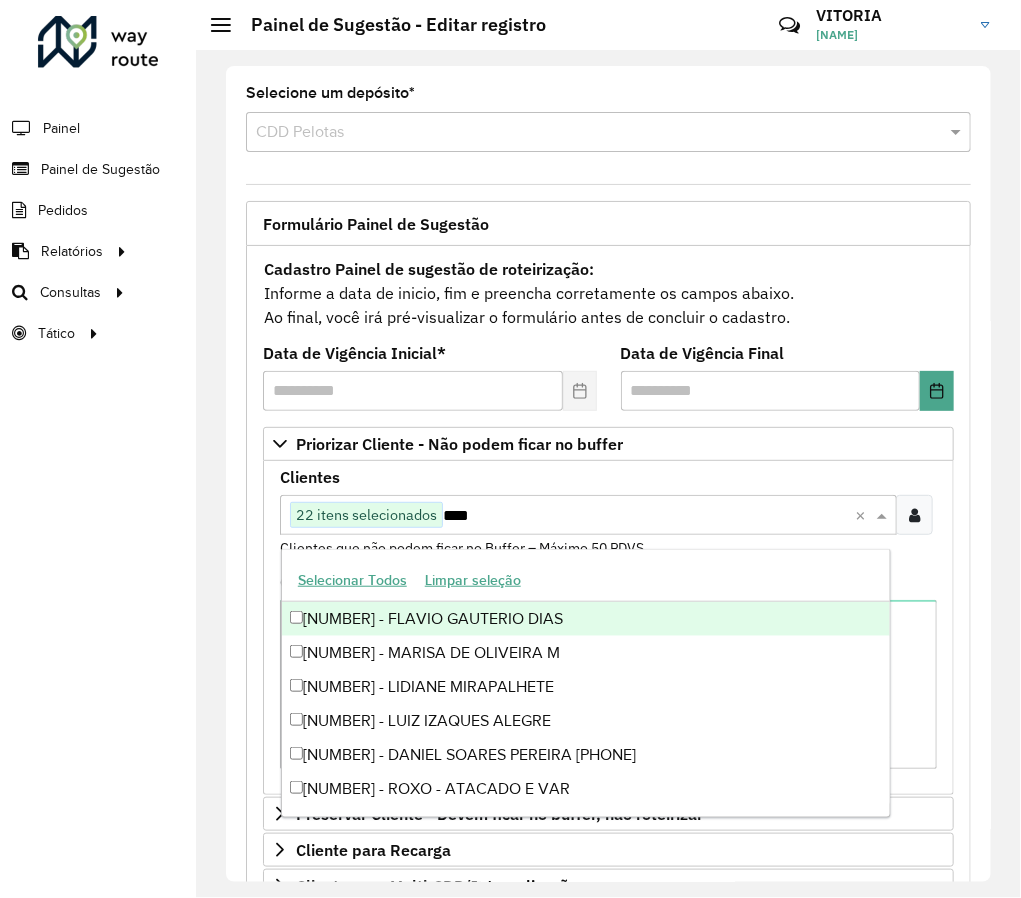 scroll, scrollTop: 0, scrollLeft: 0, axis: both 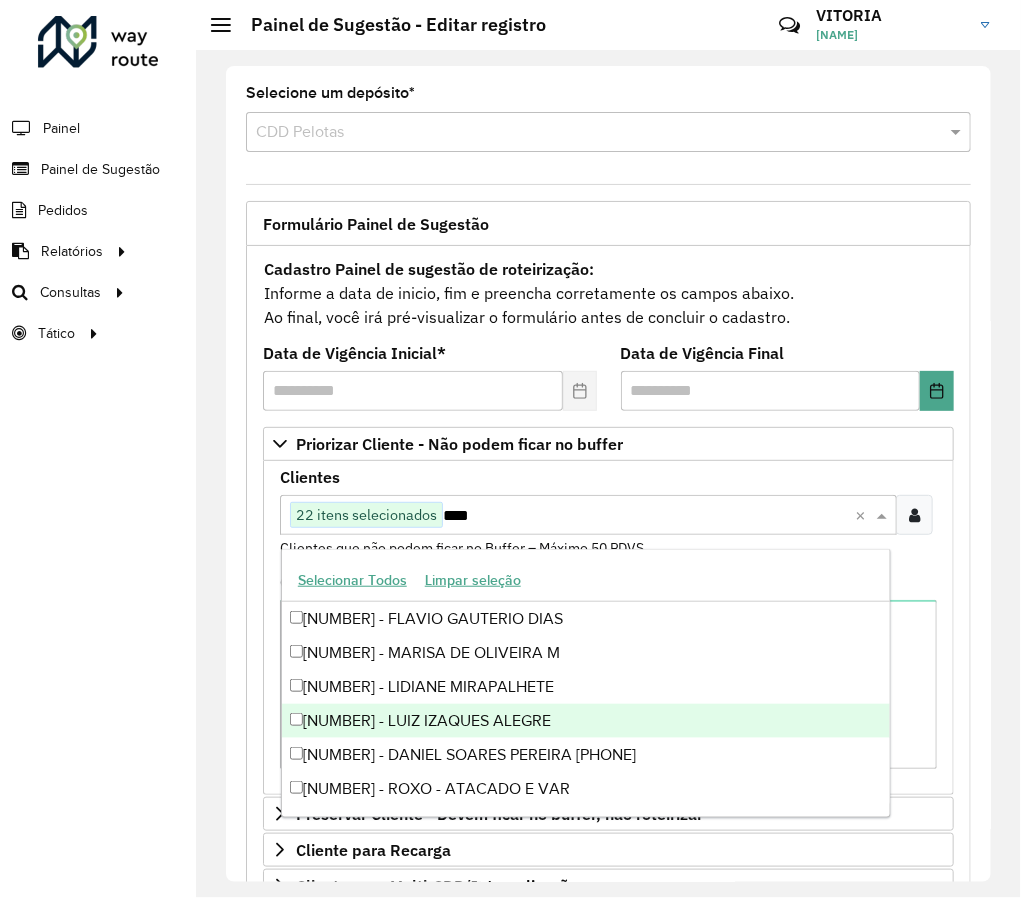 type on "****" 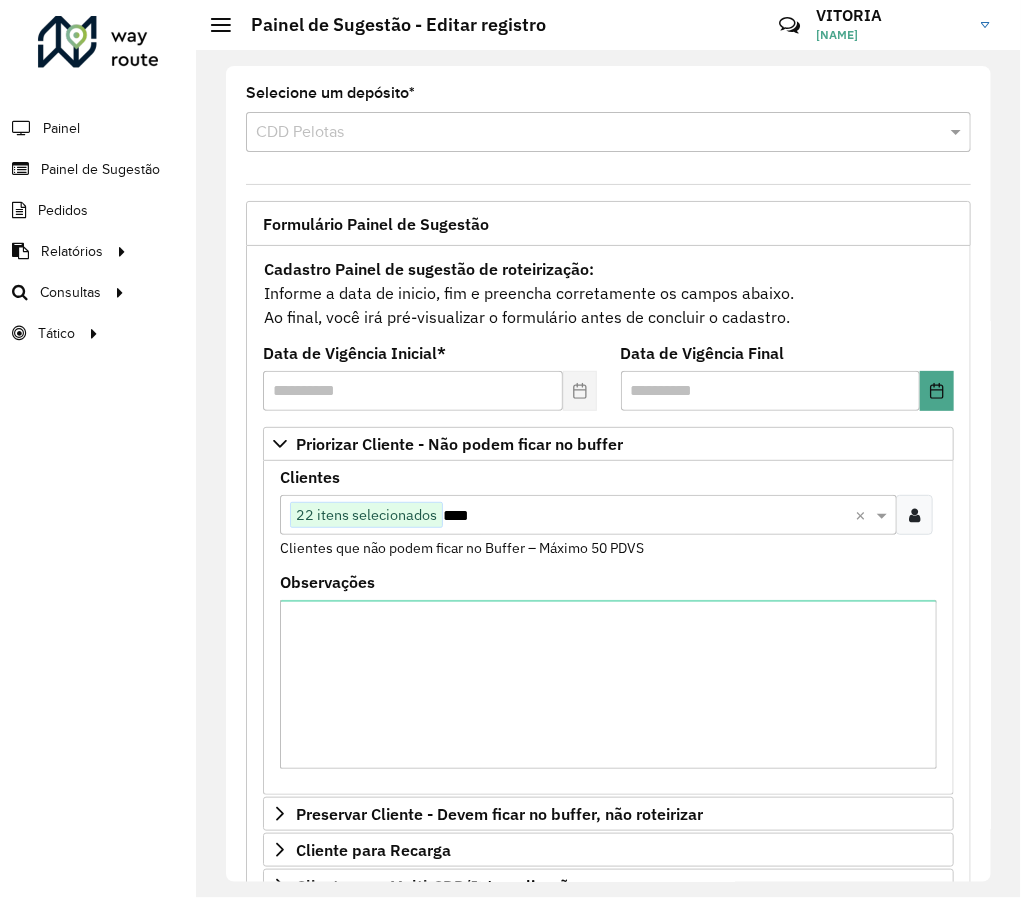click on "****" at bounding box center [649, 516] 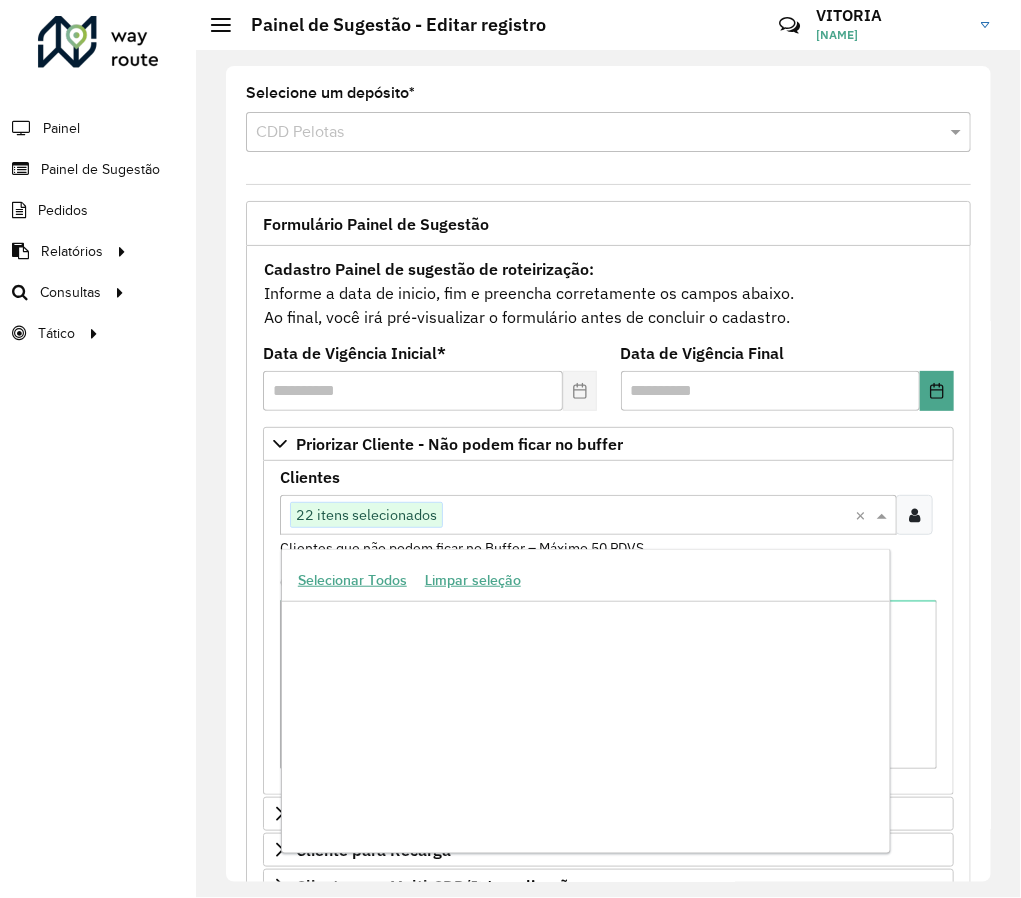 paste on "*****" 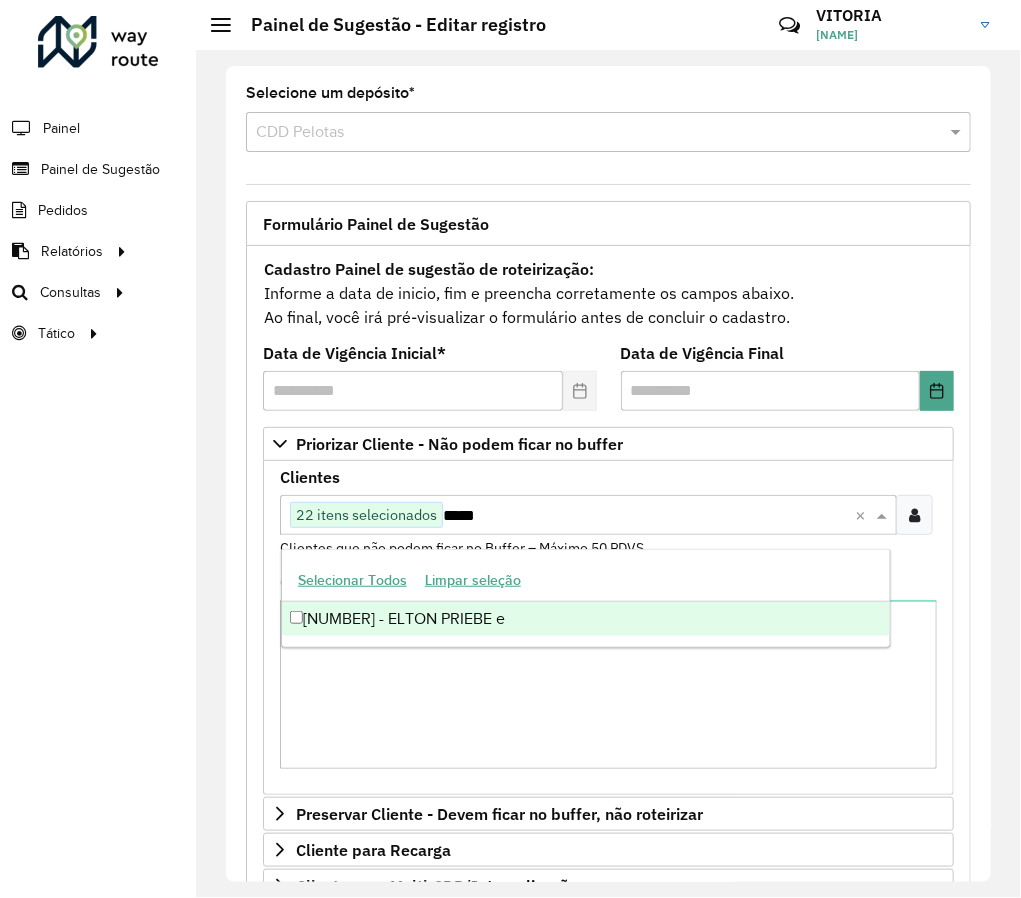 type on "*****" 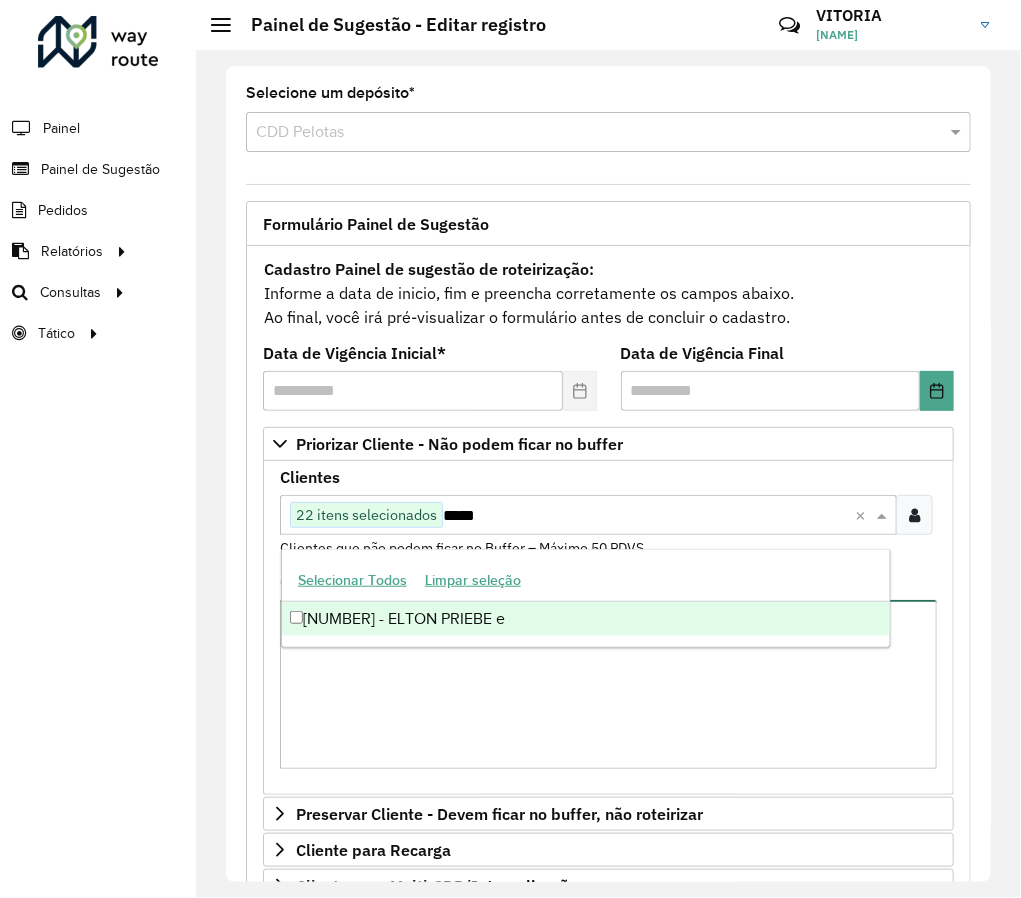 click on "Observações" at bounding box center [608, 684] 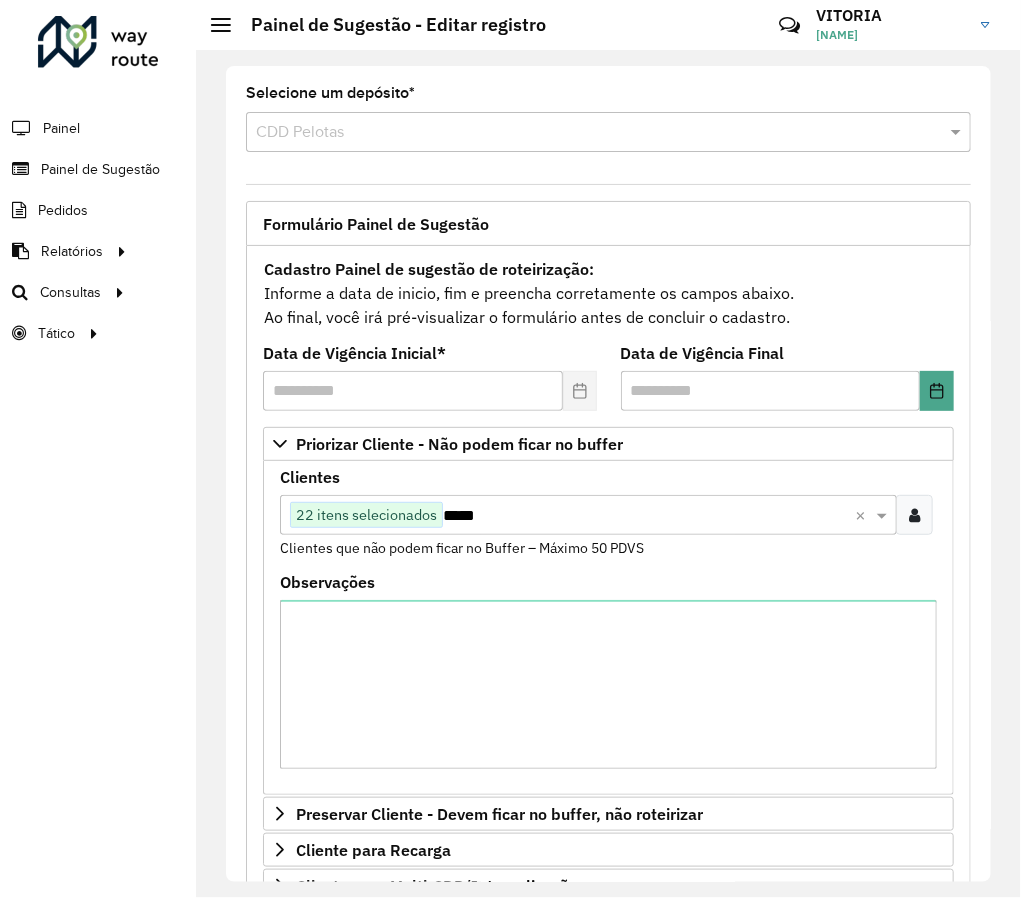 click on "*****" at bounding box center (649, 516) 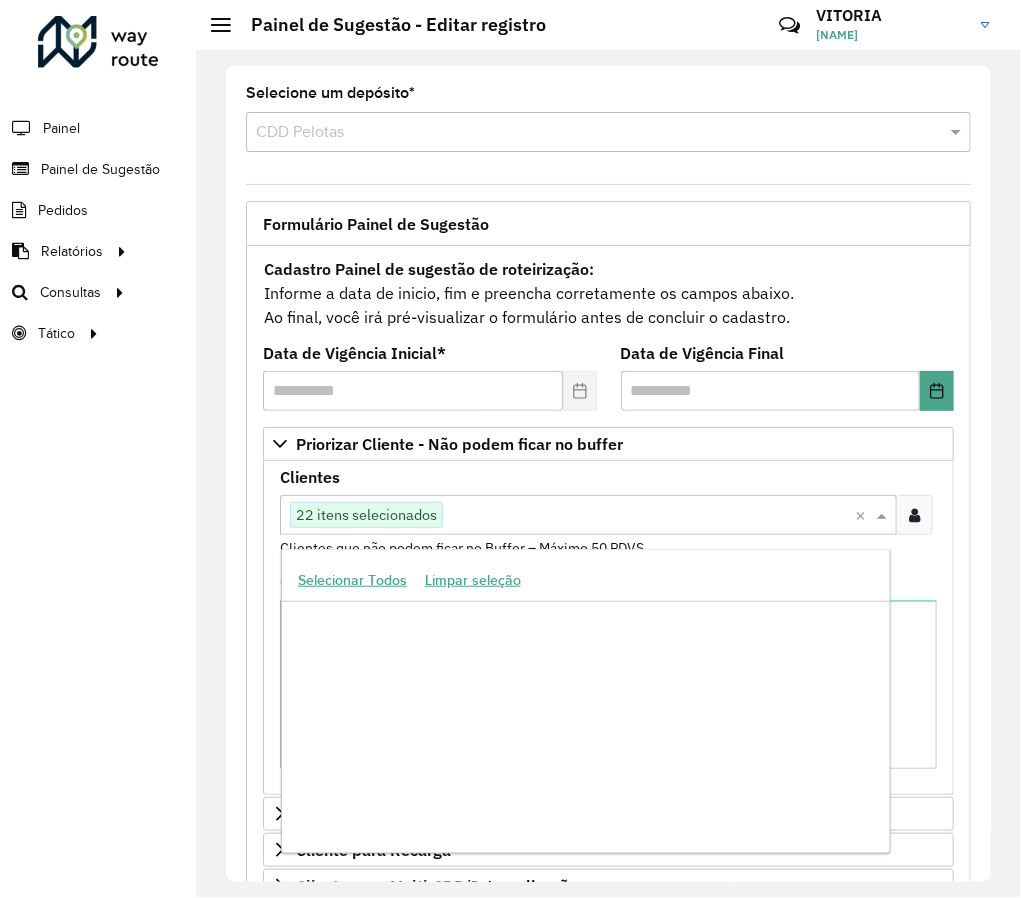 paste on "*****" 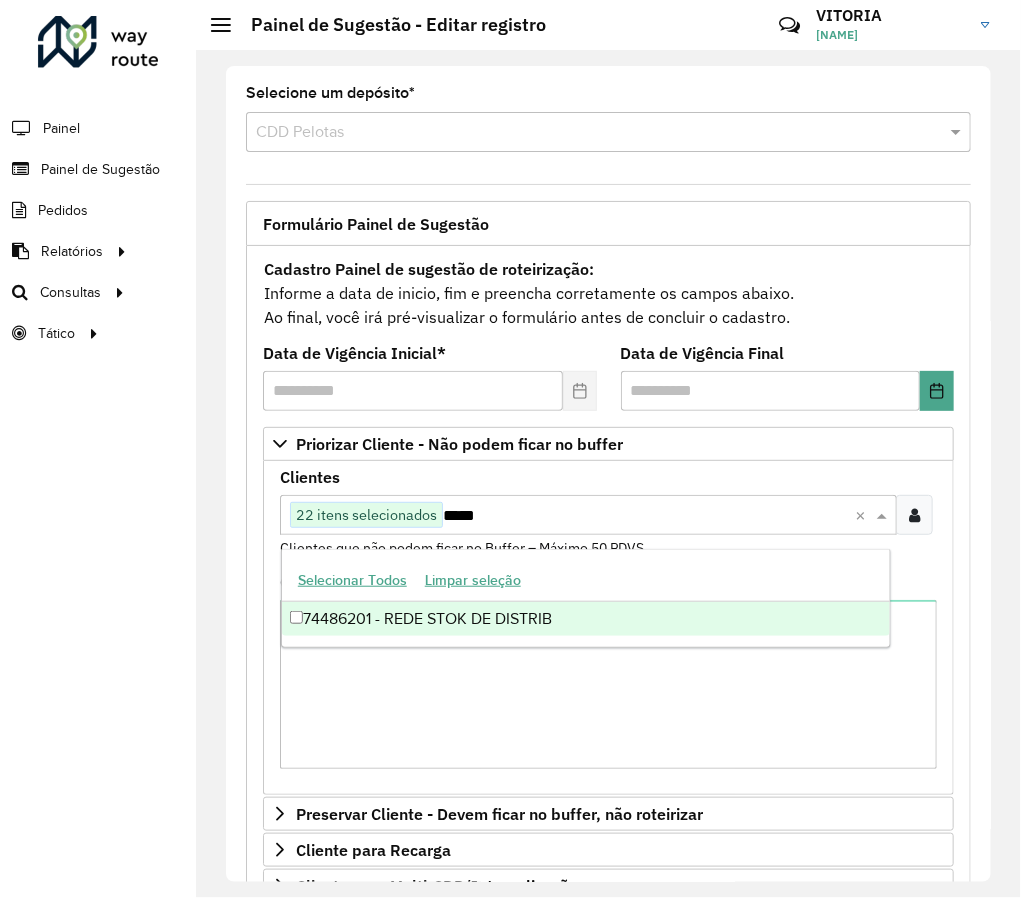 type on "*****" 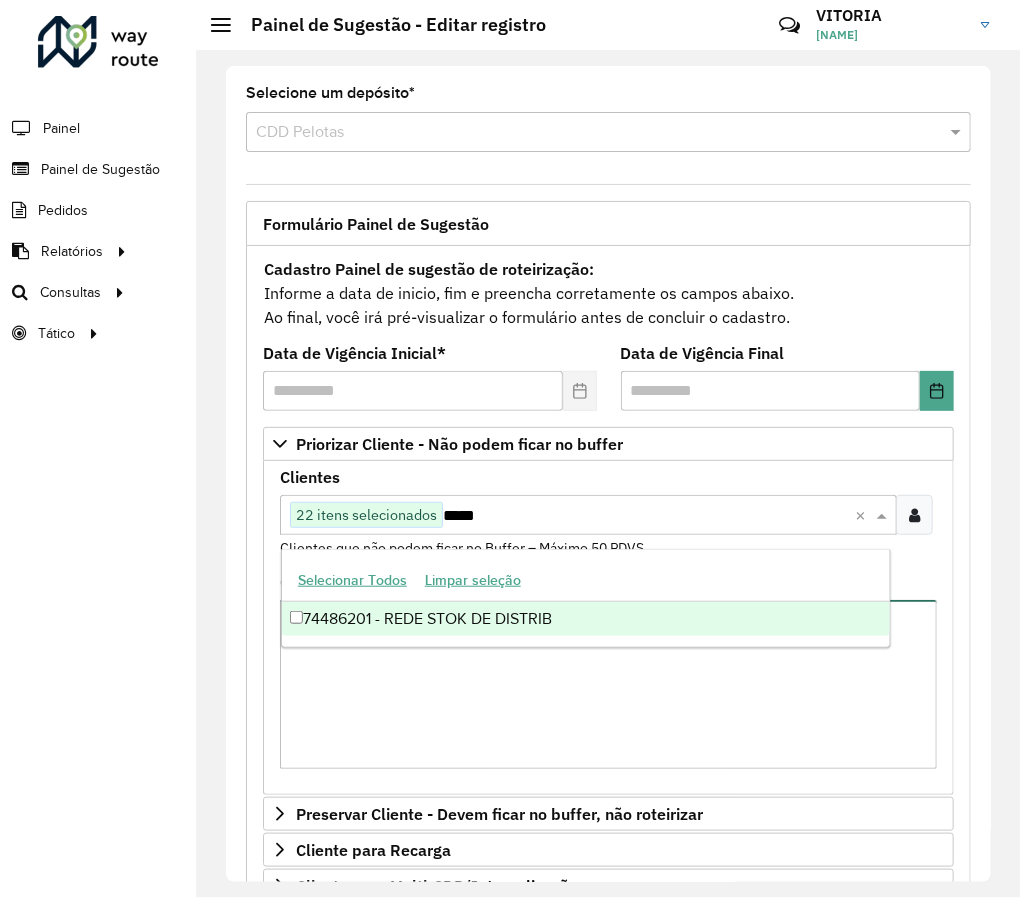 click on "Observações" at bounding box center [608, 684] 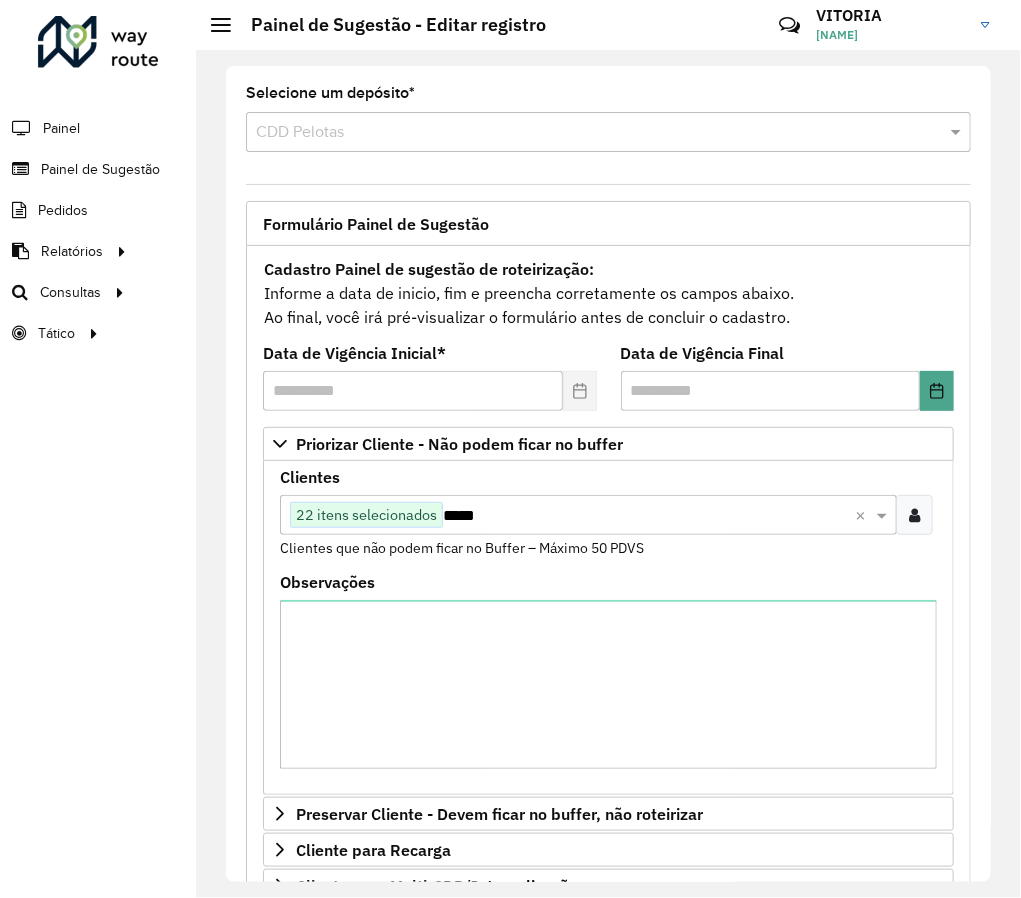 click on "*****" at bounding box center [649, 516] 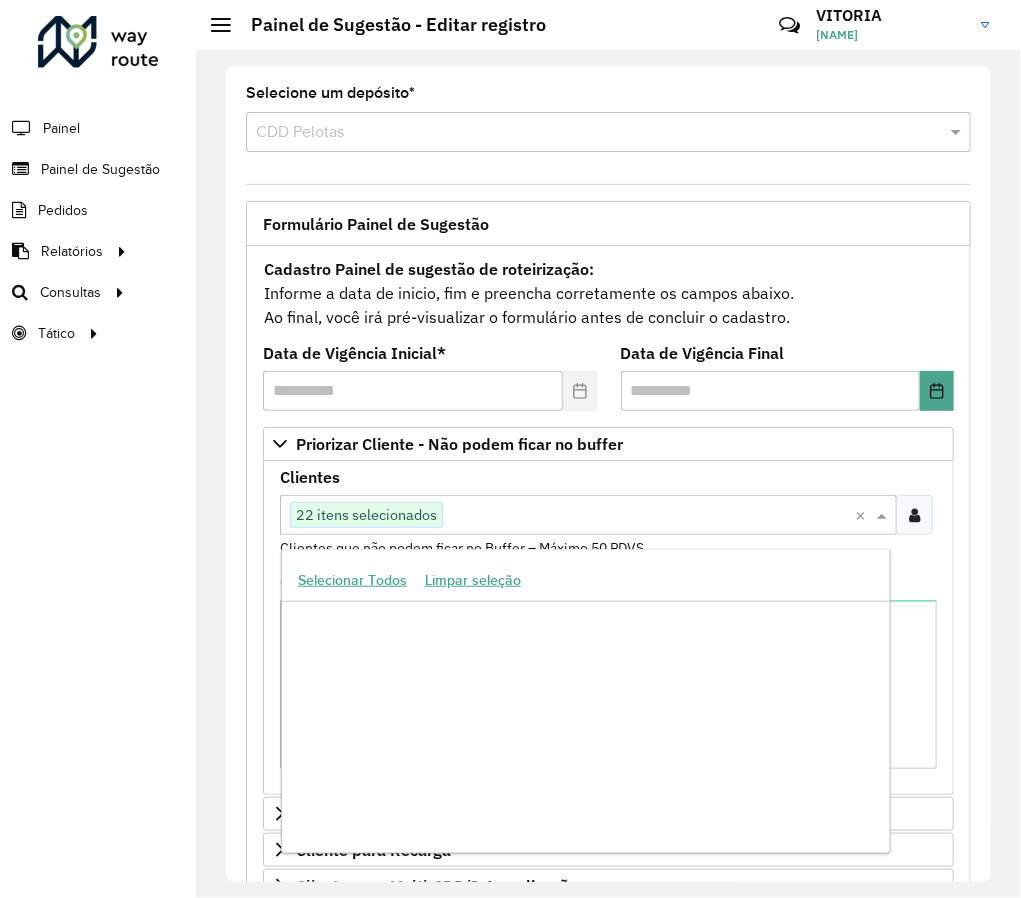 scroll, scrollTop: 47293, scrollLeft: 0, axis: vertical 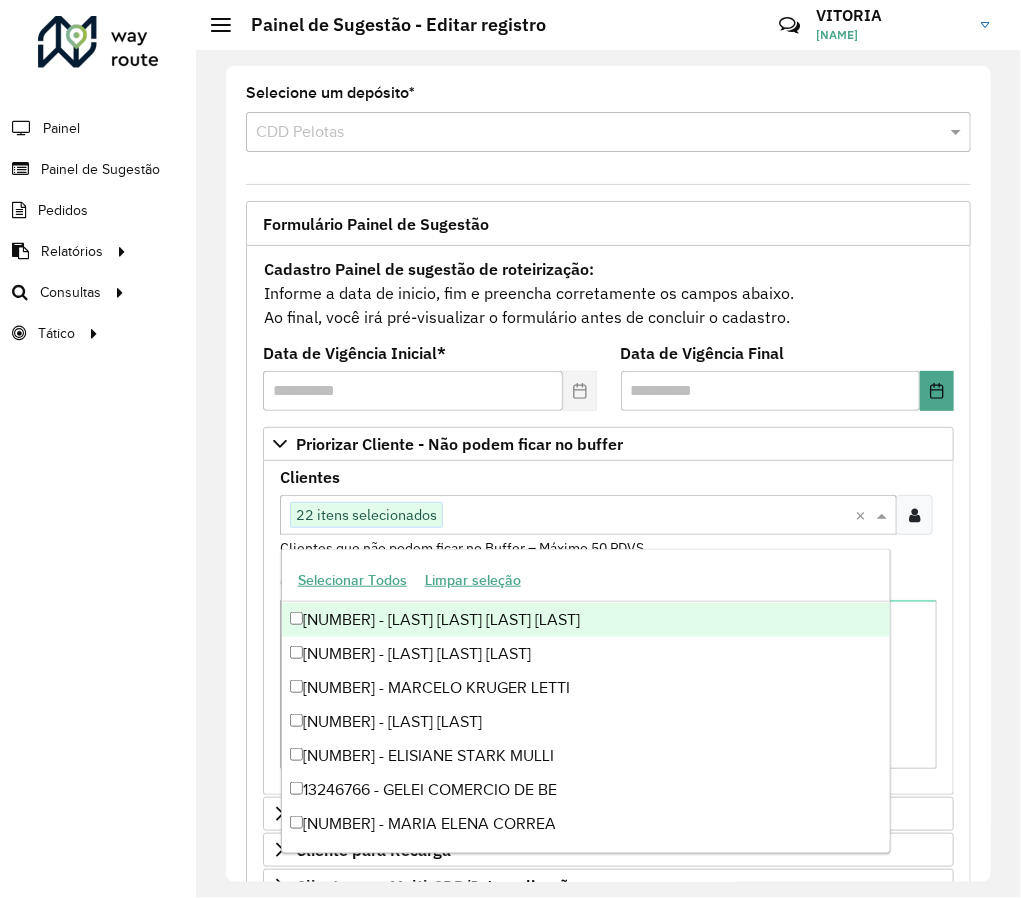 paste on "*****" 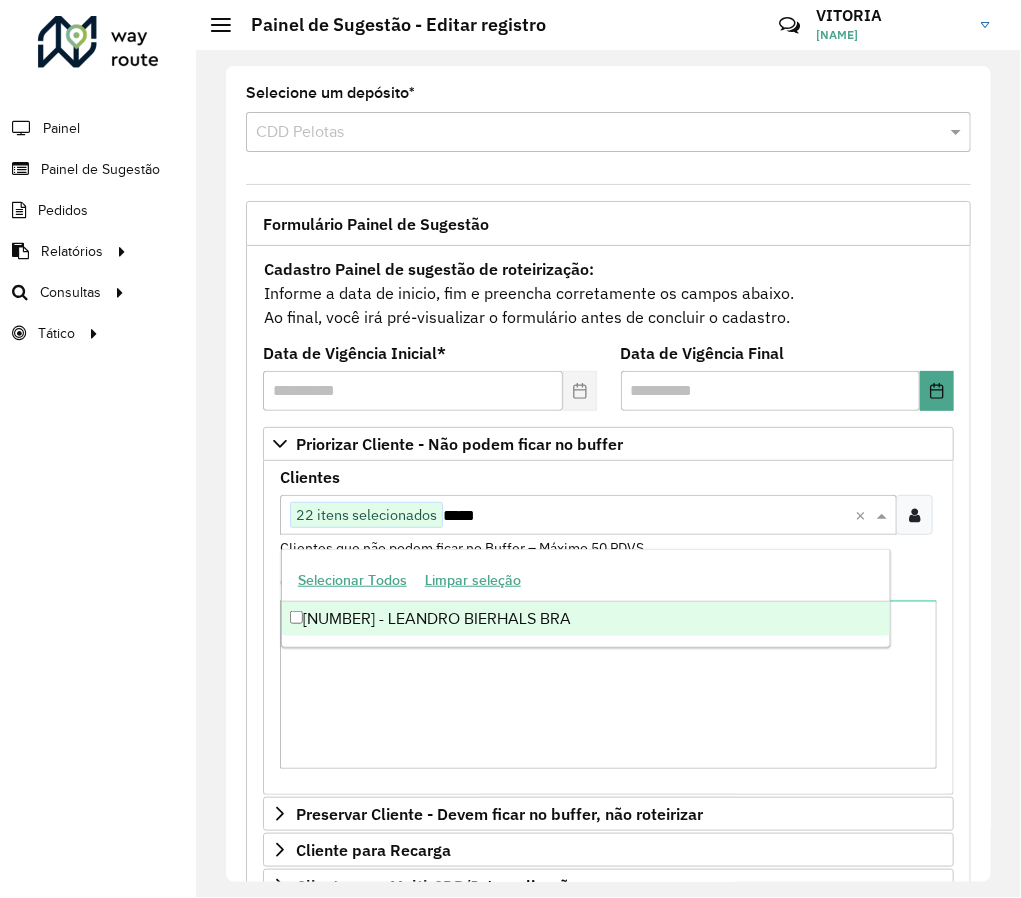 scroll, scrollTop: 0, scrollLeft: 0, axis: both 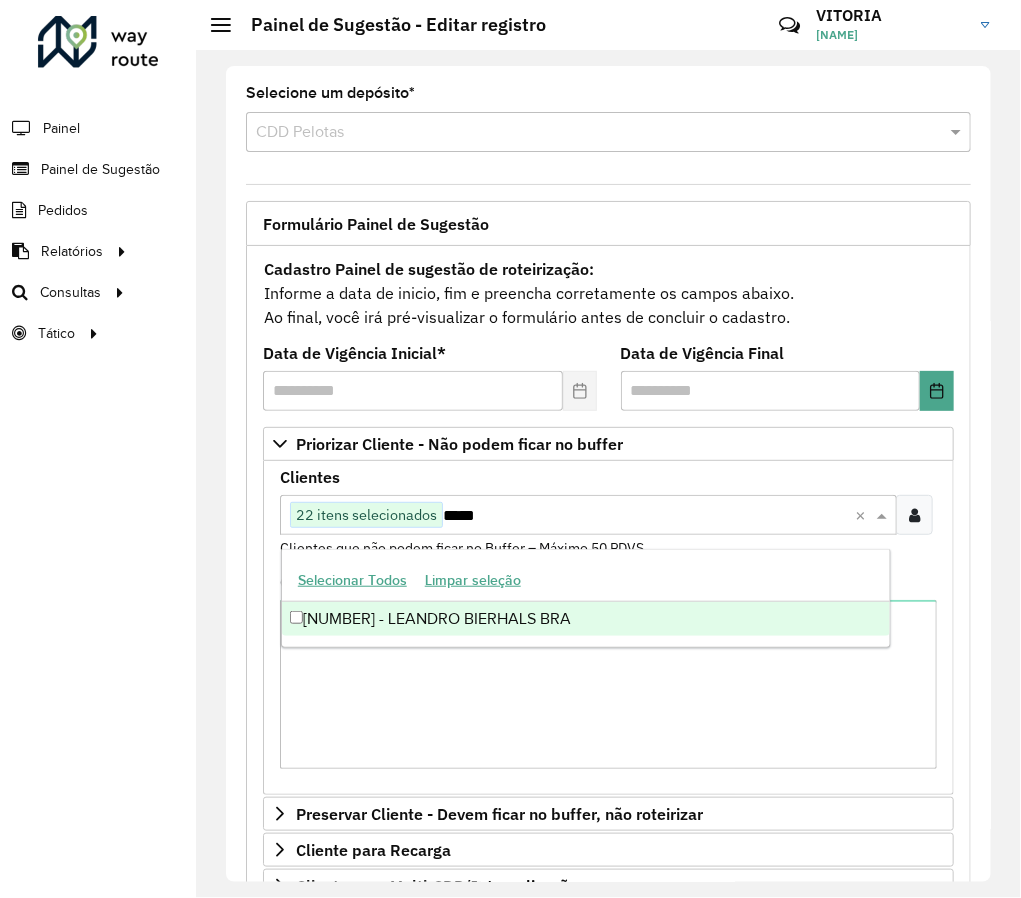 click on "*****" at bounding box center (649, 516) 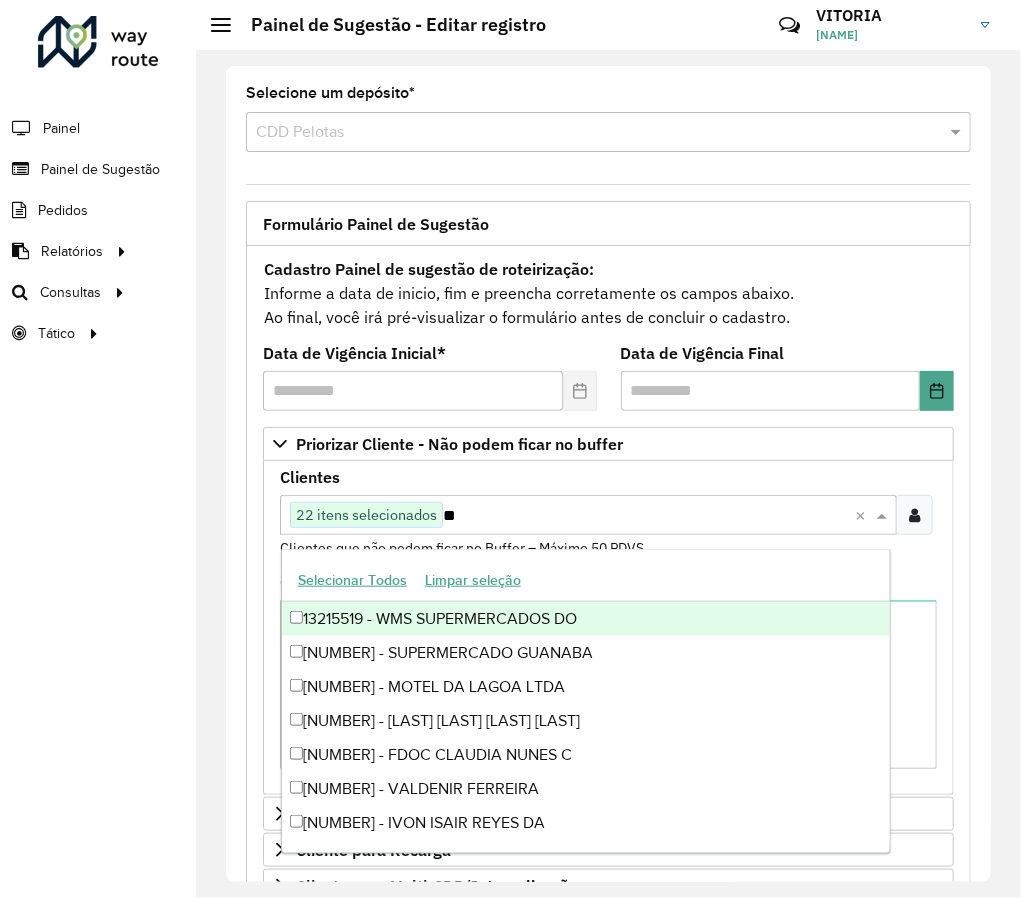 type on "*" 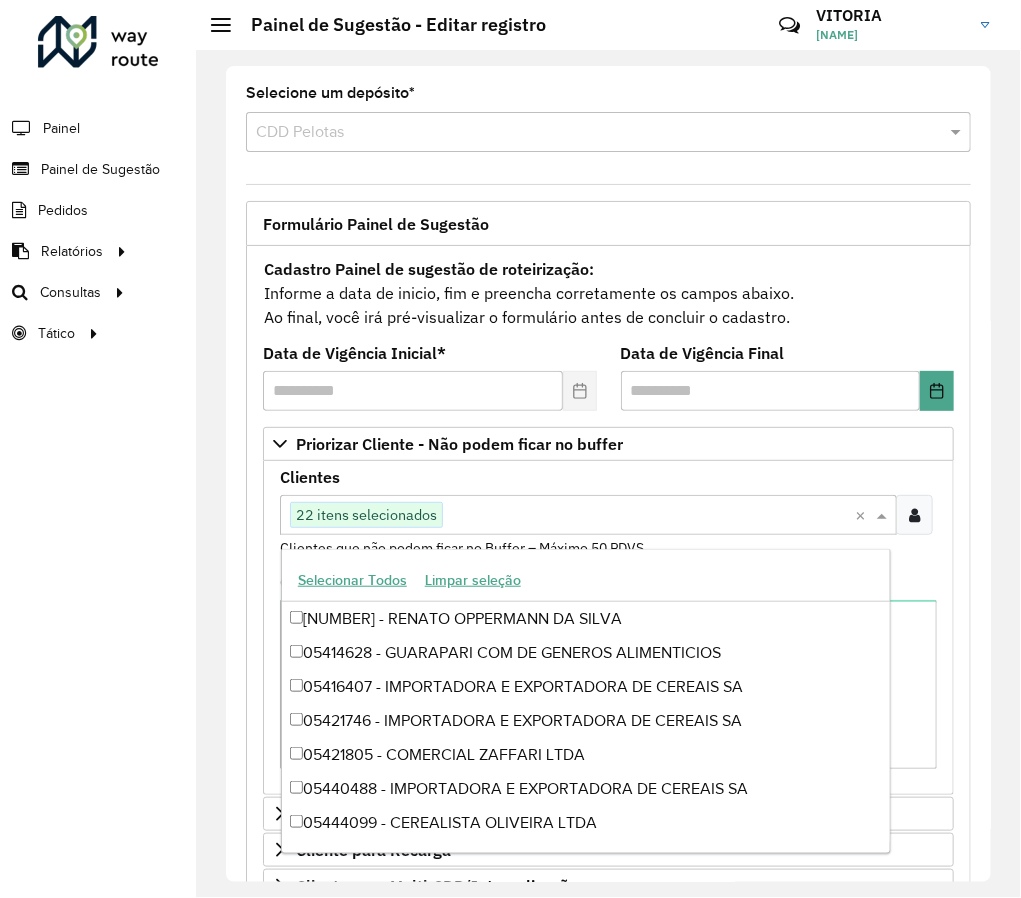 paste on "*****" 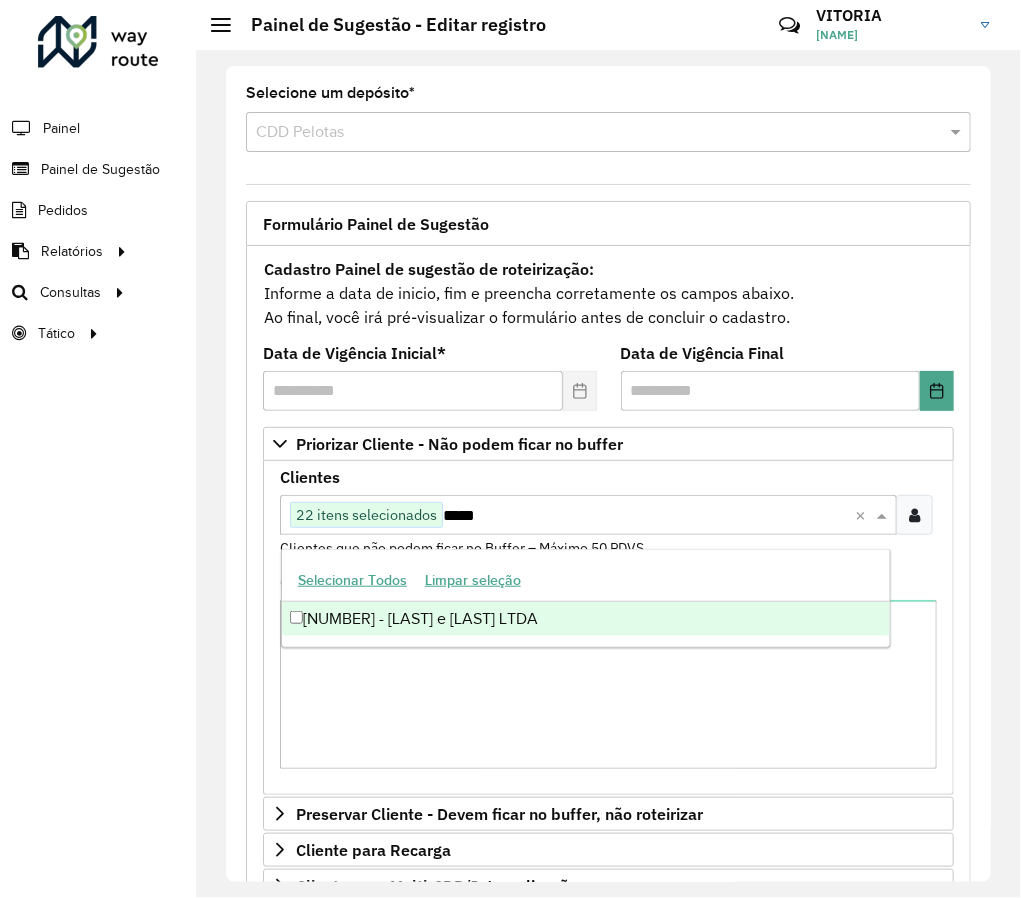 click on "*****" at bounding box center (649, 516) 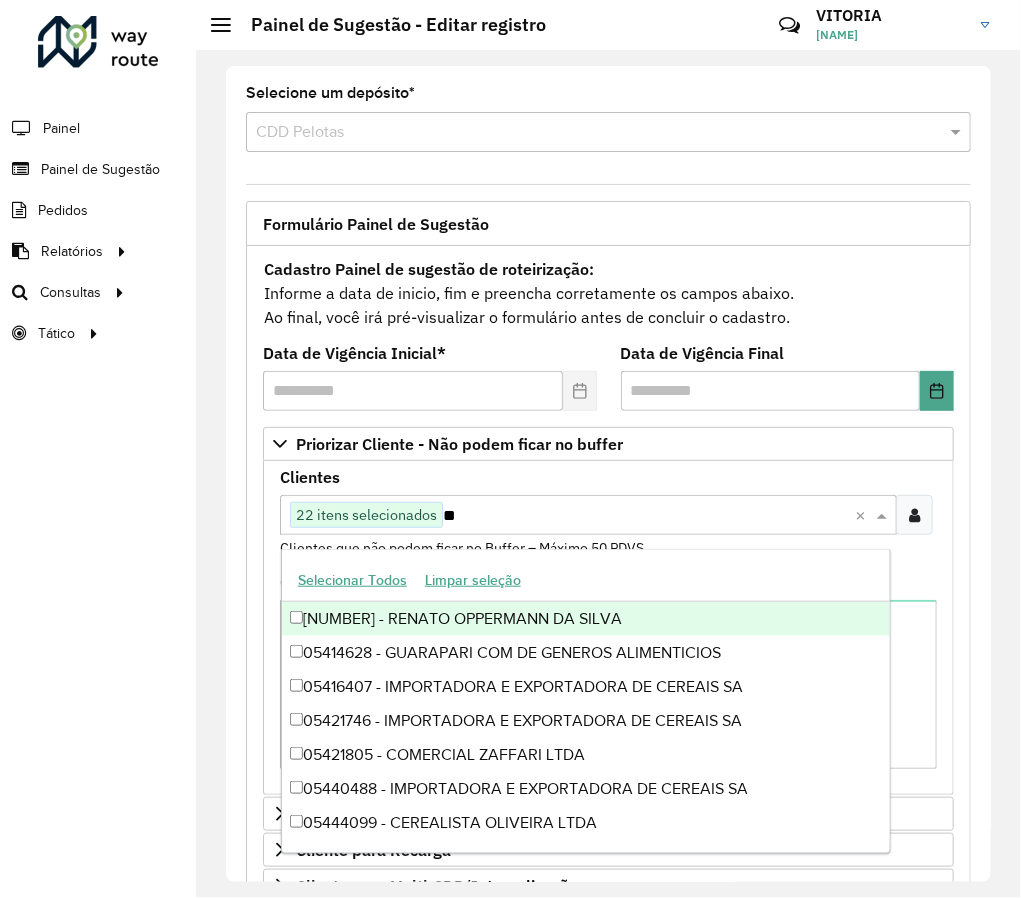 type on "*" 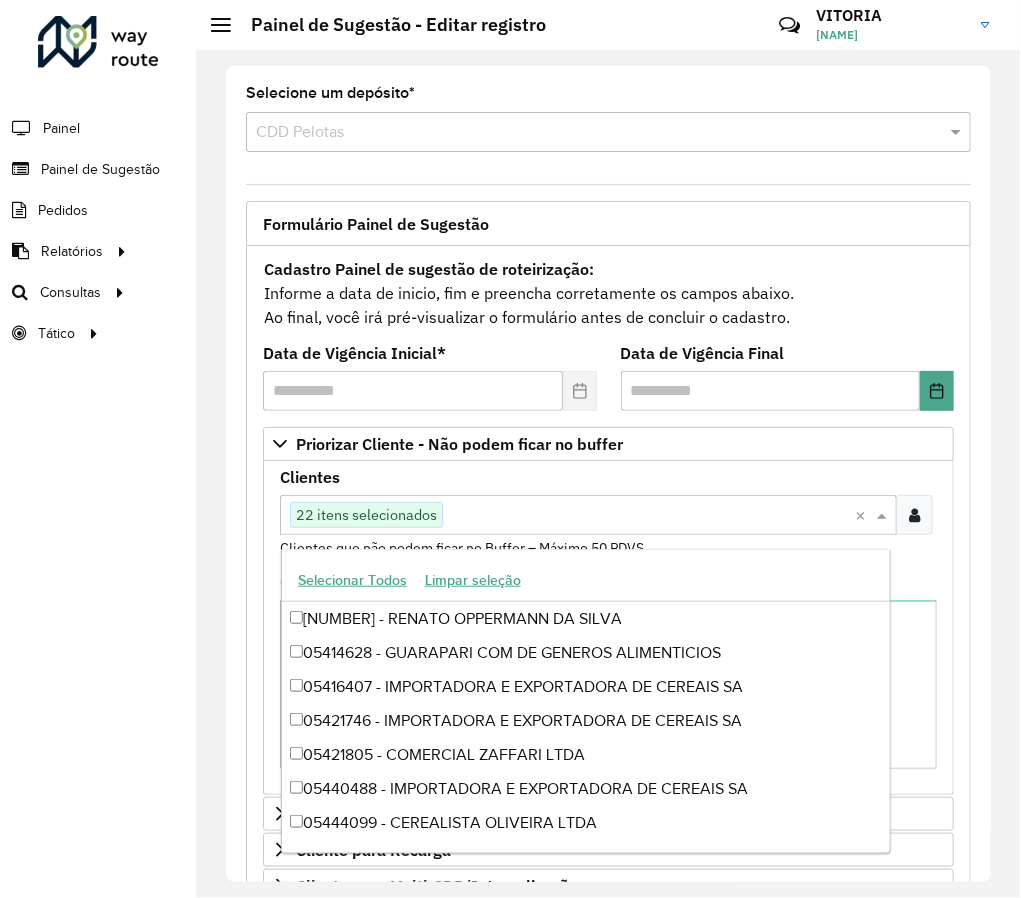 paste on "*****" 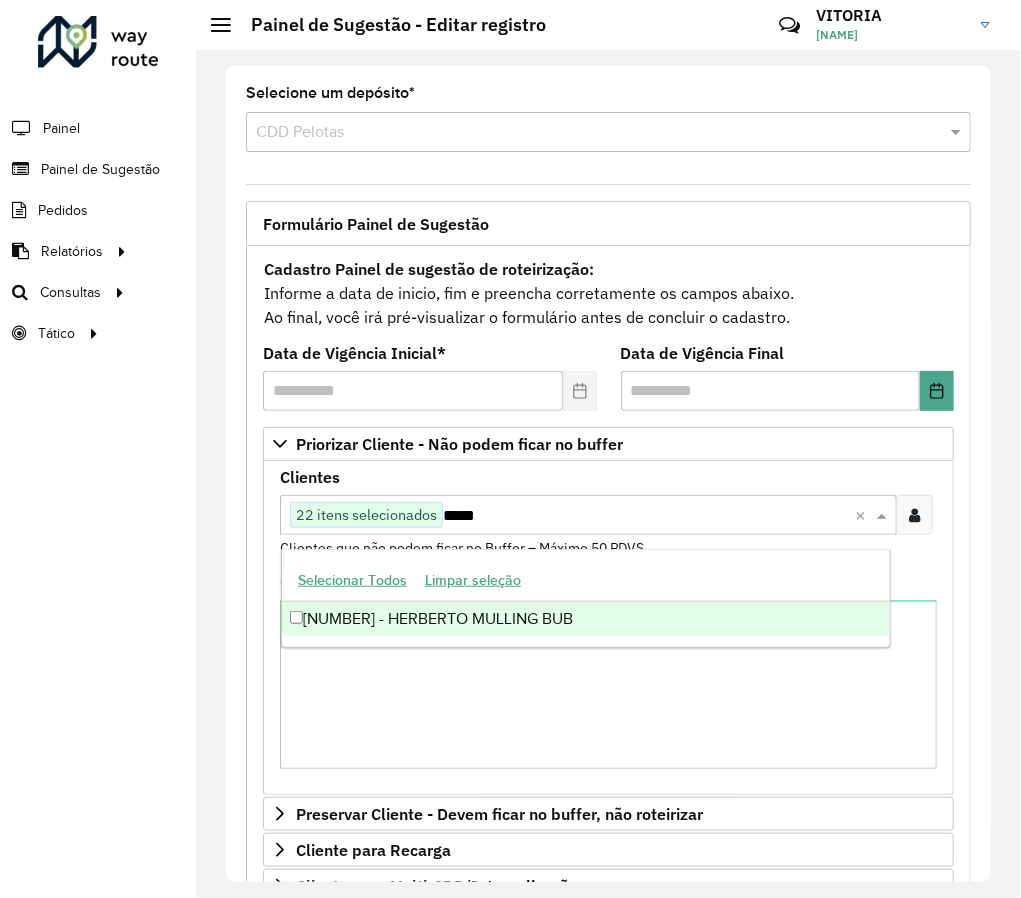 drag, startPoint x: 531, startPoint y: 519, endPoint x: 282, endPoint y: 481, distance: 251.8829 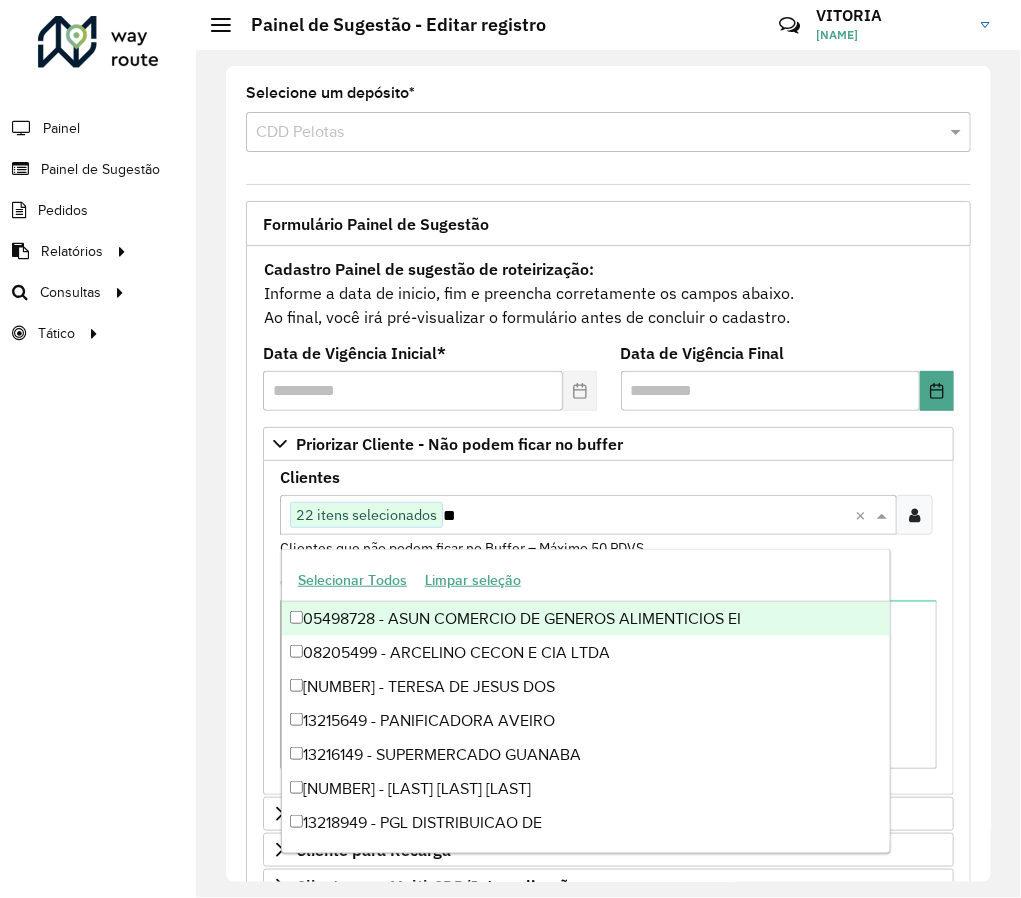 type on "*" 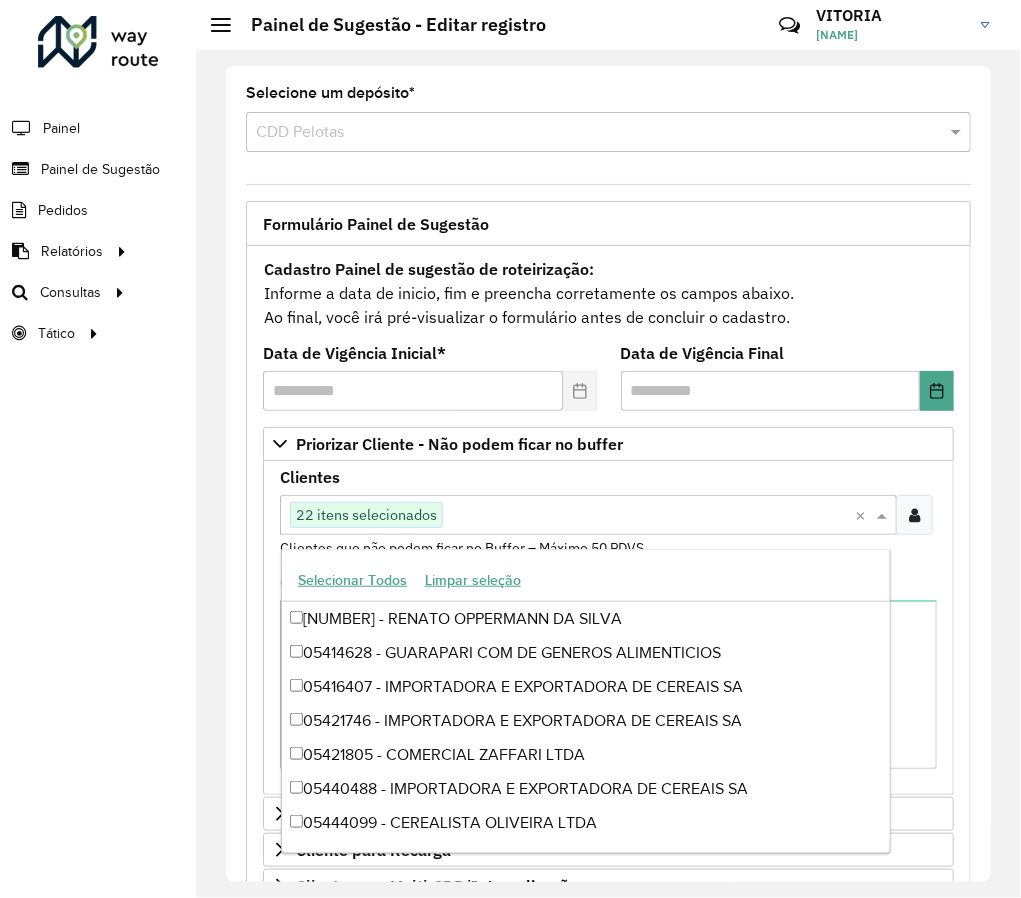 paste on "*****" 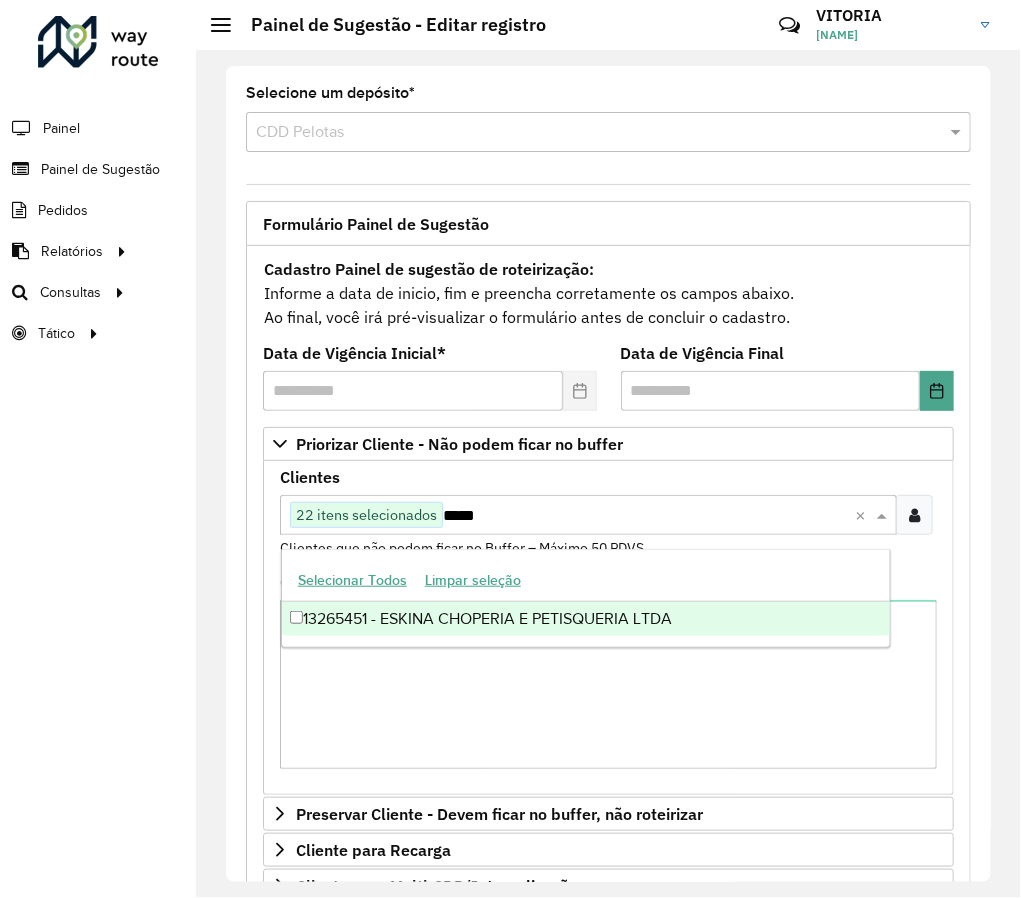 click on "*****" at bounding box center [649, 516] 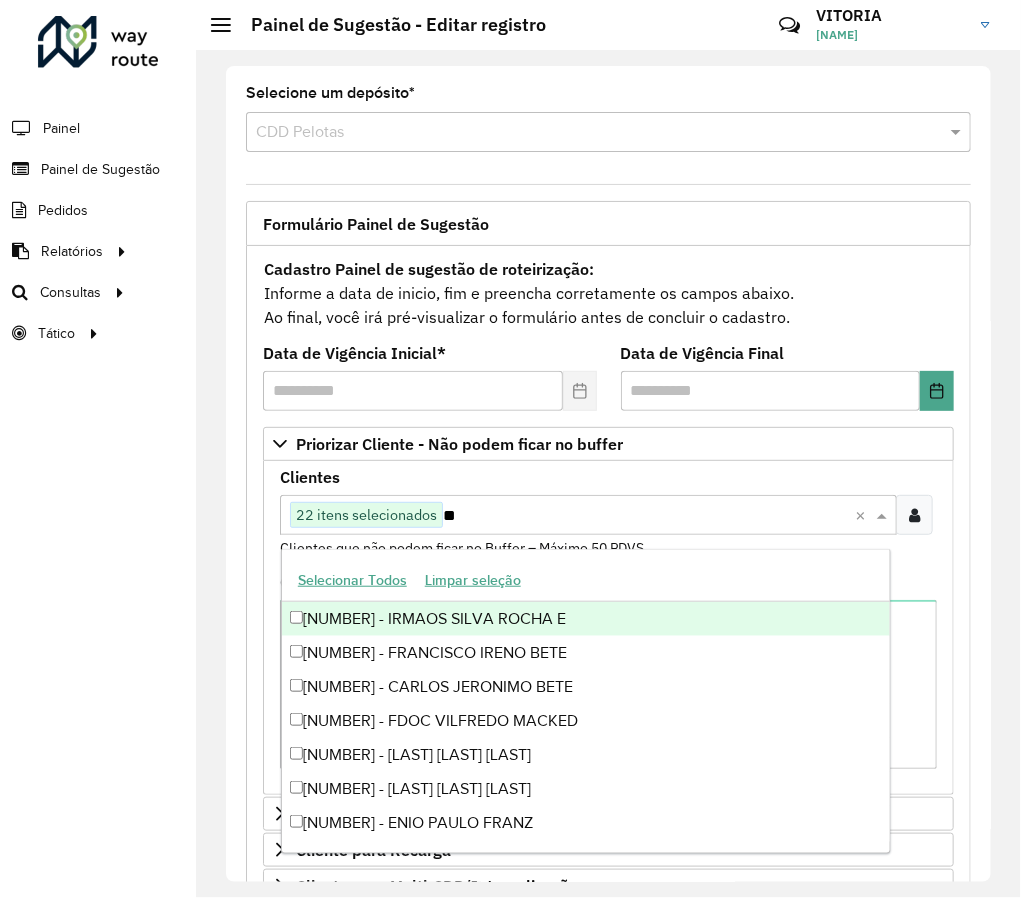 type on "*" 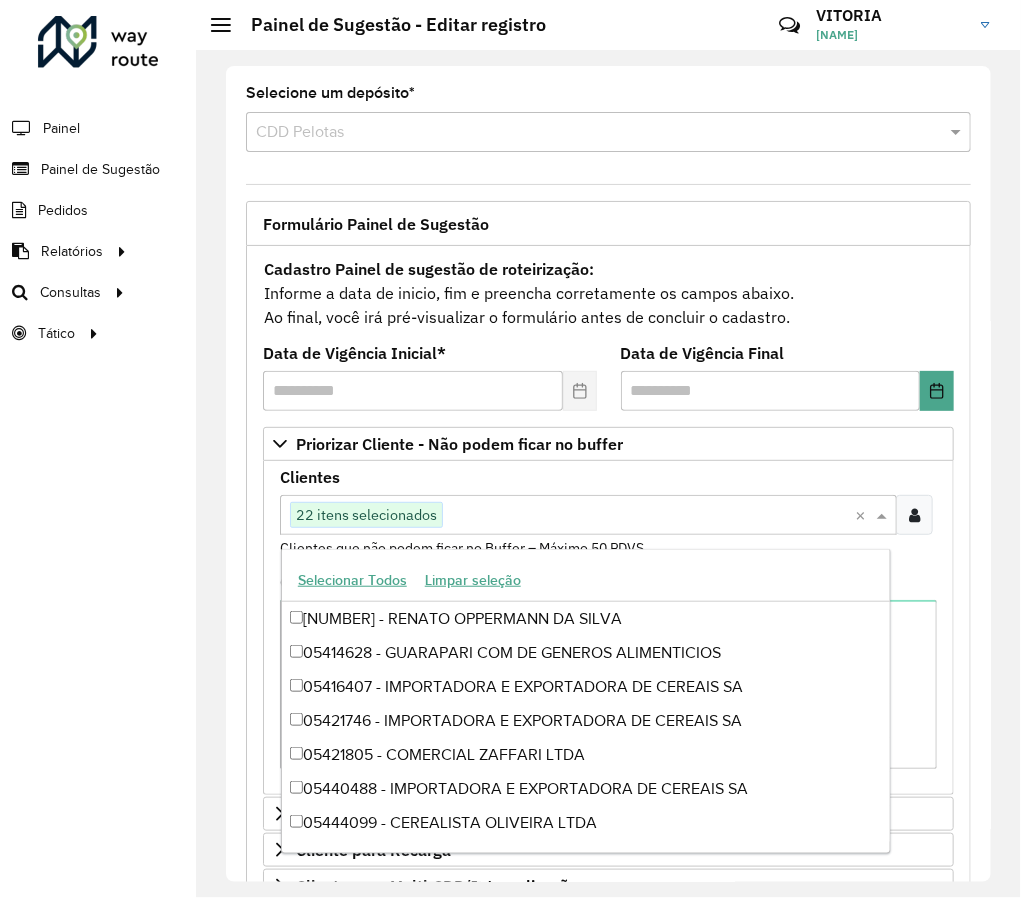 paste on "*****" 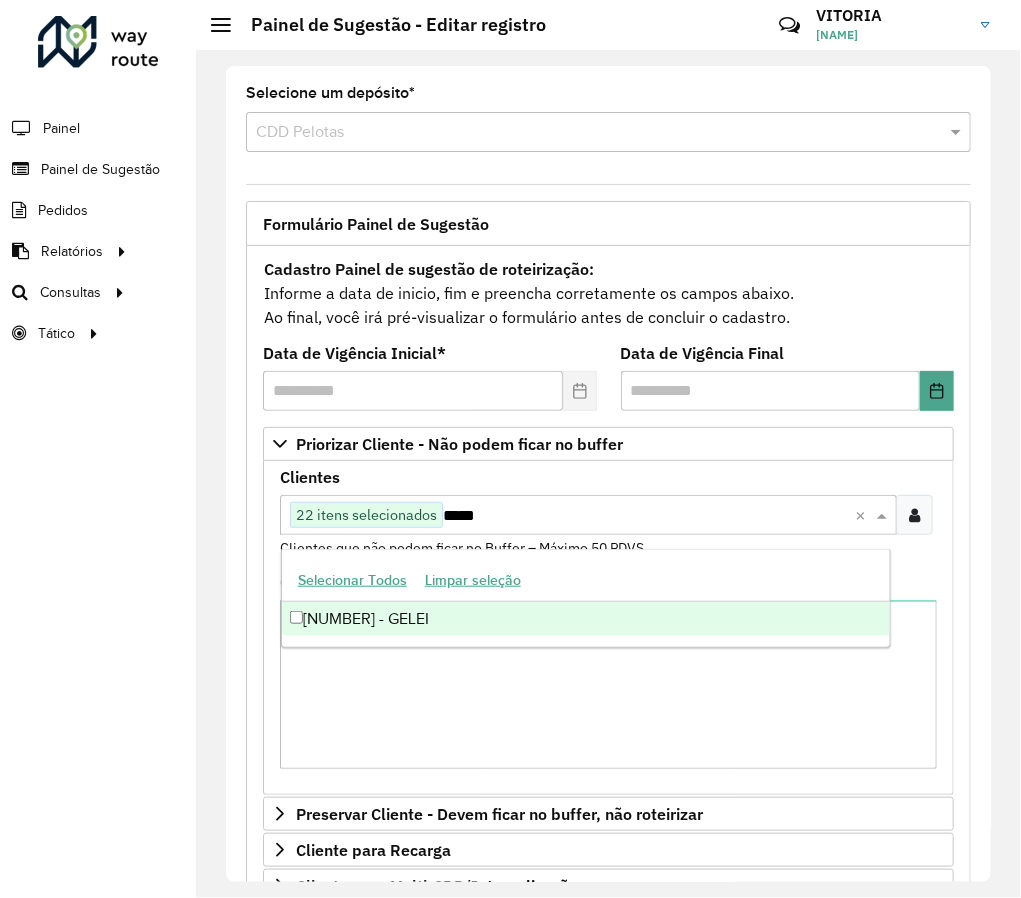 click on "Clique no botão para buscar clientes [NUMBER] itens selecionados ***** ×" at bounding box center (588, 515) 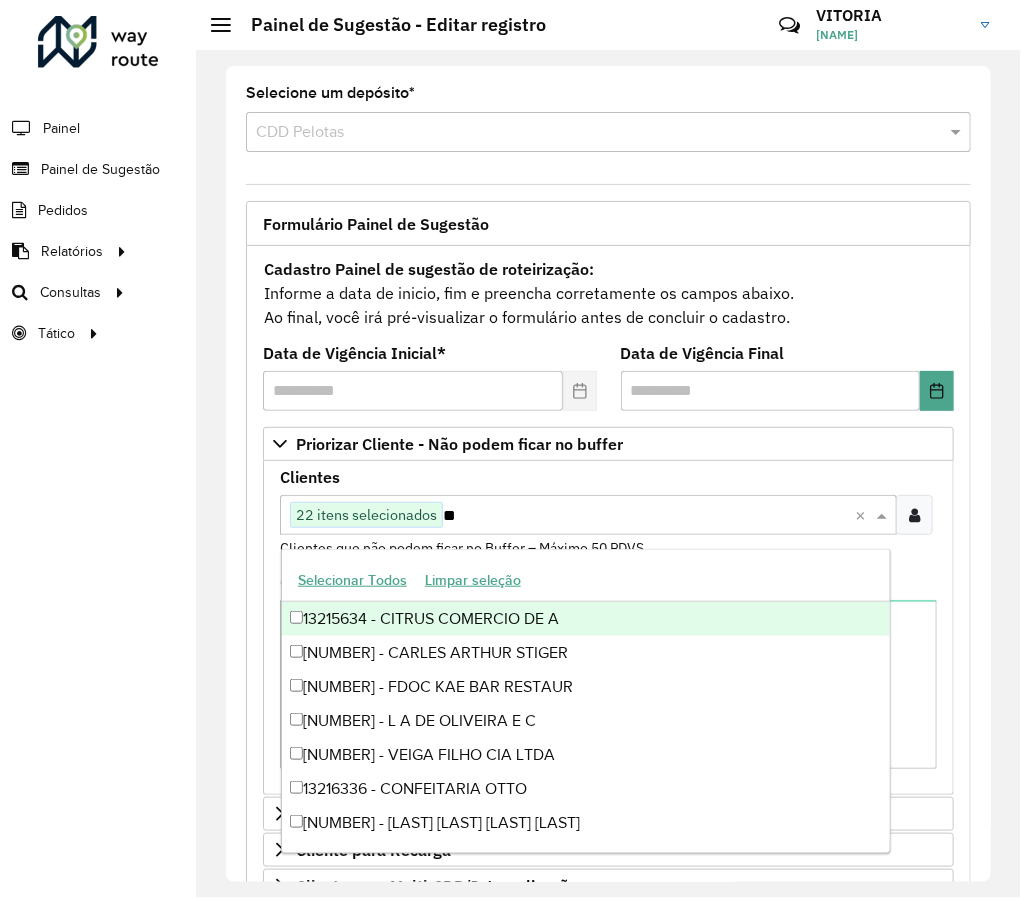 type on "*" 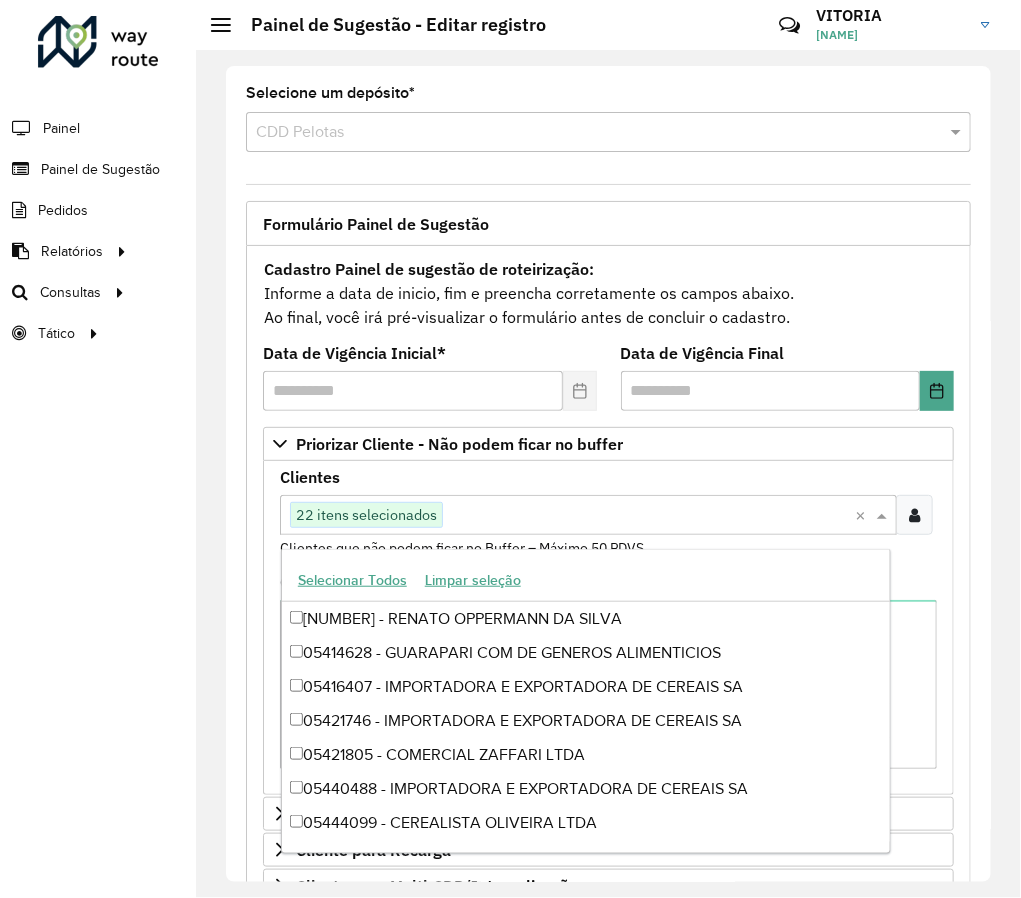paste on "*****" 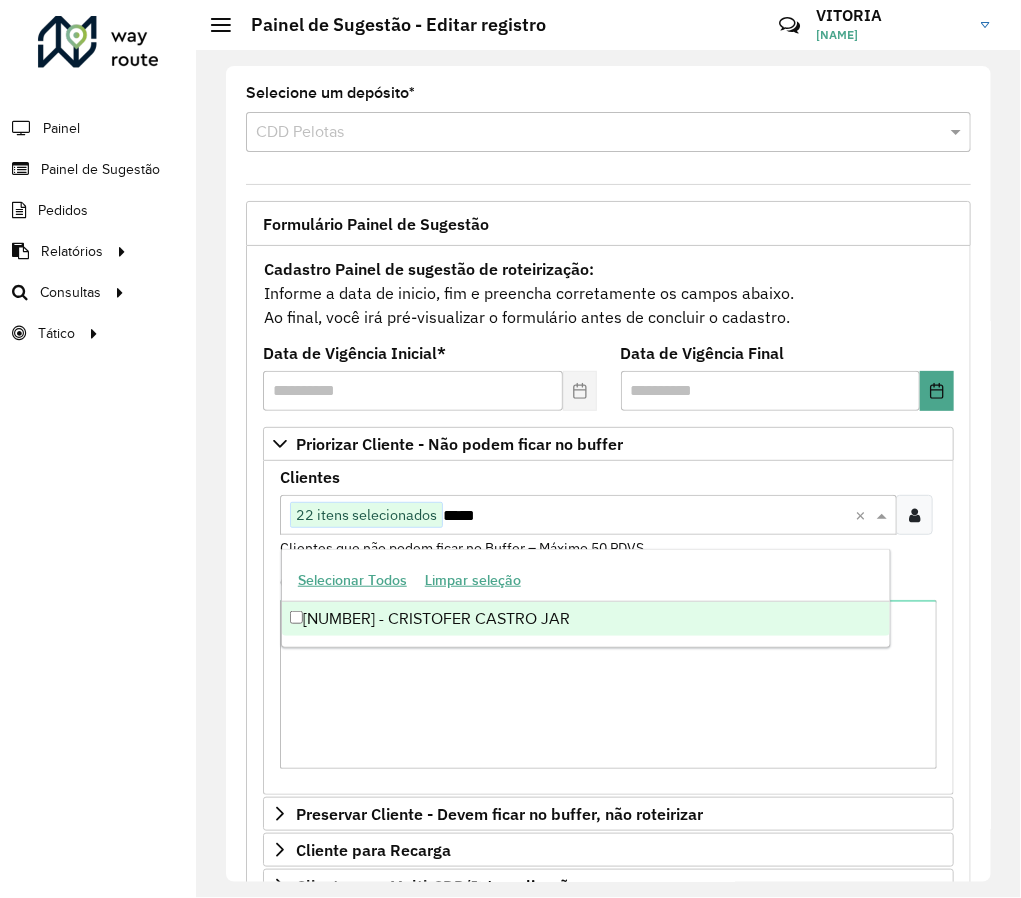 click on "[NUMBER] - CRISTOFER CASTRO JAR" at bounding box center [586, 619] 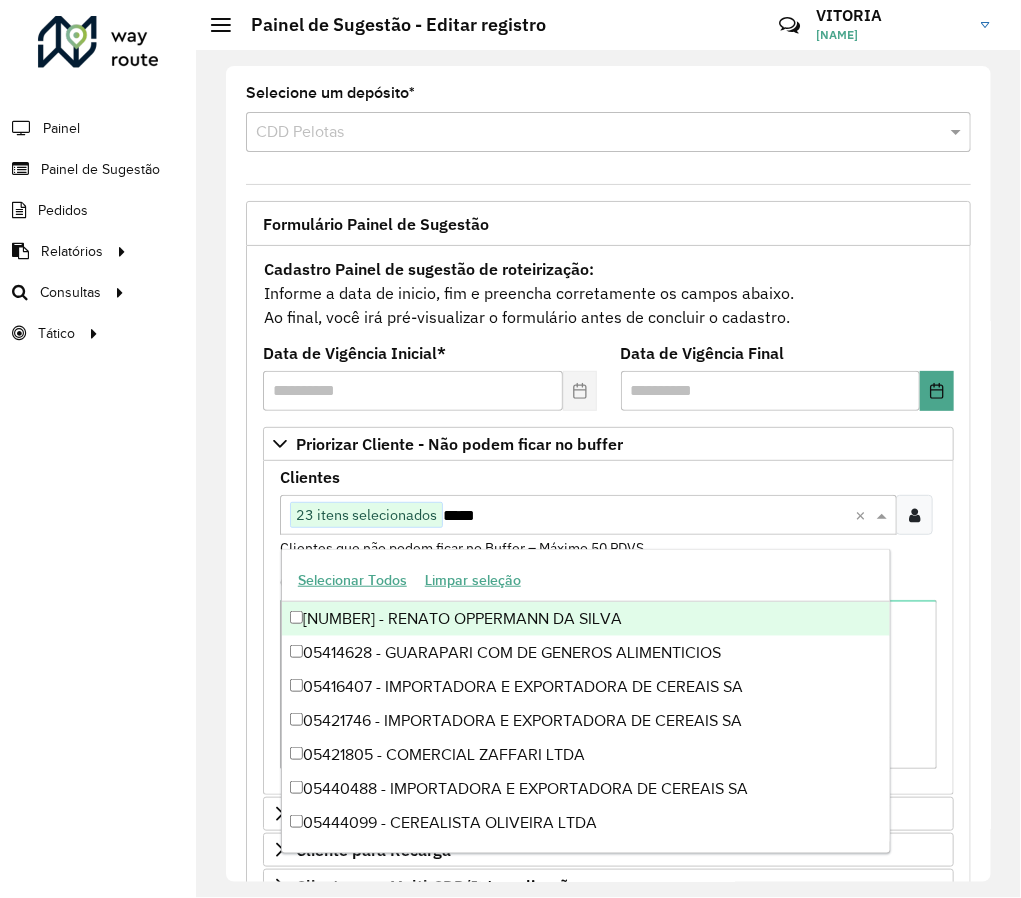 type 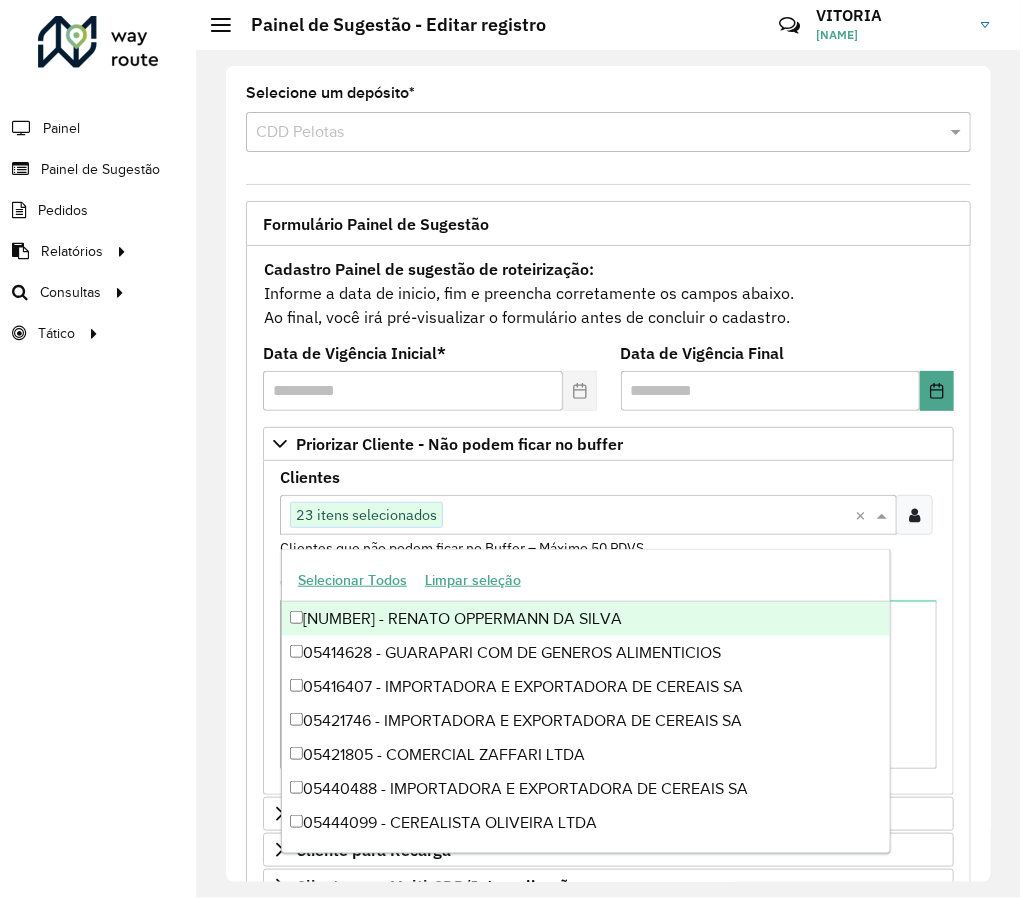 click on "Roteirizador AmbevTech Painel Painel de Sugestão Pedidos Relatórios Clientes Clientes fora malha Edição tempo atendimento Indicadores roteirização Pedidos agrupados Pedidos não Roteirizados Romaneio Roteirização Setor Veículos Consultas Roteirização Setores Tático Análise de Sessões Service Time" 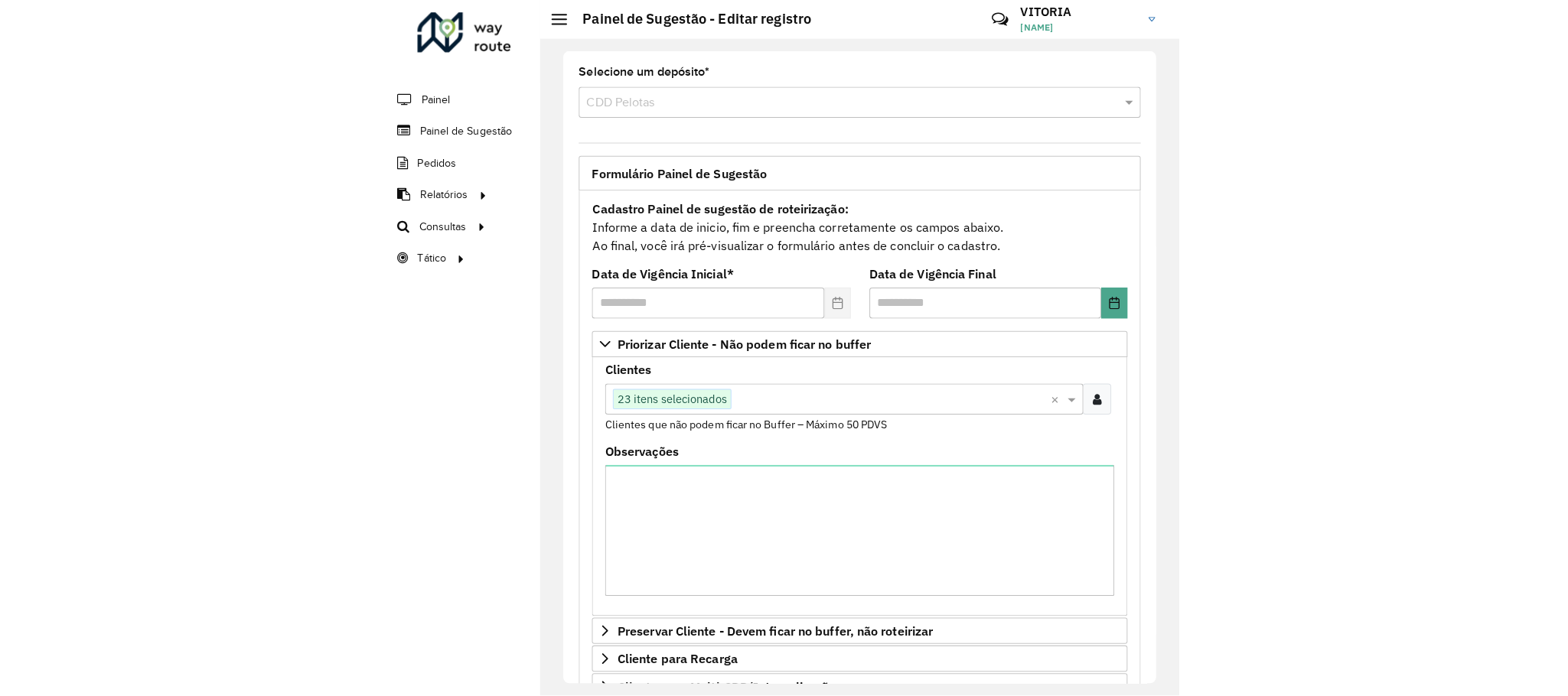 scroll, scrollTop: 344, scrollLeft: 0, axis: vertical 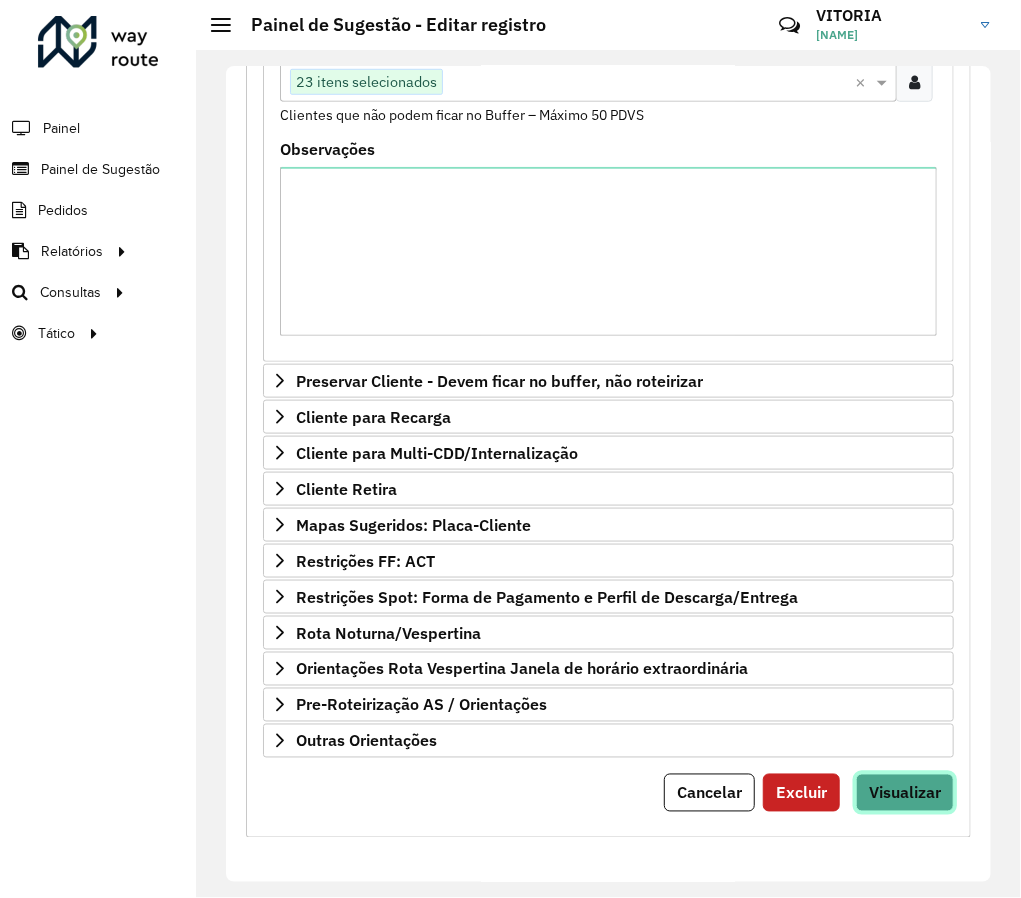 click on "Visualizar" at bounding box center (905, 793) 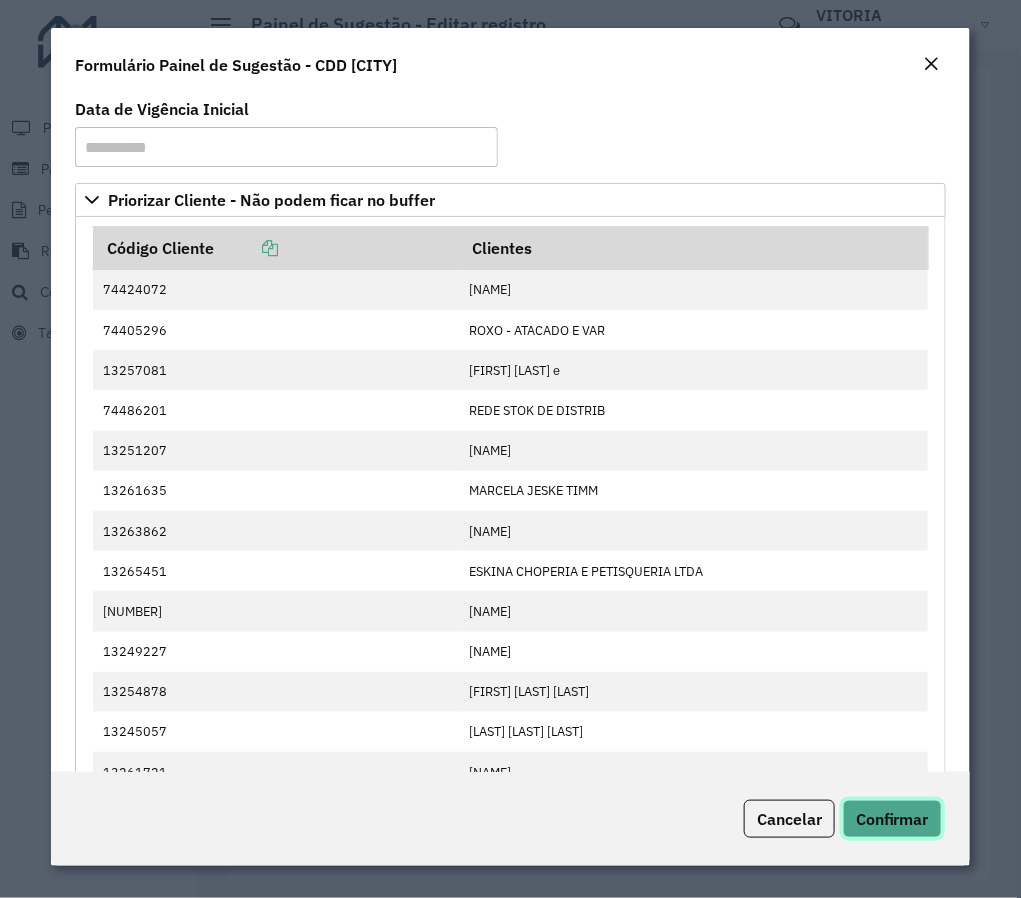 click on "Confirmar" 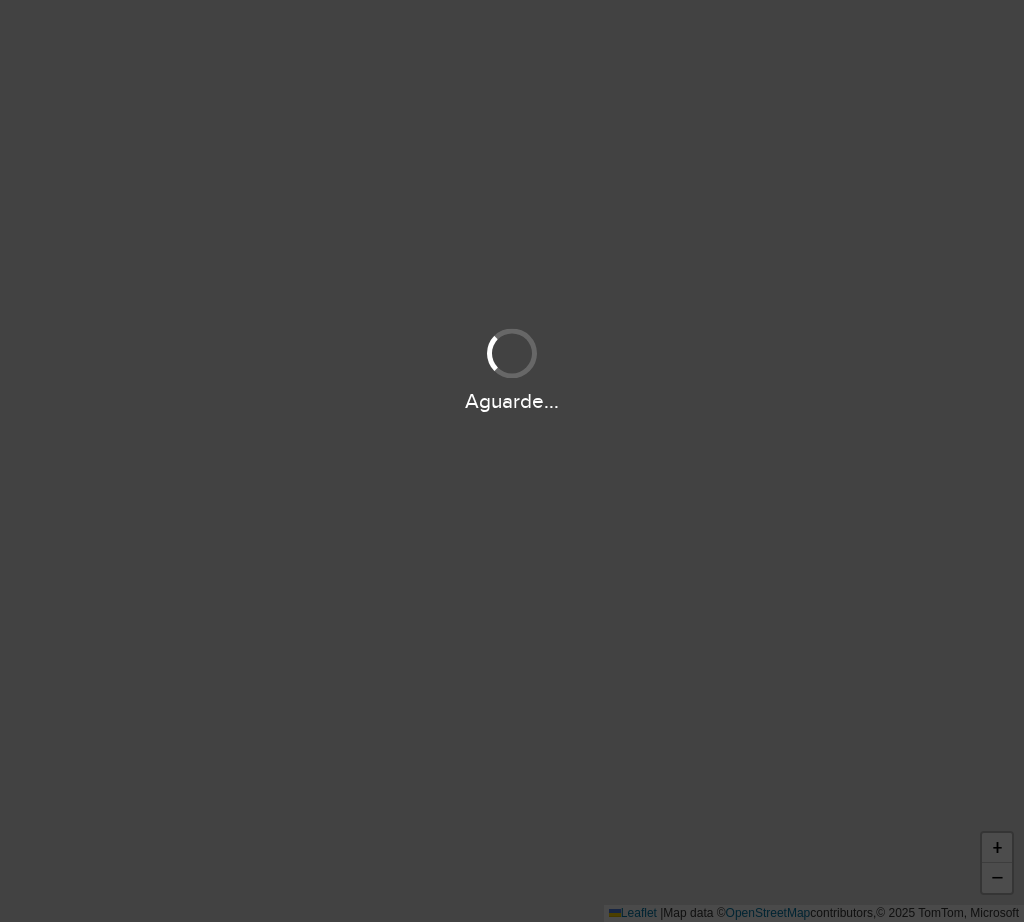 scroll, scrollTop: 0, scrollLeft: 0, axis: both 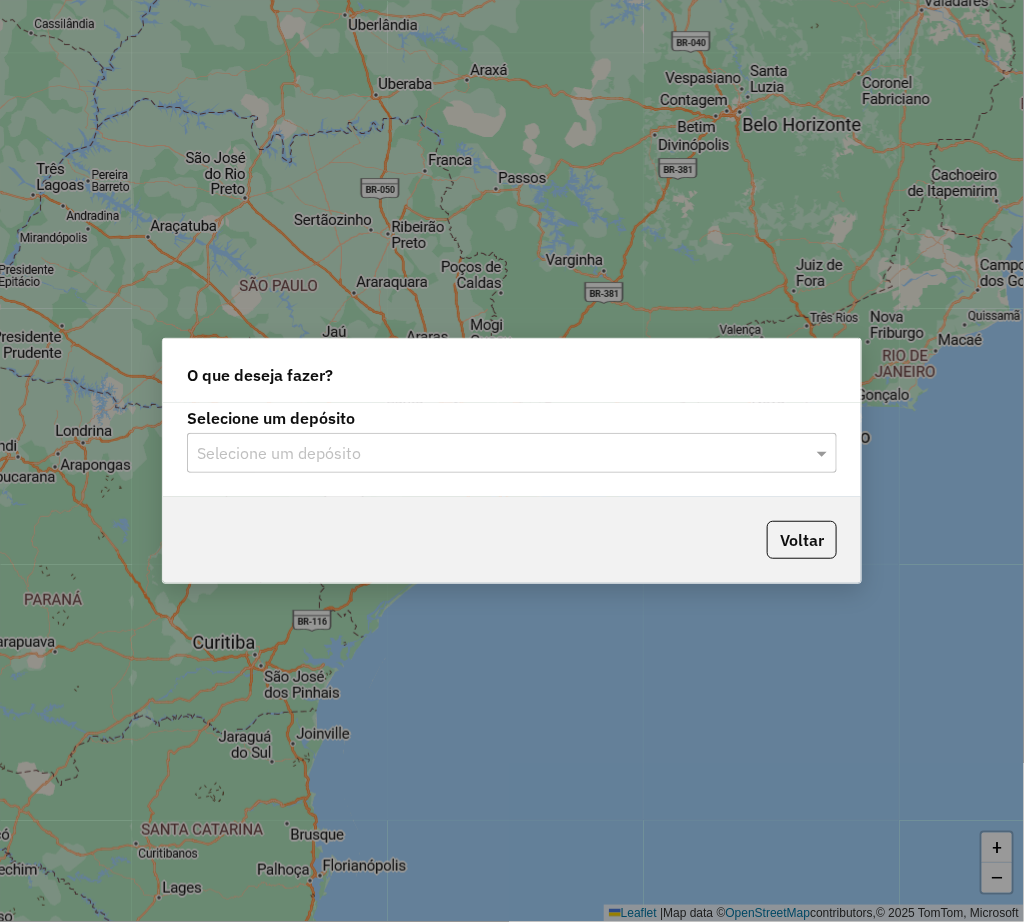 click on "Selecione um depósito" 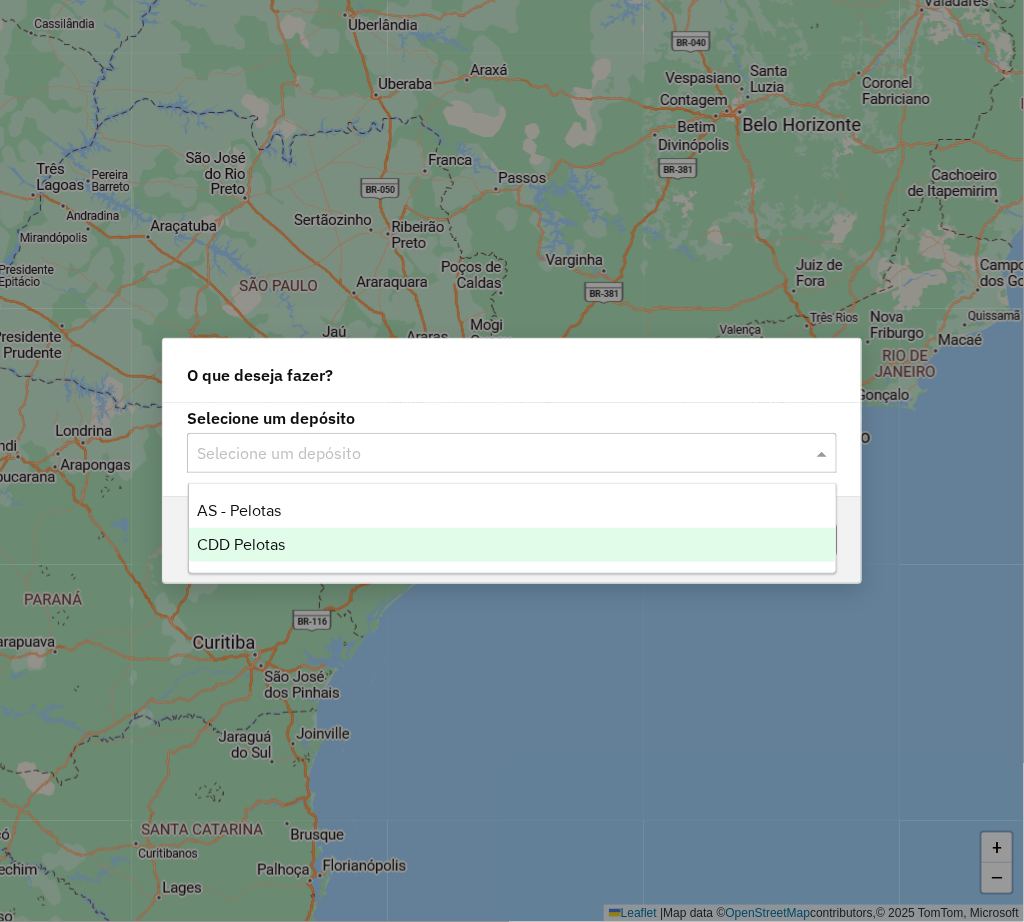 click on "CDD Pelotas" at bounding box center (512, 545) 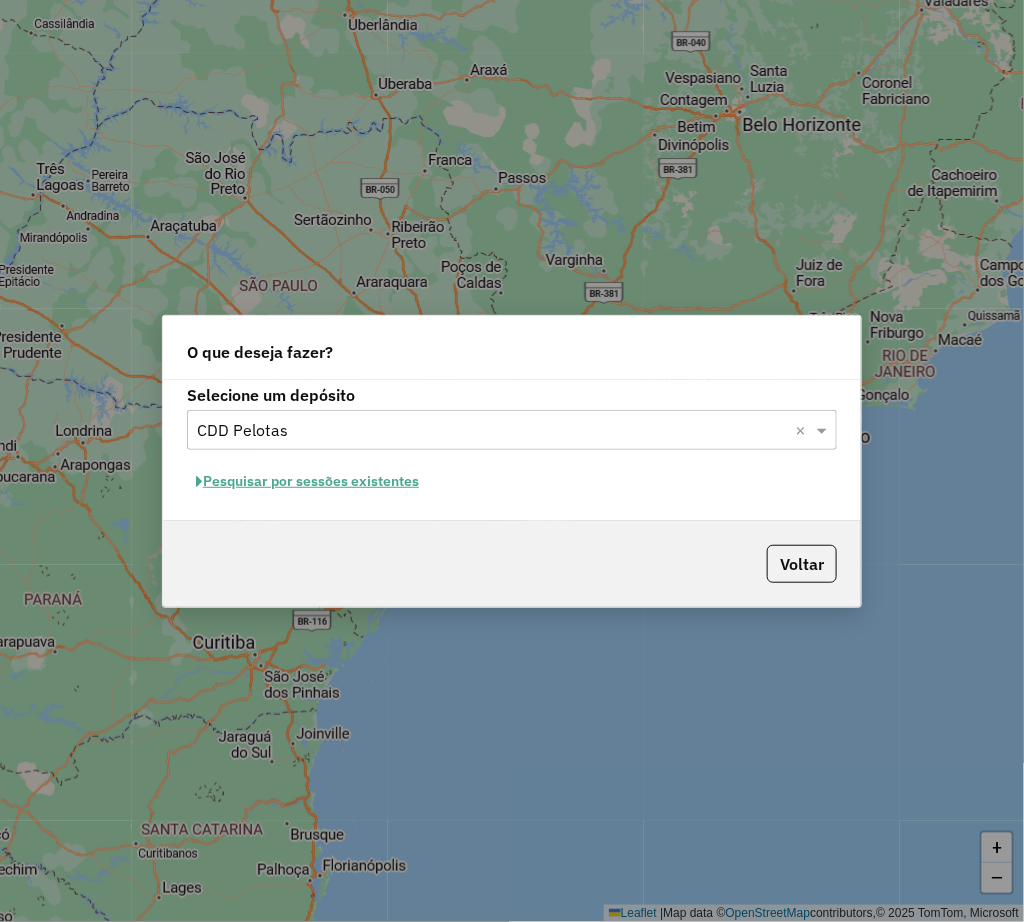 click on "Pesquisar por sessões existentes" 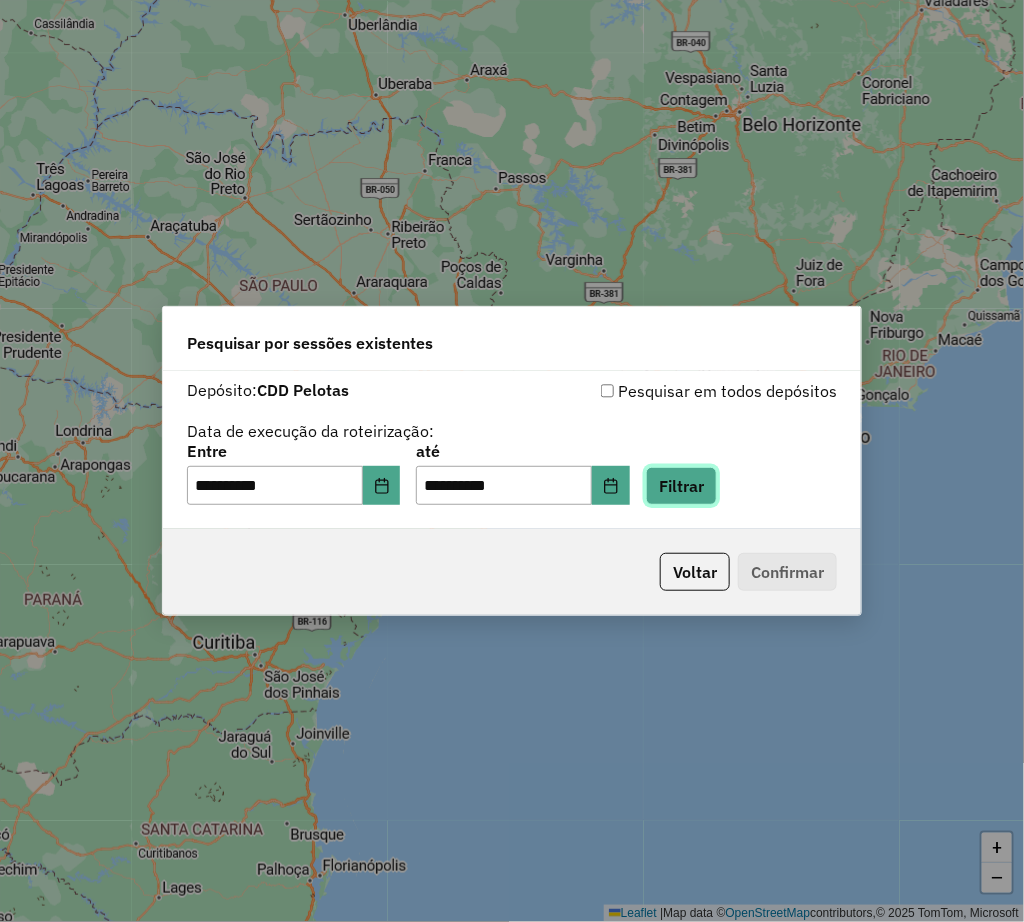click on "Filtrar" 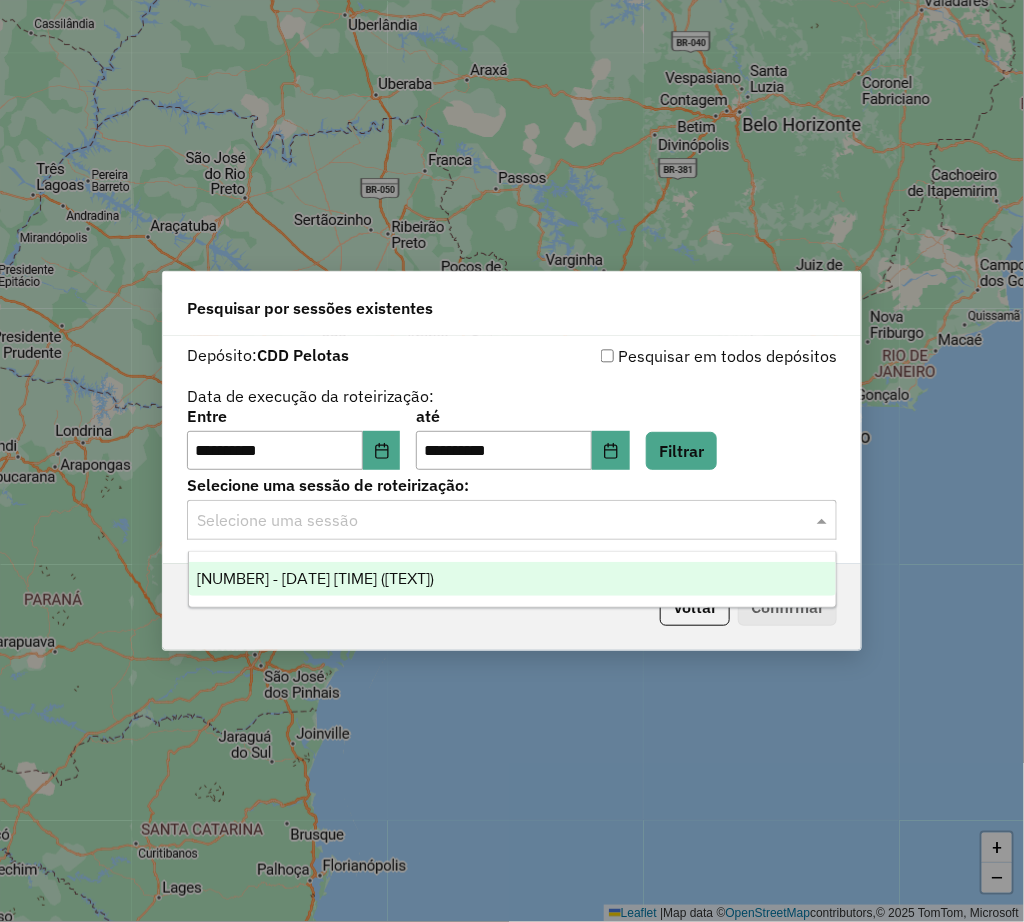 click 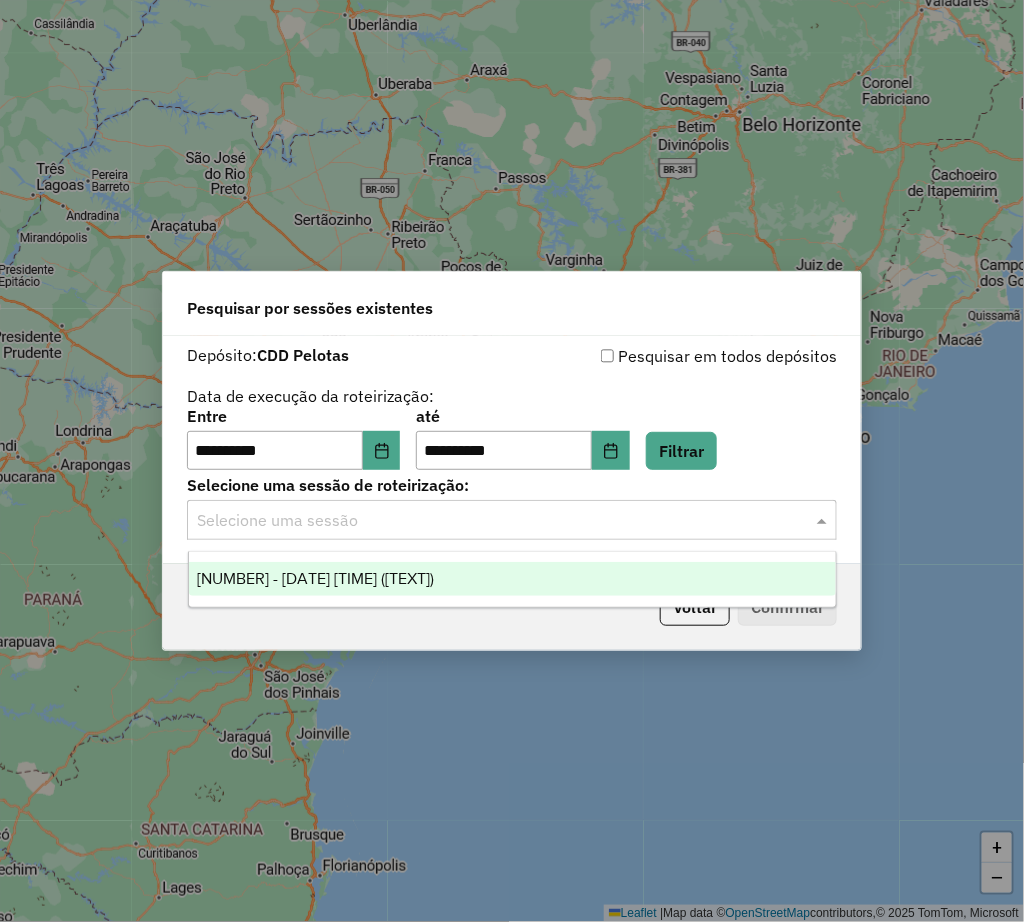 click on "1221376 - 01/08/2025 17:41 (ROTA)" at bounding box center [512, 579] 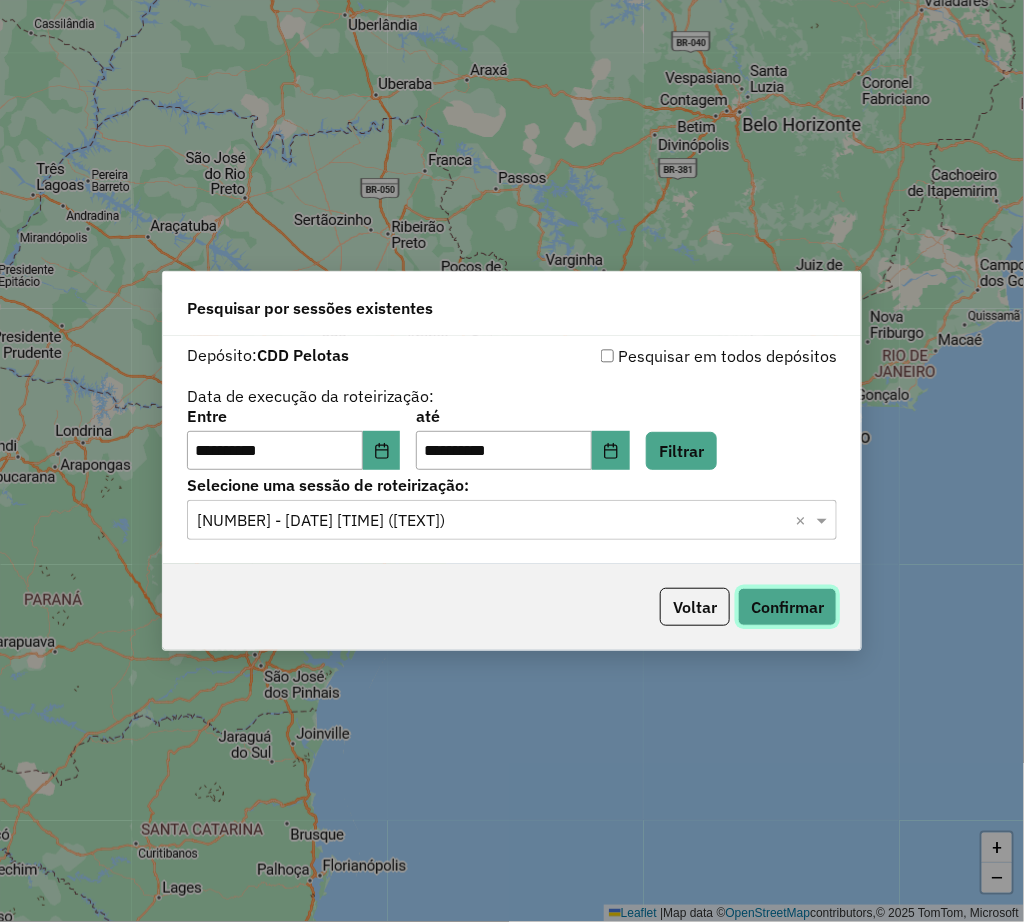 click on "Confirmar" 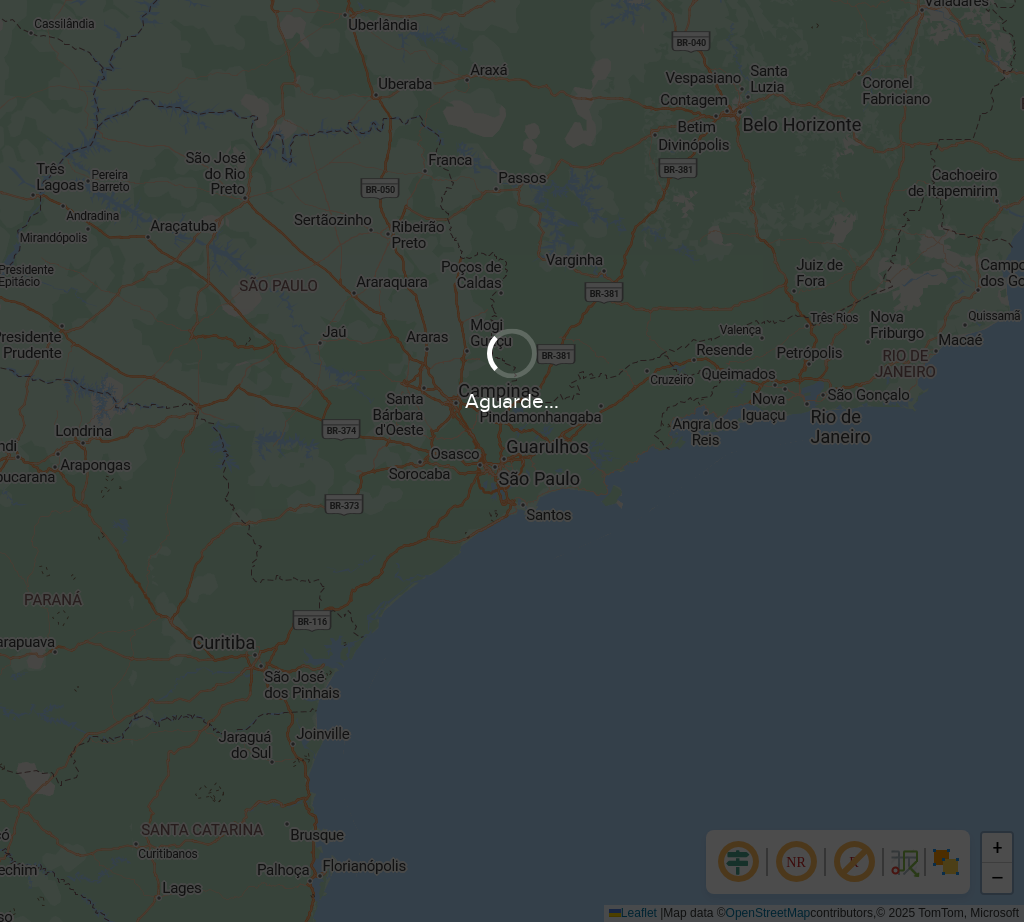 scroll, scrollTop: 0, scrollLeft: 0, axis: both 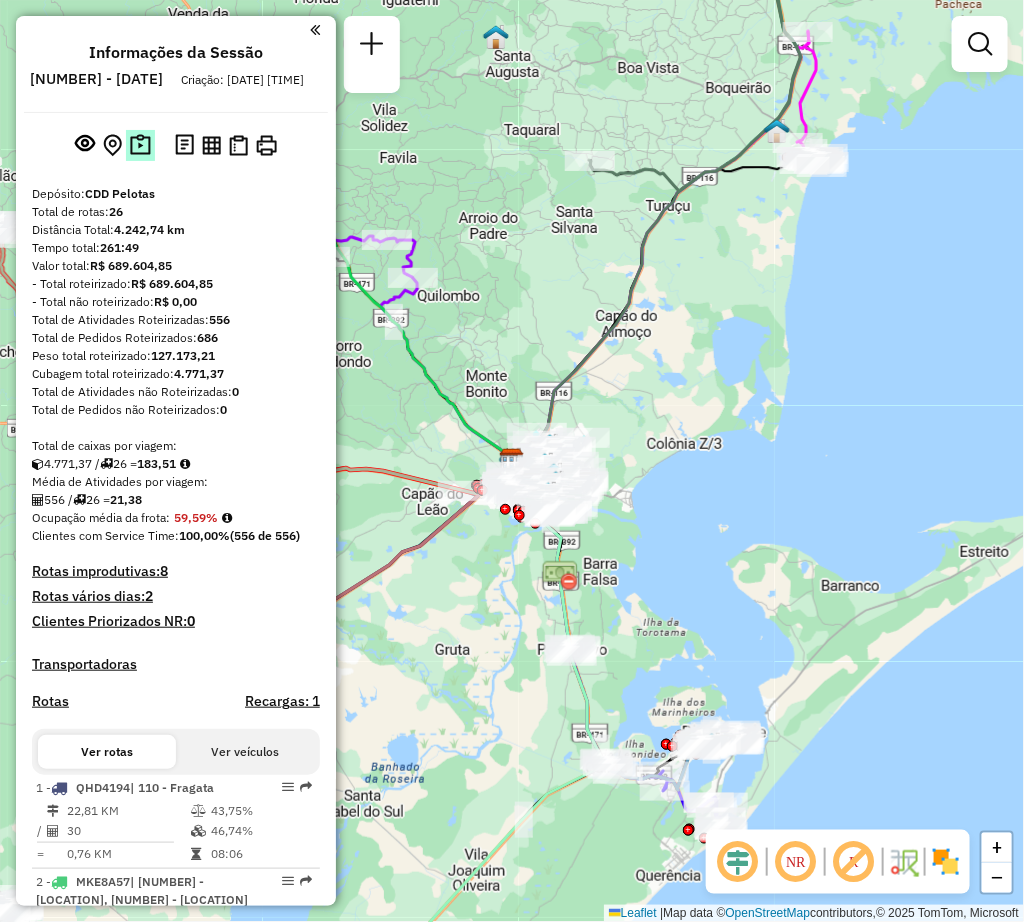 click at bounding box center [140, 145] 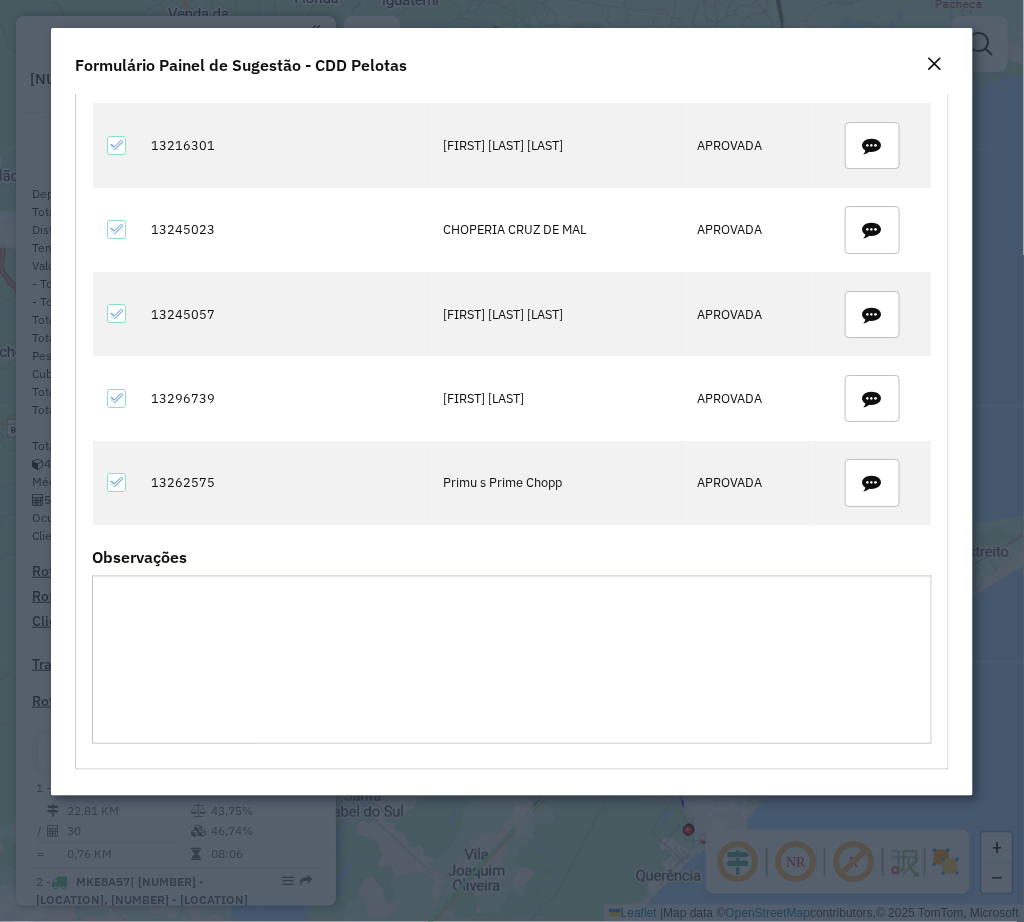 scroll, scrollTop: 1590, scrollLeft: 0, axis: vertical 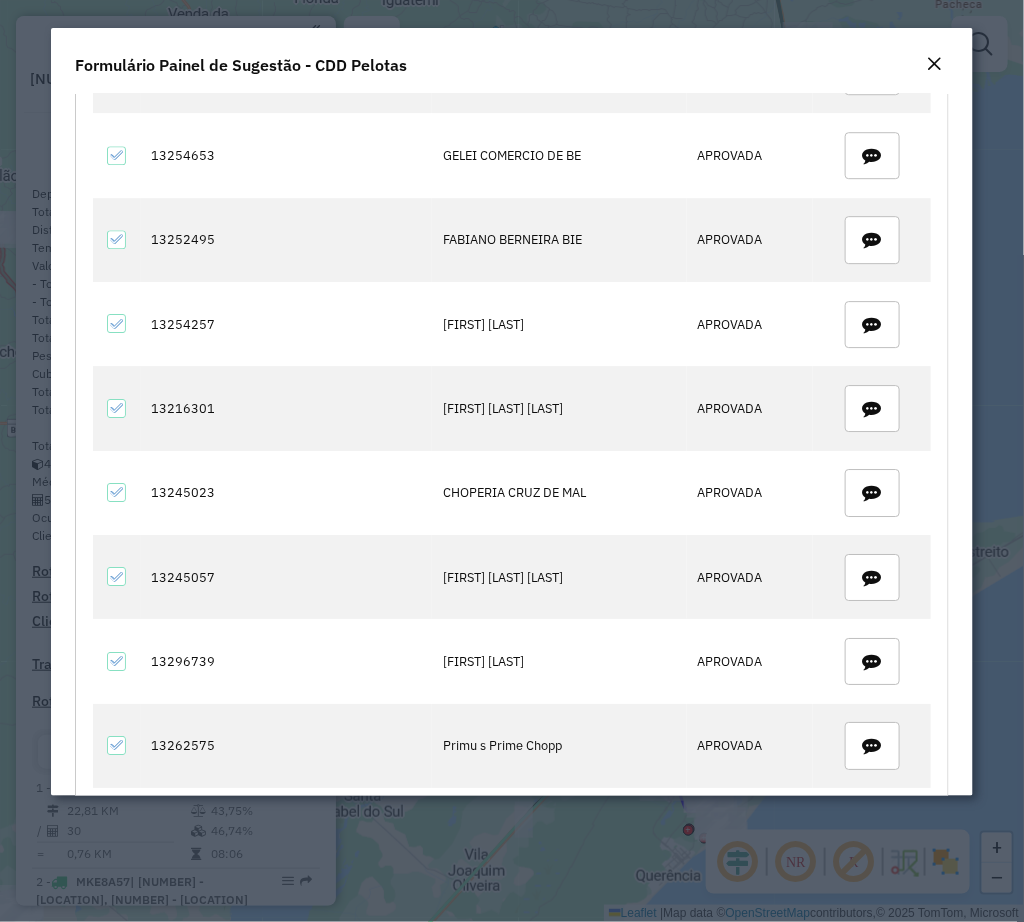 click 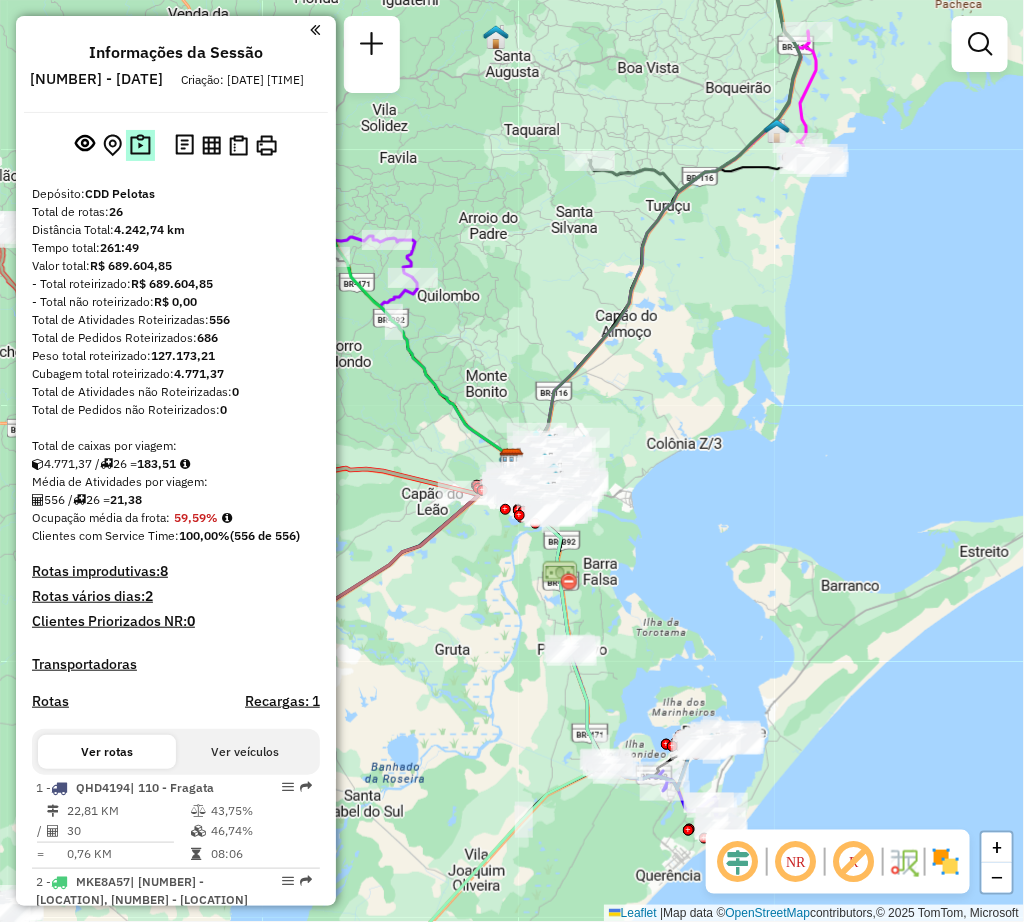 click at bounding box center [140, 145] 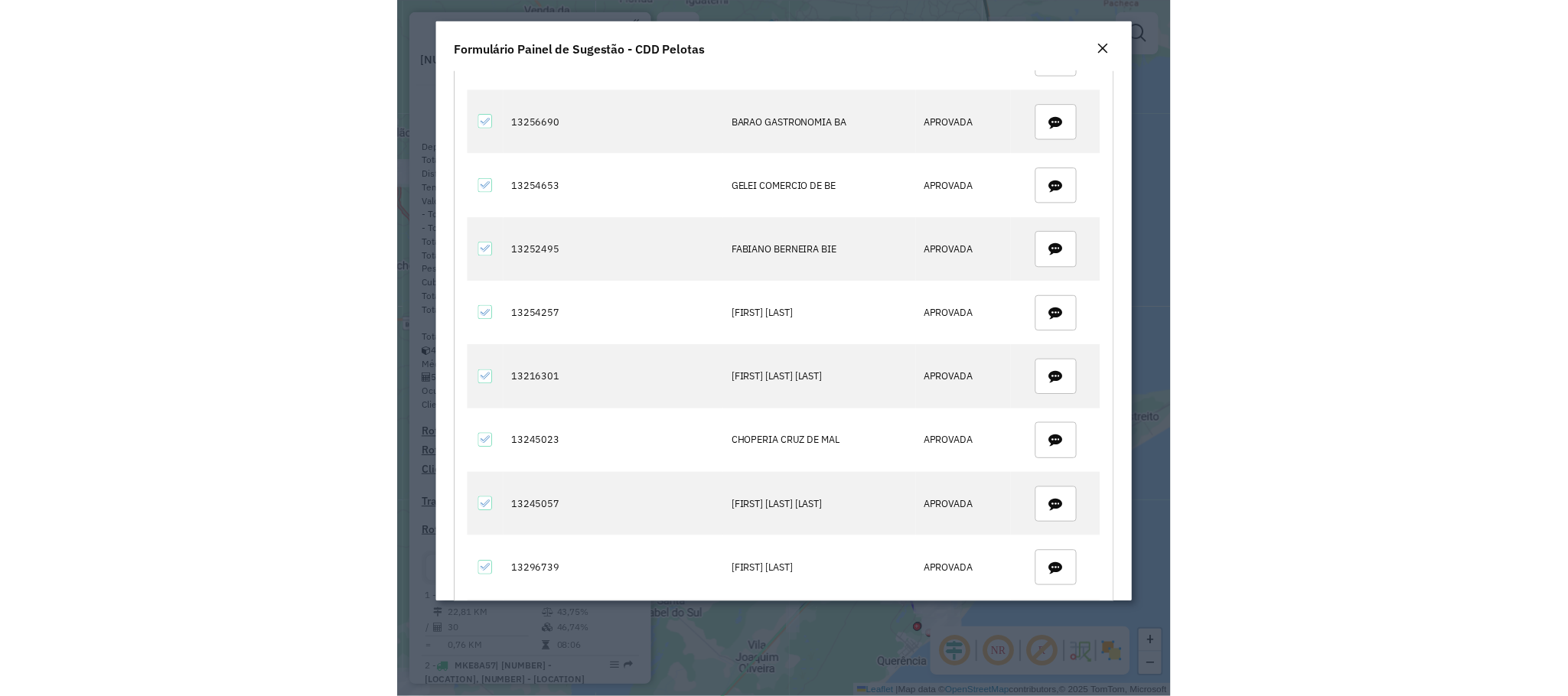 scroll, scrollTop: 1446, scrollLeft: 0, axis: vertical 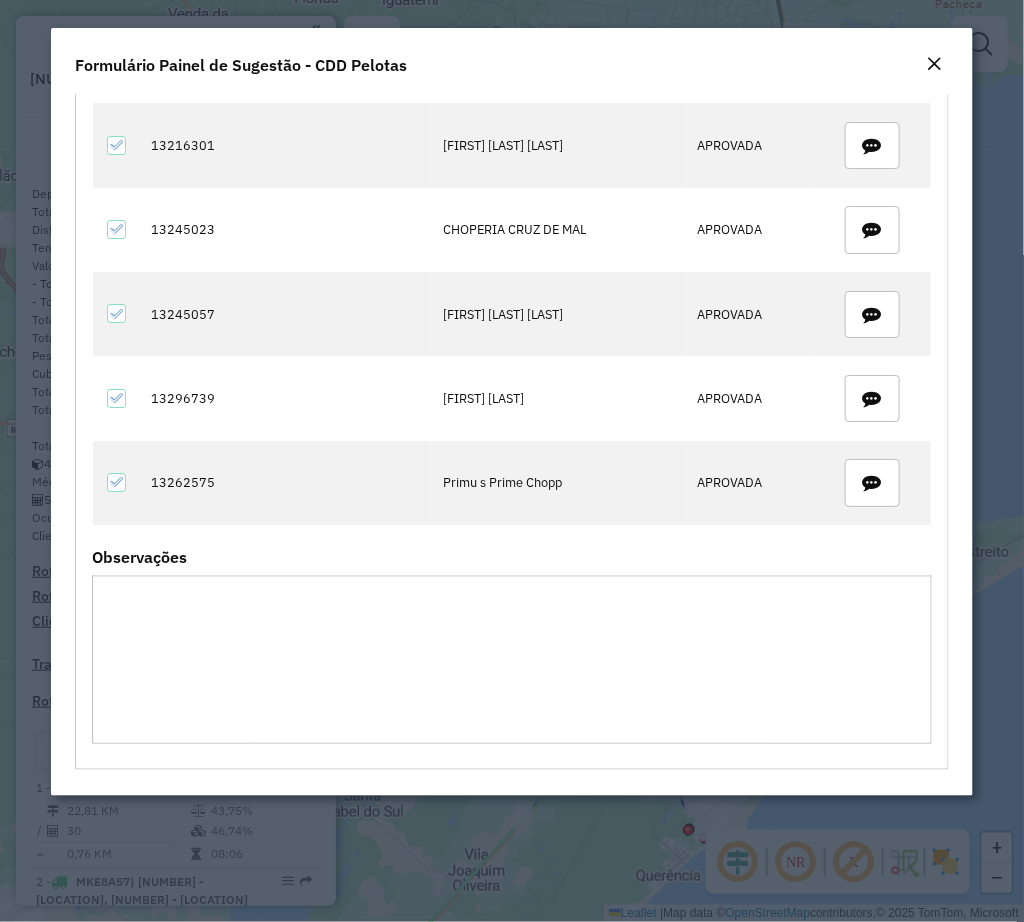 click 